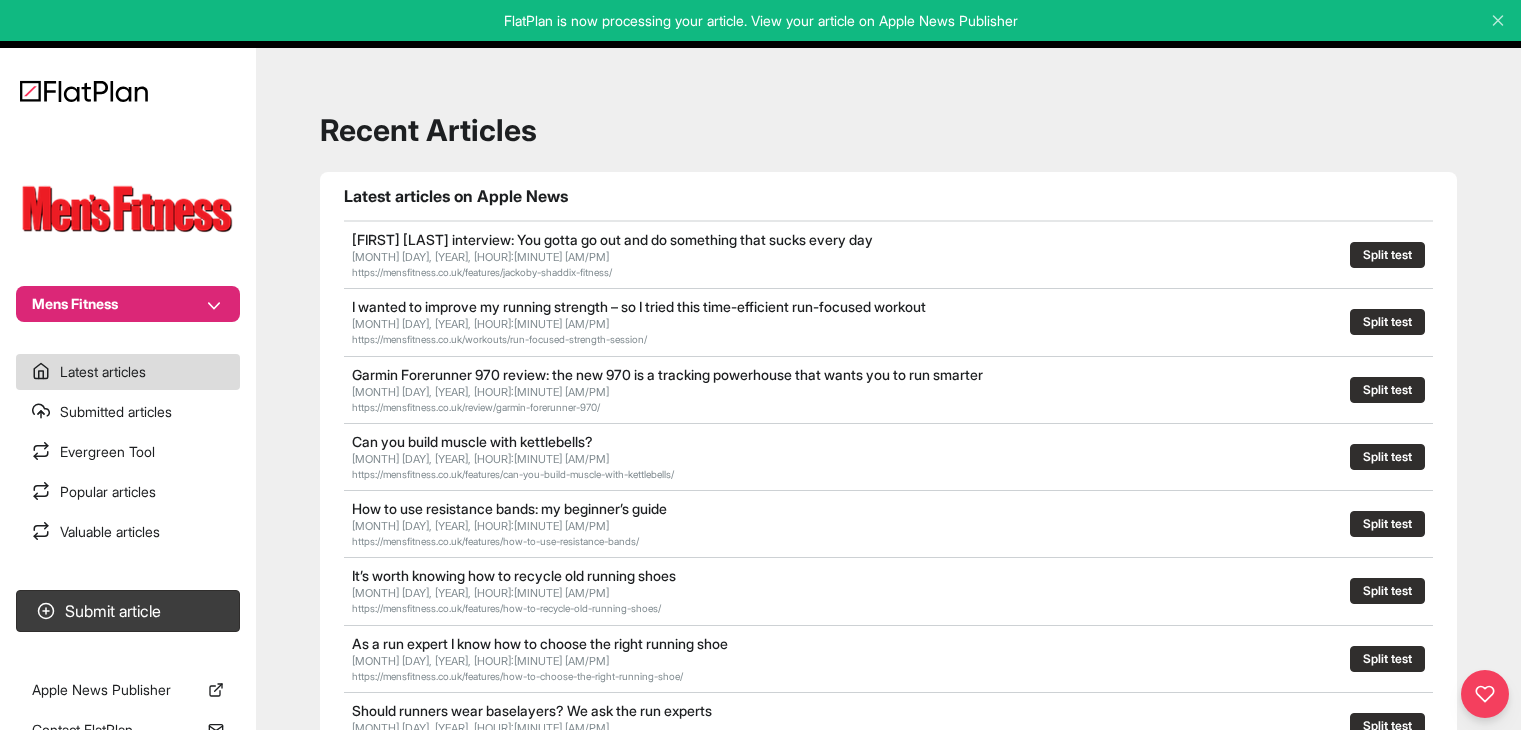scroll, scrollTop: 0, scrollLeft: 0, axis: both 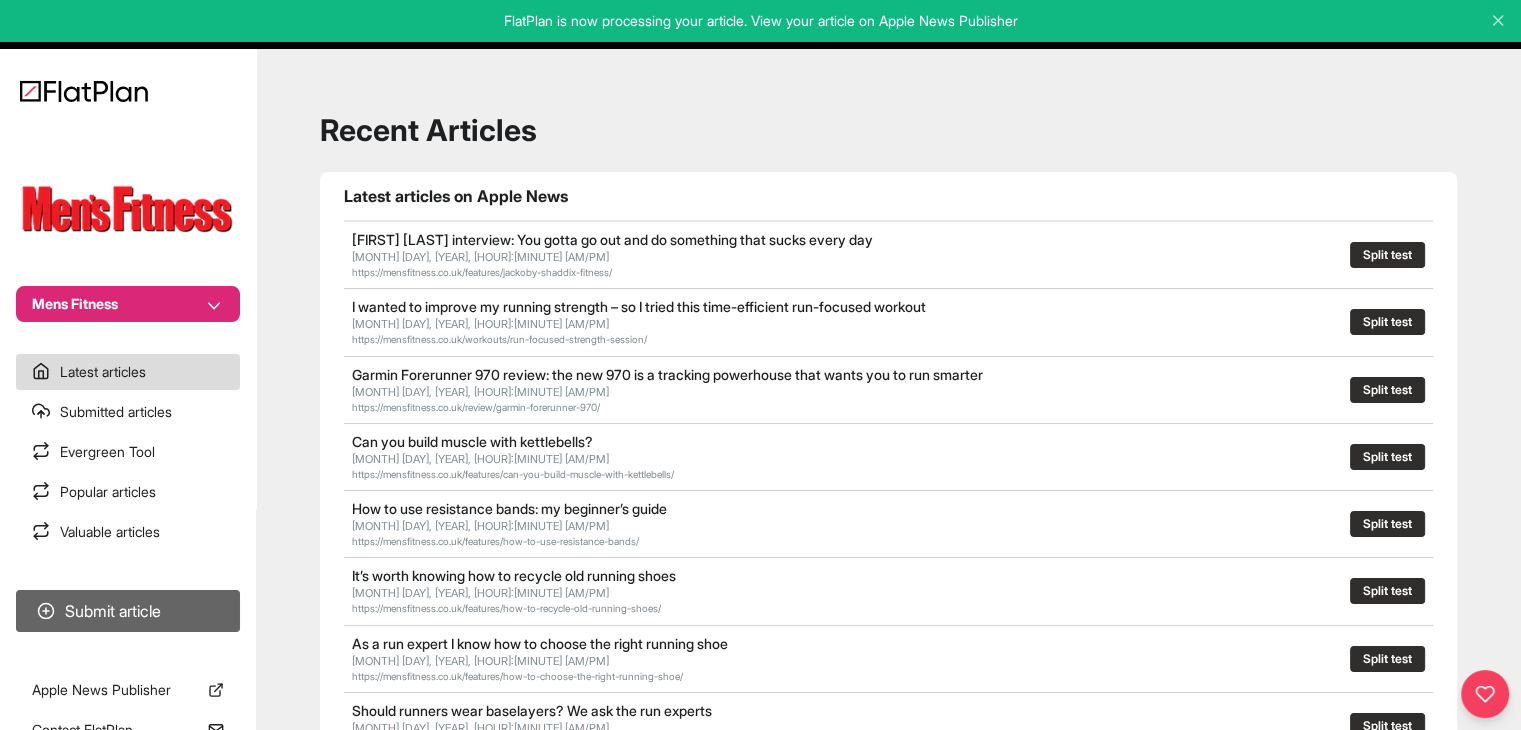 click on "Submit article" at bounding box center (128, 611) 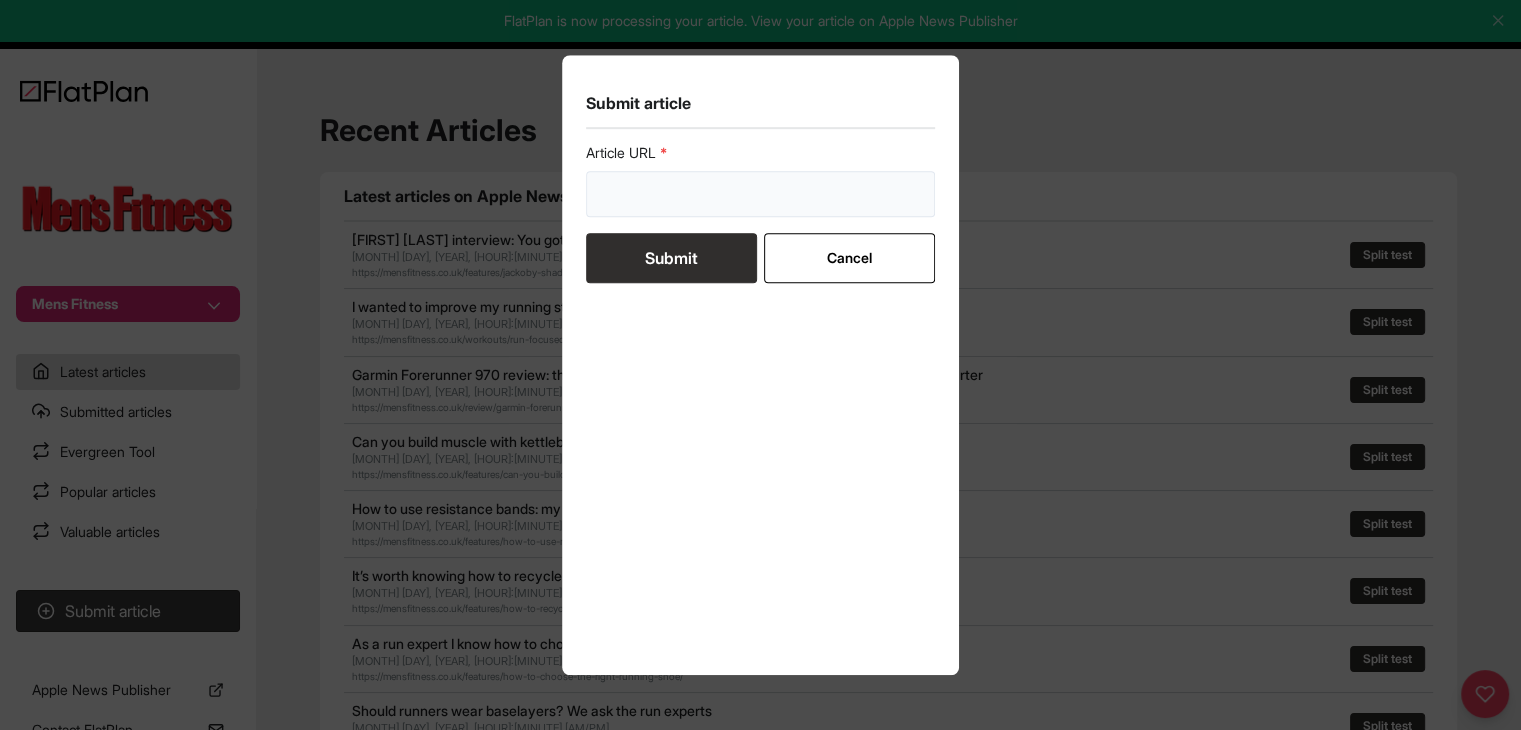 click at bounding box center (761, 194) 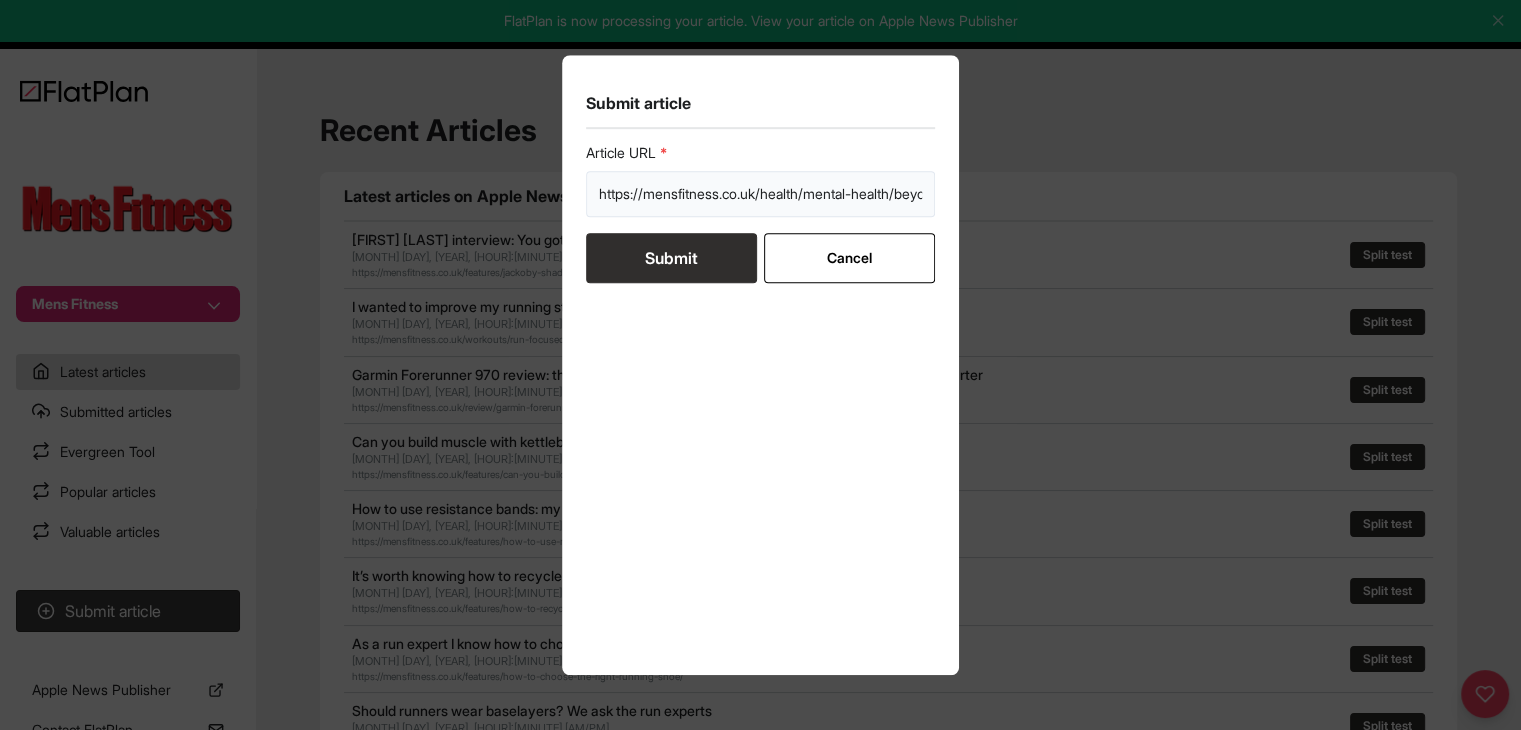 scroll, scrollTop: 0, scrollLeft: 336, axis: horizontal 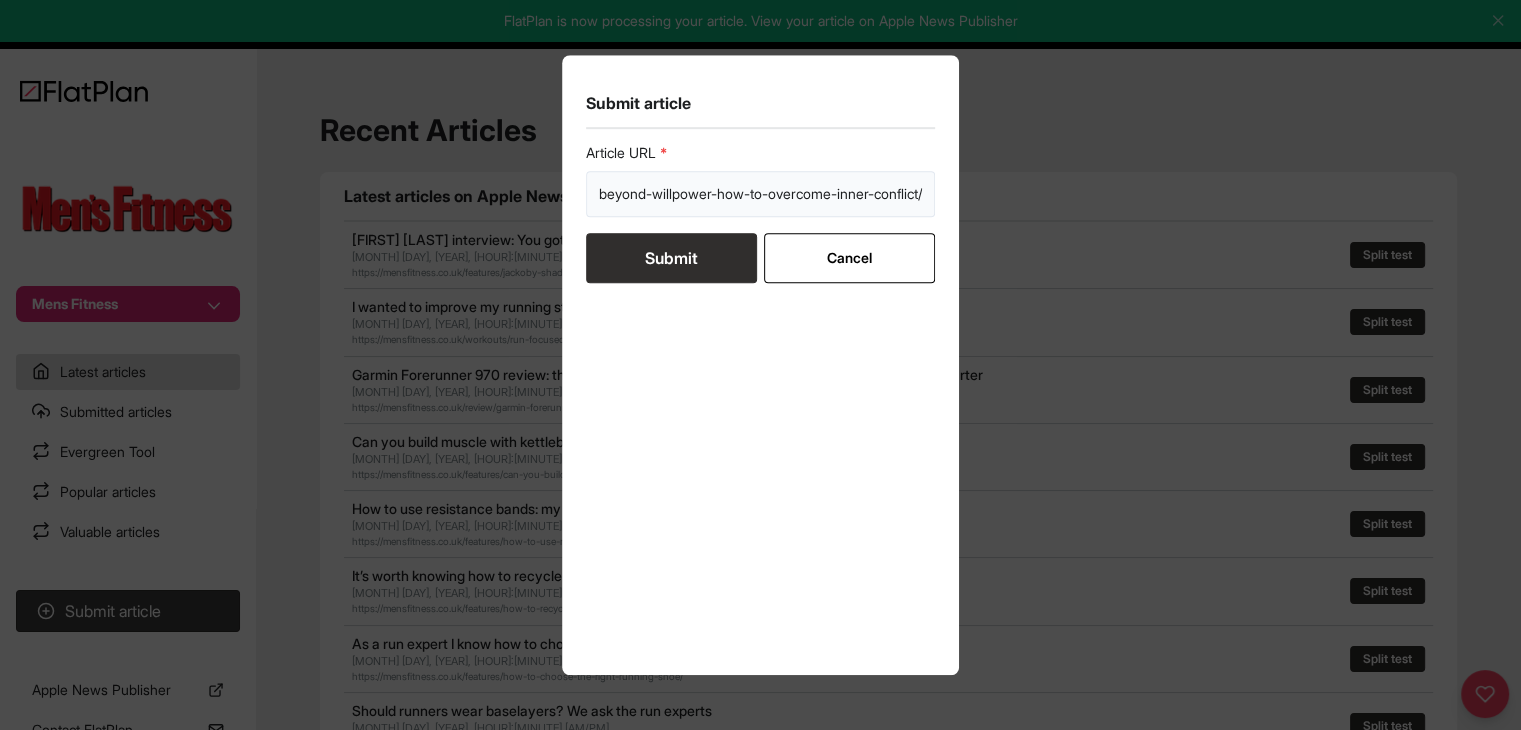 type on "https://mensfitness.co.uk/health/mental-health/beyond-willpower-how-to-overcome-inner-conflict/" 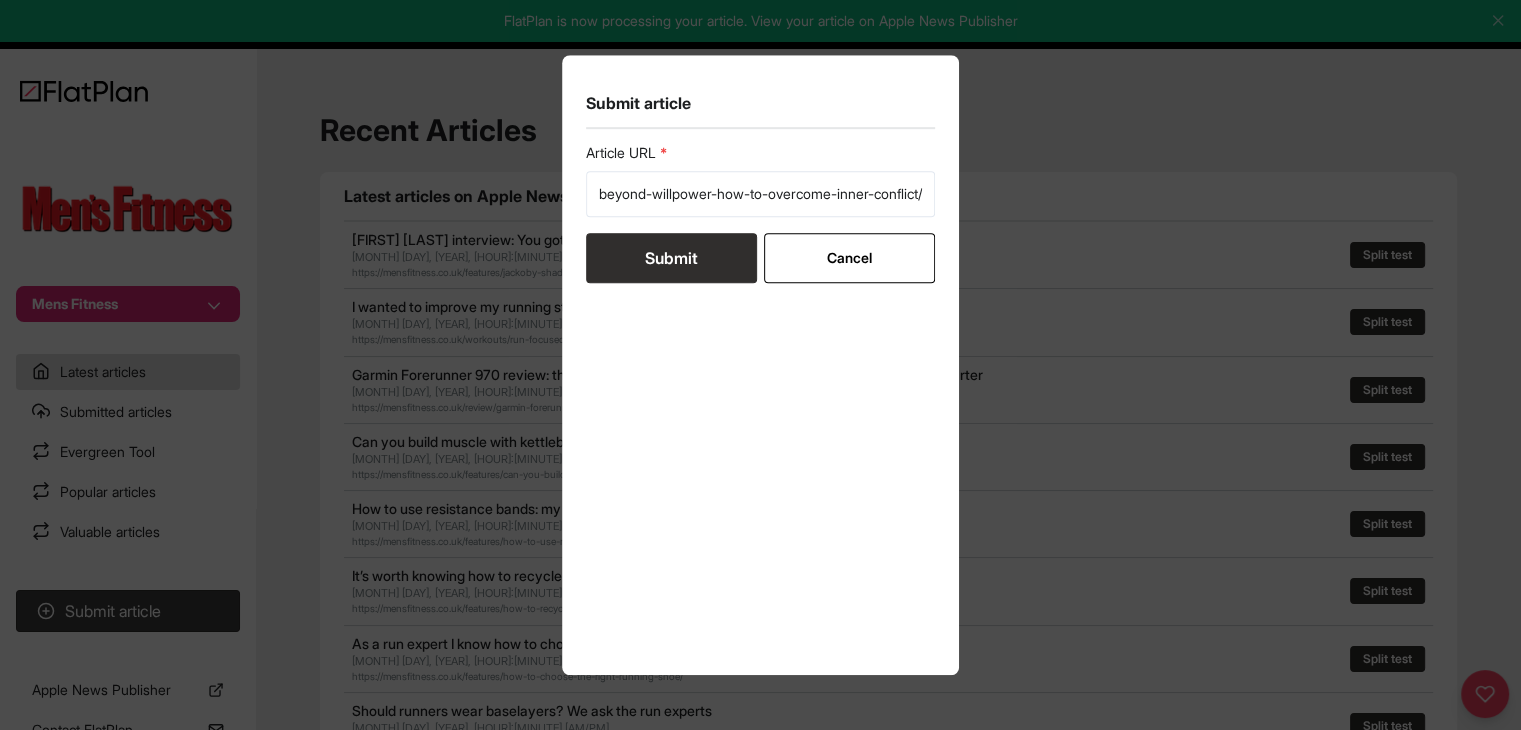click on "Submit" at bounding box center (671, 258) 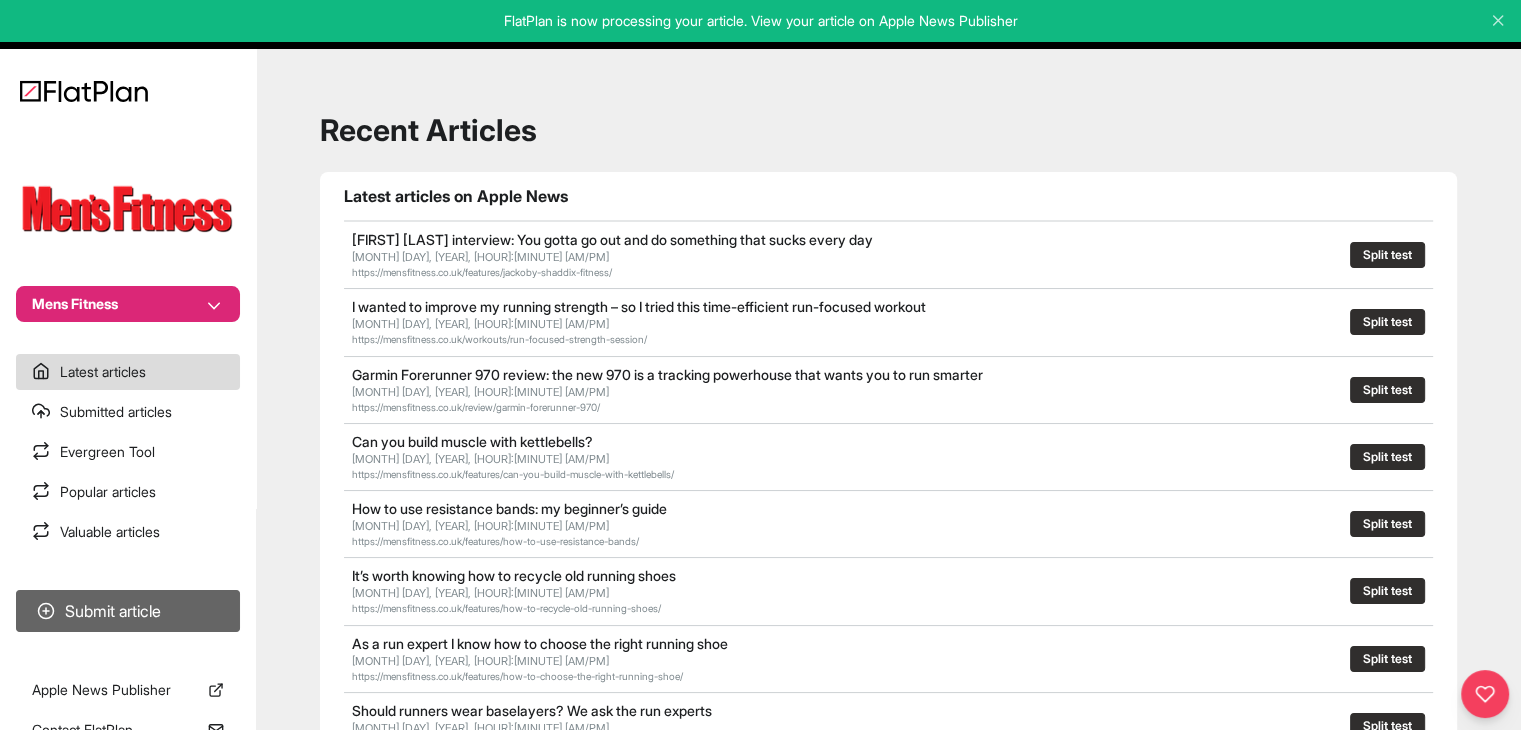 click on "Submit article" at bounding box center [128, 611] 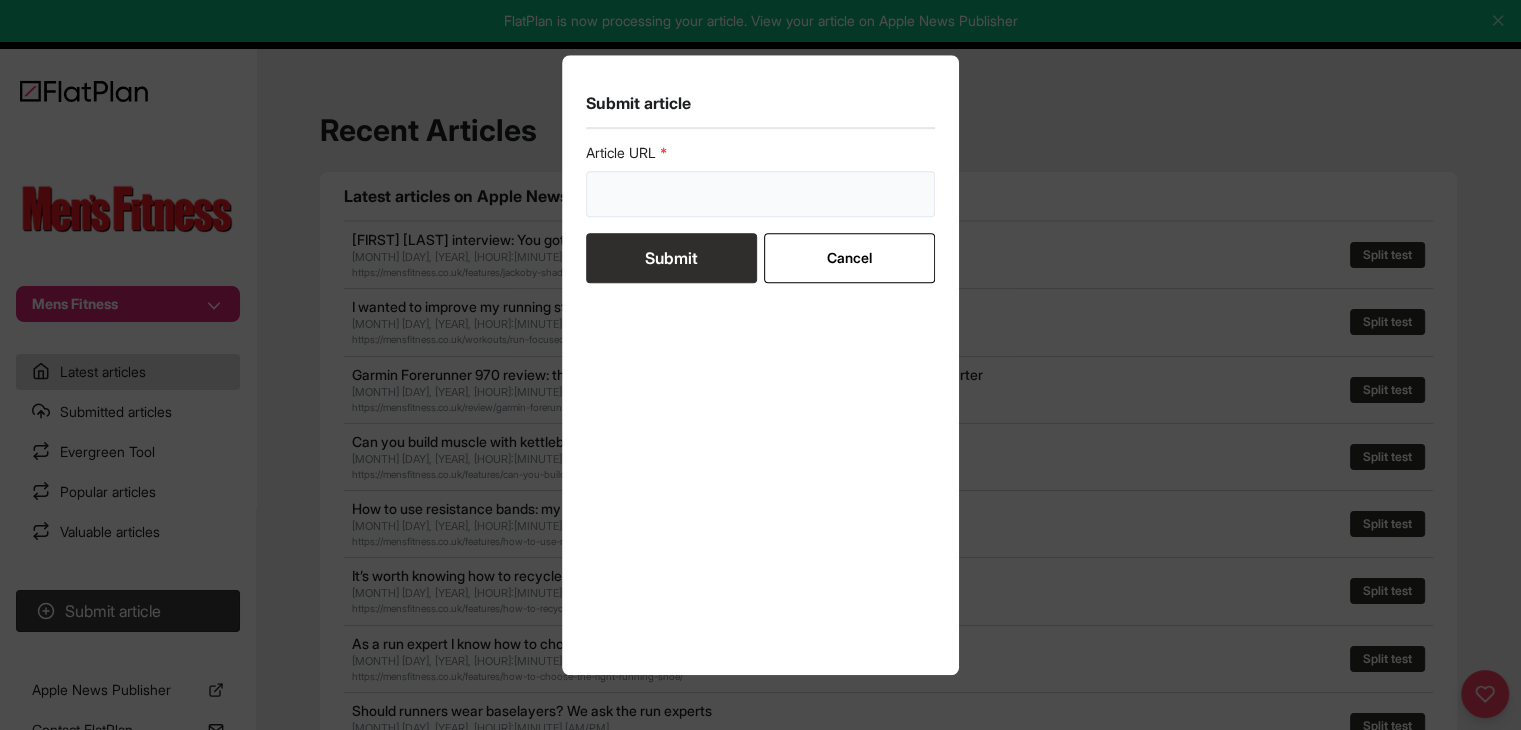 click at bounding box center (761, 194) 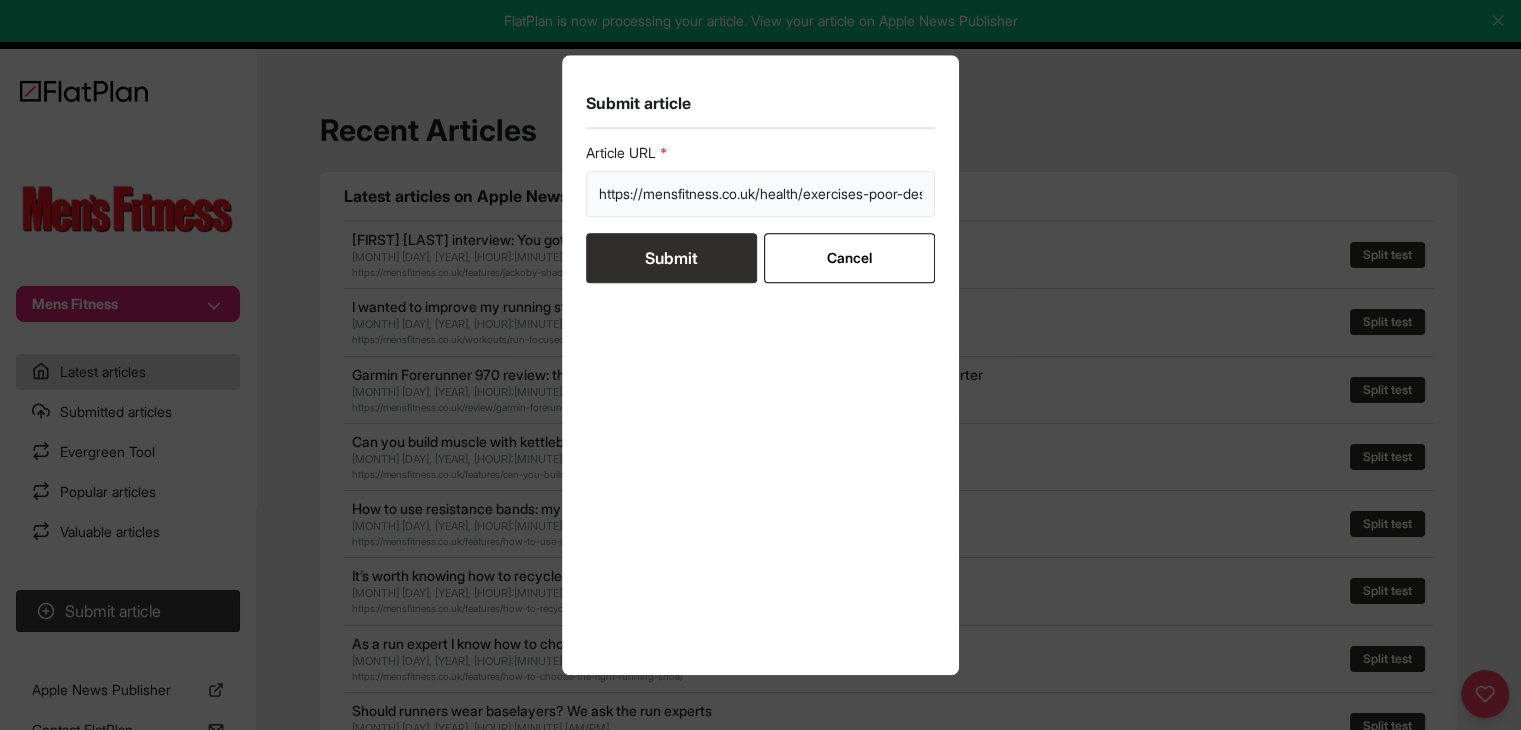scroll, scrollTop: 0, scrollLeft: 94, axis: horizontal 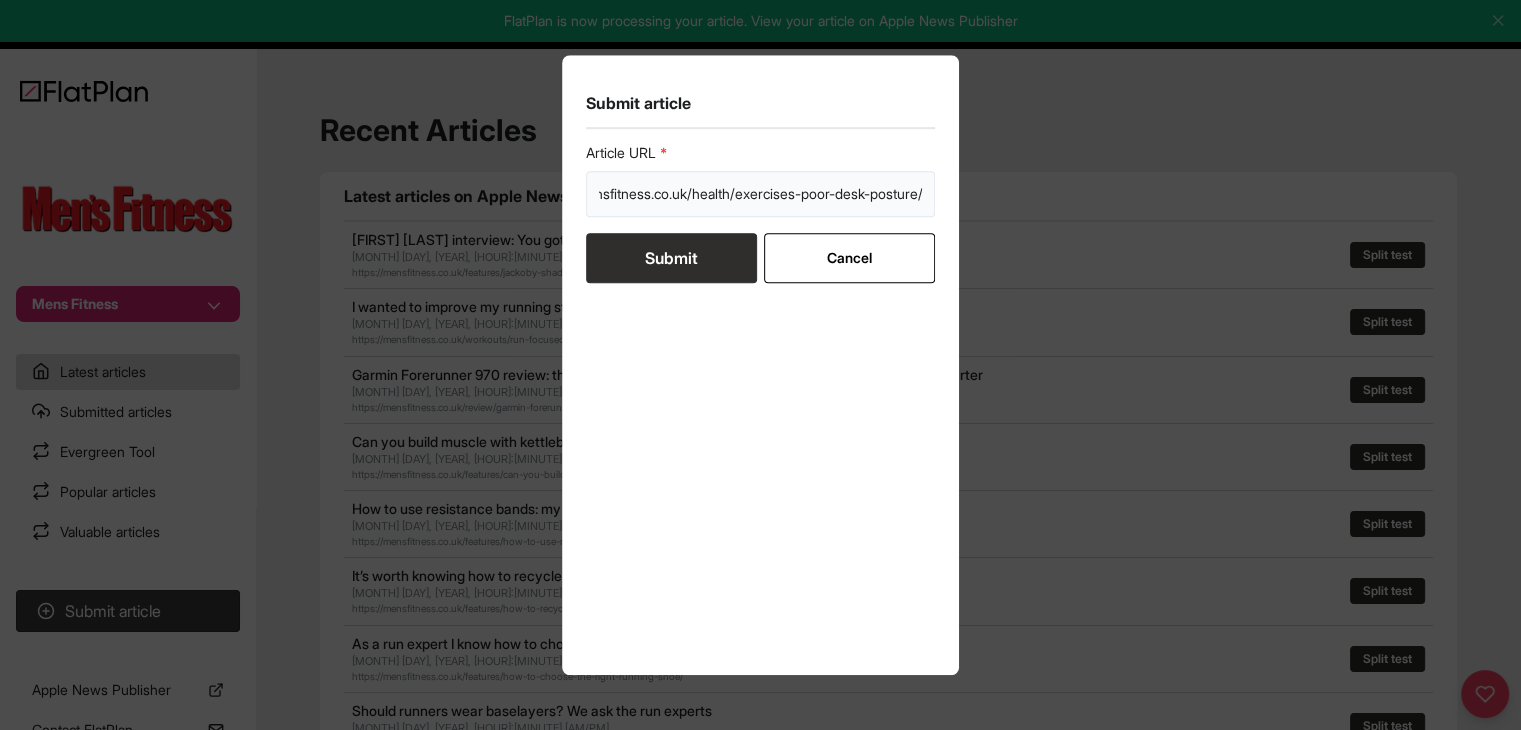 type on "https://mensfitness.co.uk/health/exercises-poor-desk-posture/" 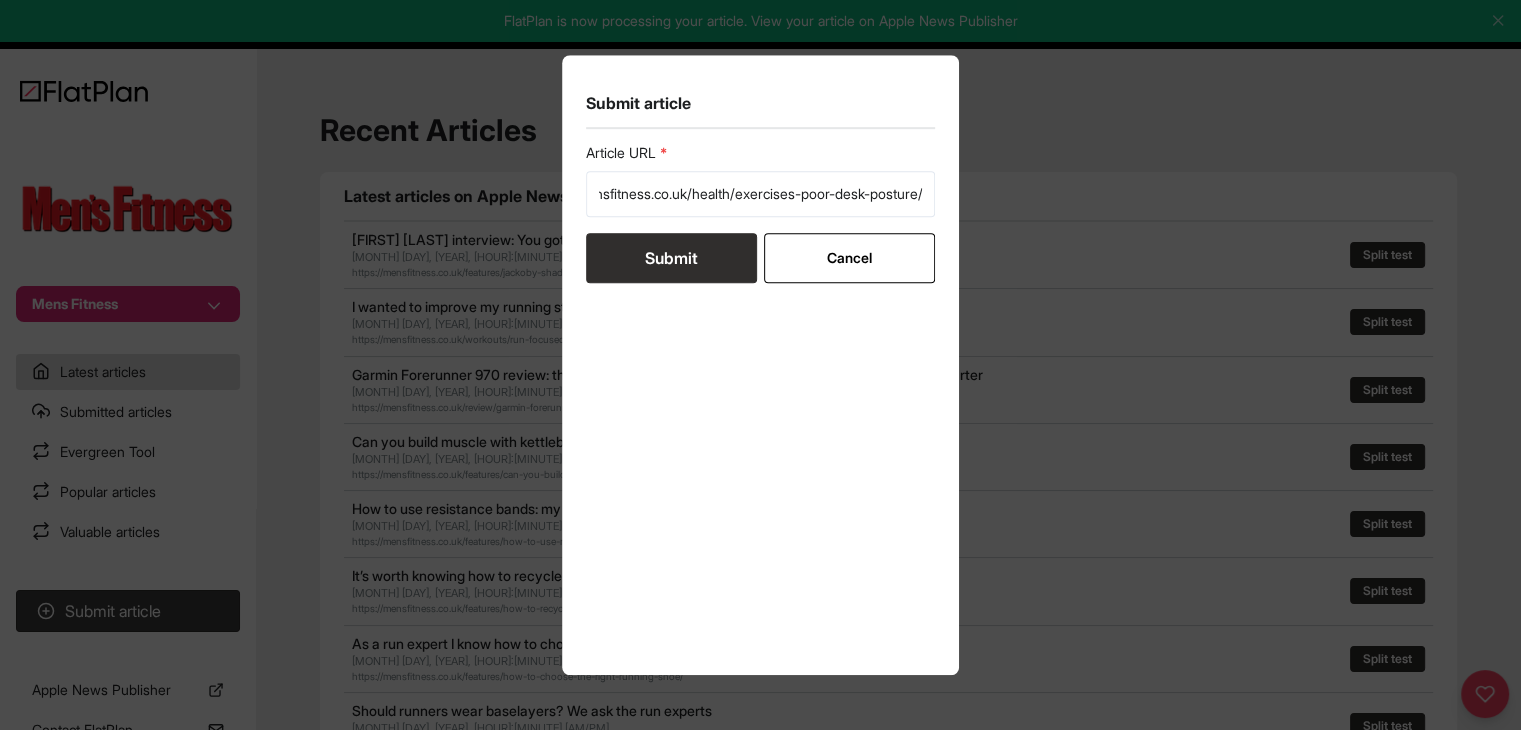 click on "Submit" at bounding box center (671, 258) 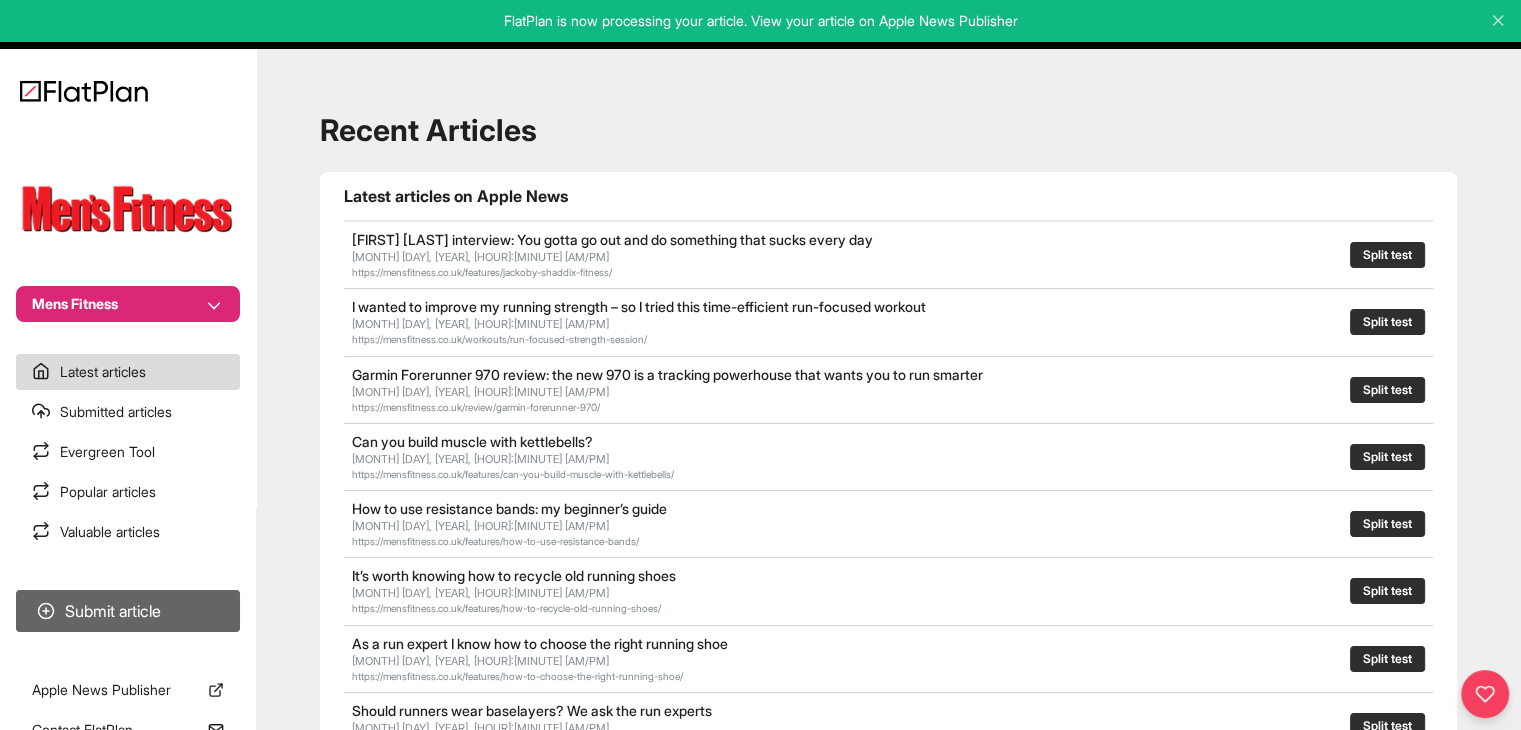 click on "Submit article" at bounding box center [128, 611] 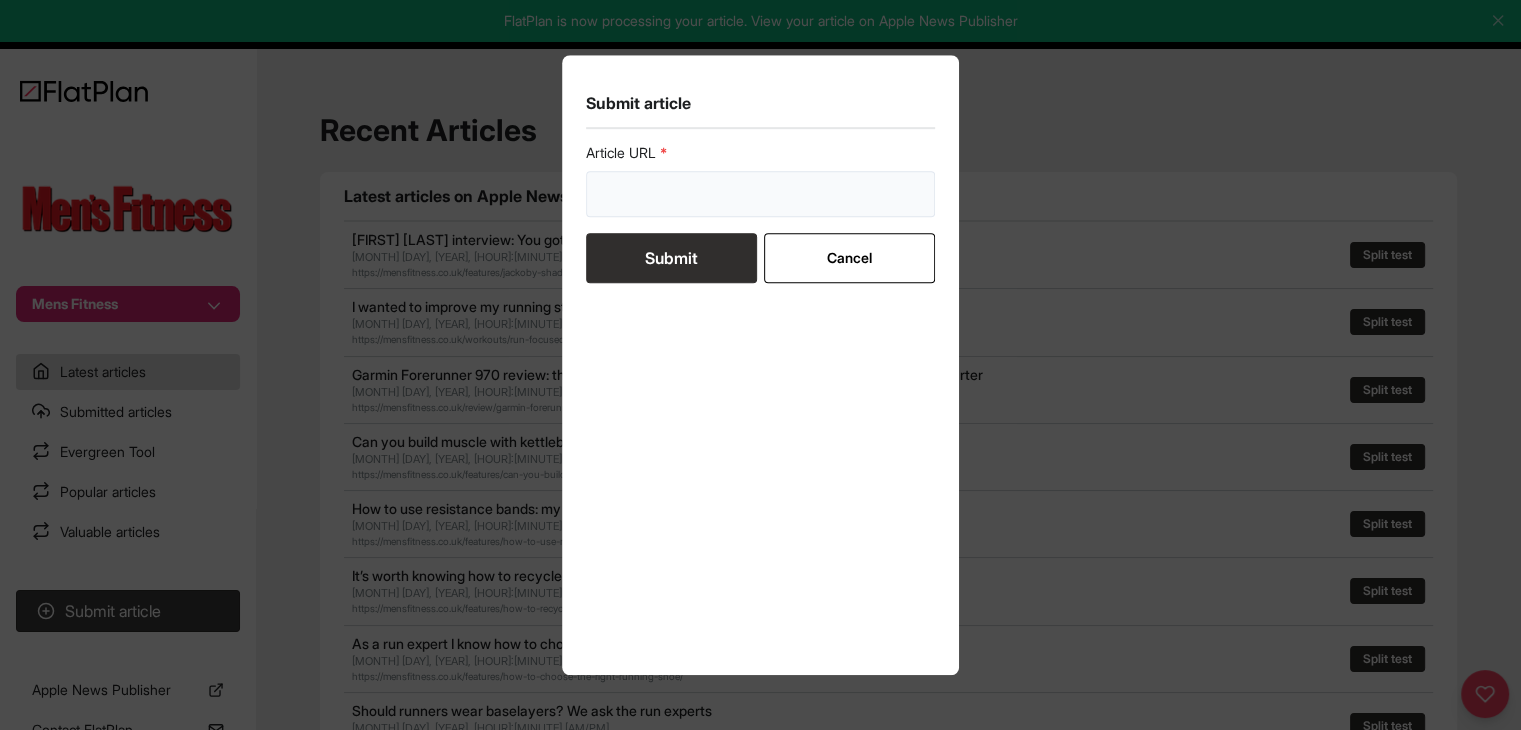 click at bounding box center [761, 194] 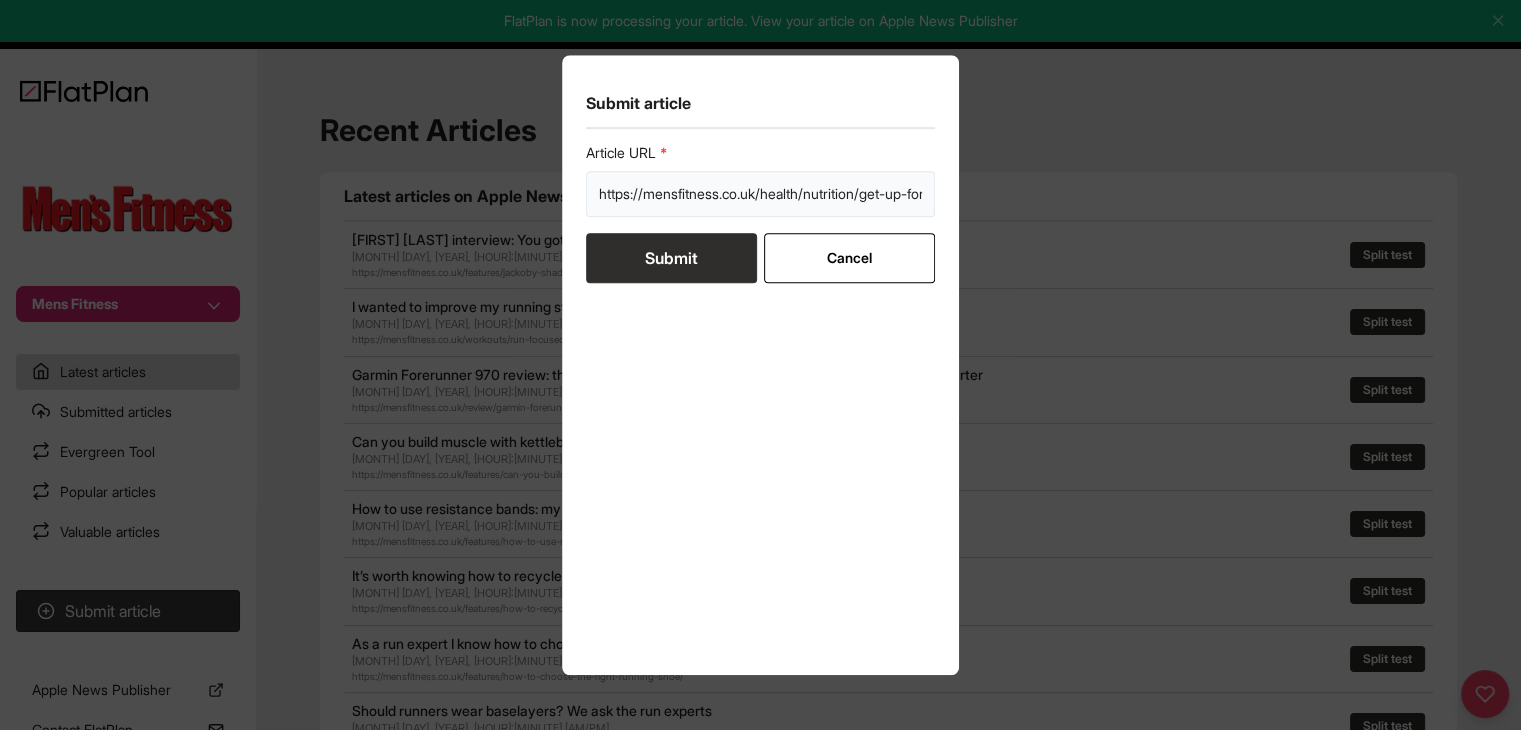 scroll, scrollTop: 0, scrollLeft: 408, axis: horizontal 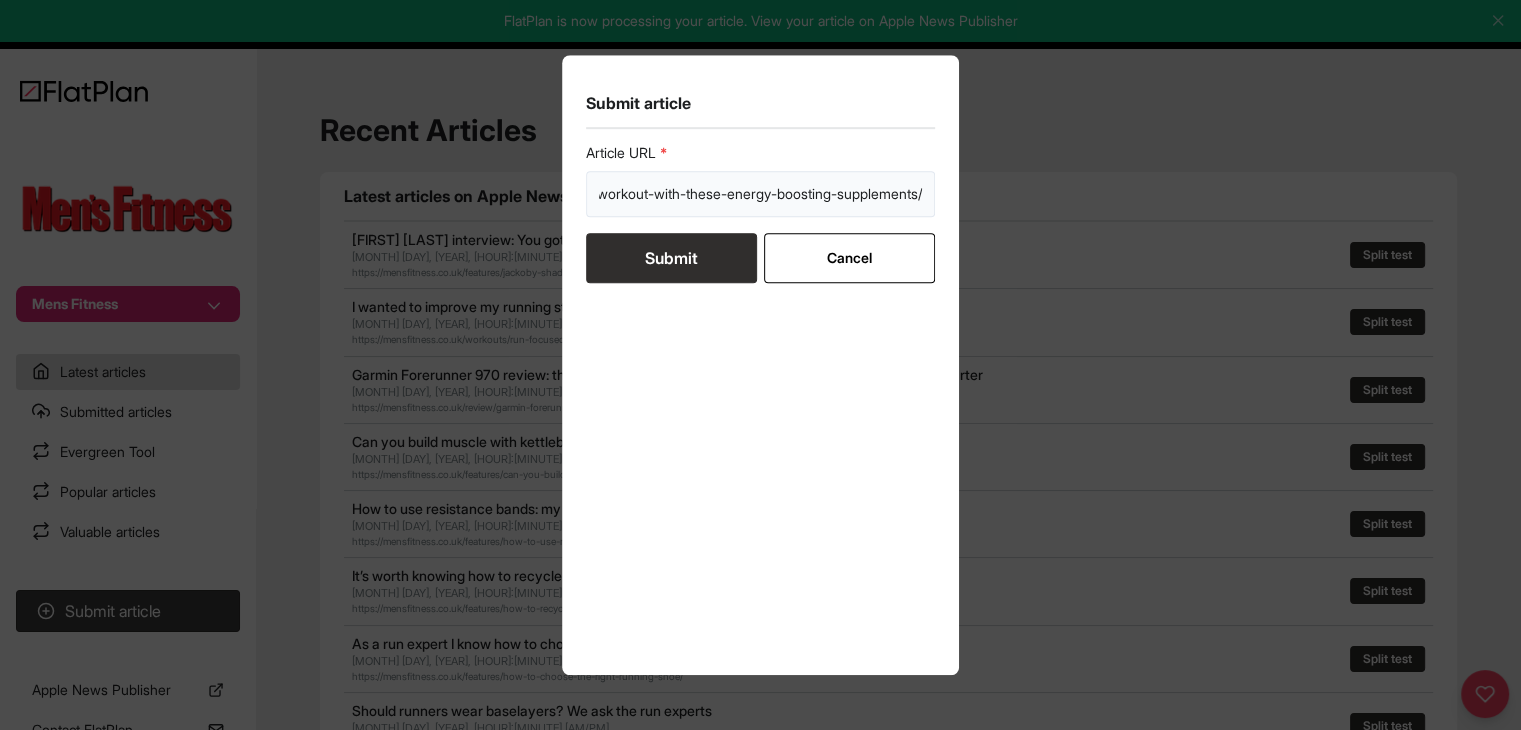 type on "https://mensfitness.co.uk/health/nutrition/get-up-for-your-workout-with-these-energy-boosting-supplements/" 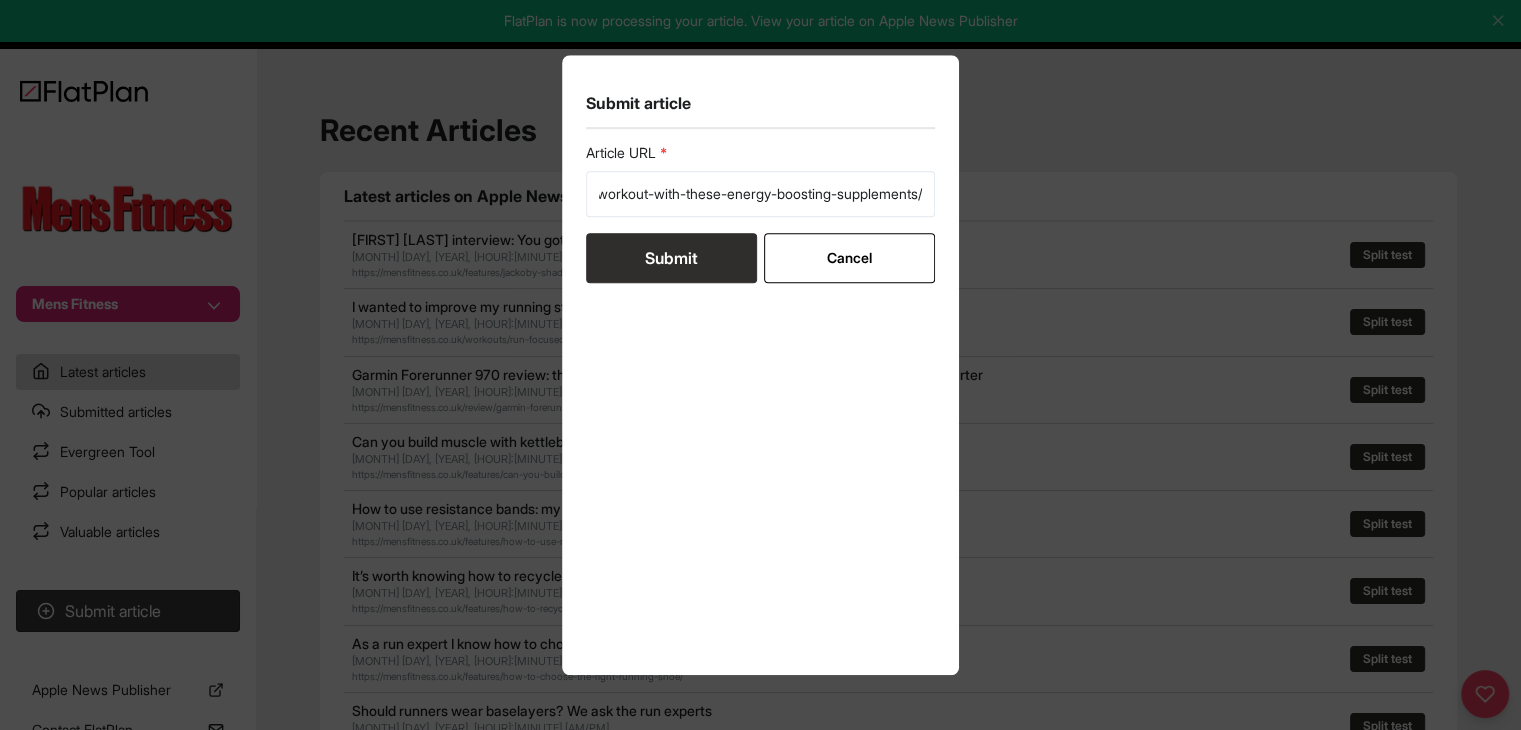 click on "Submit" at bounding box center [671, 258] 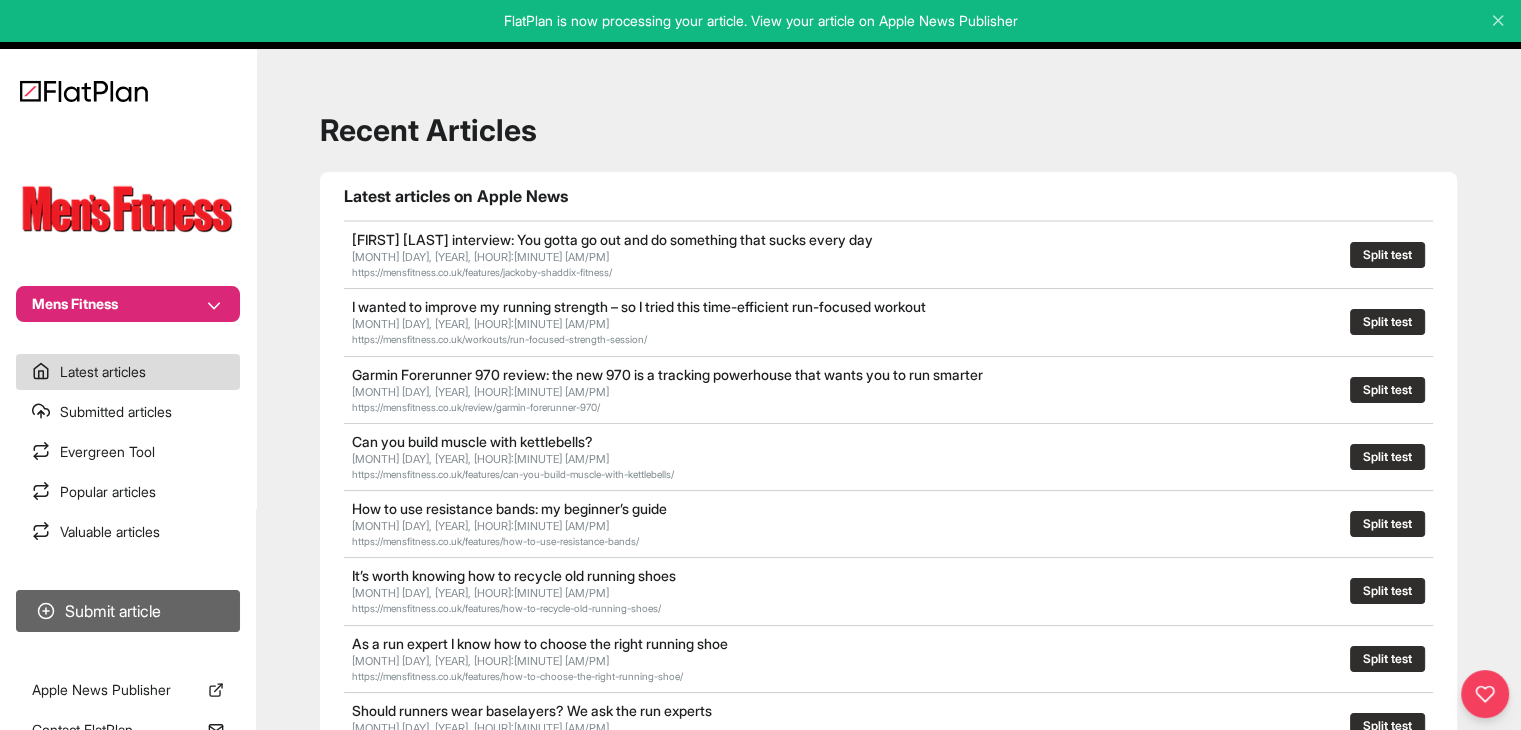 click on "Submit article" at bounding box center (128, 611) 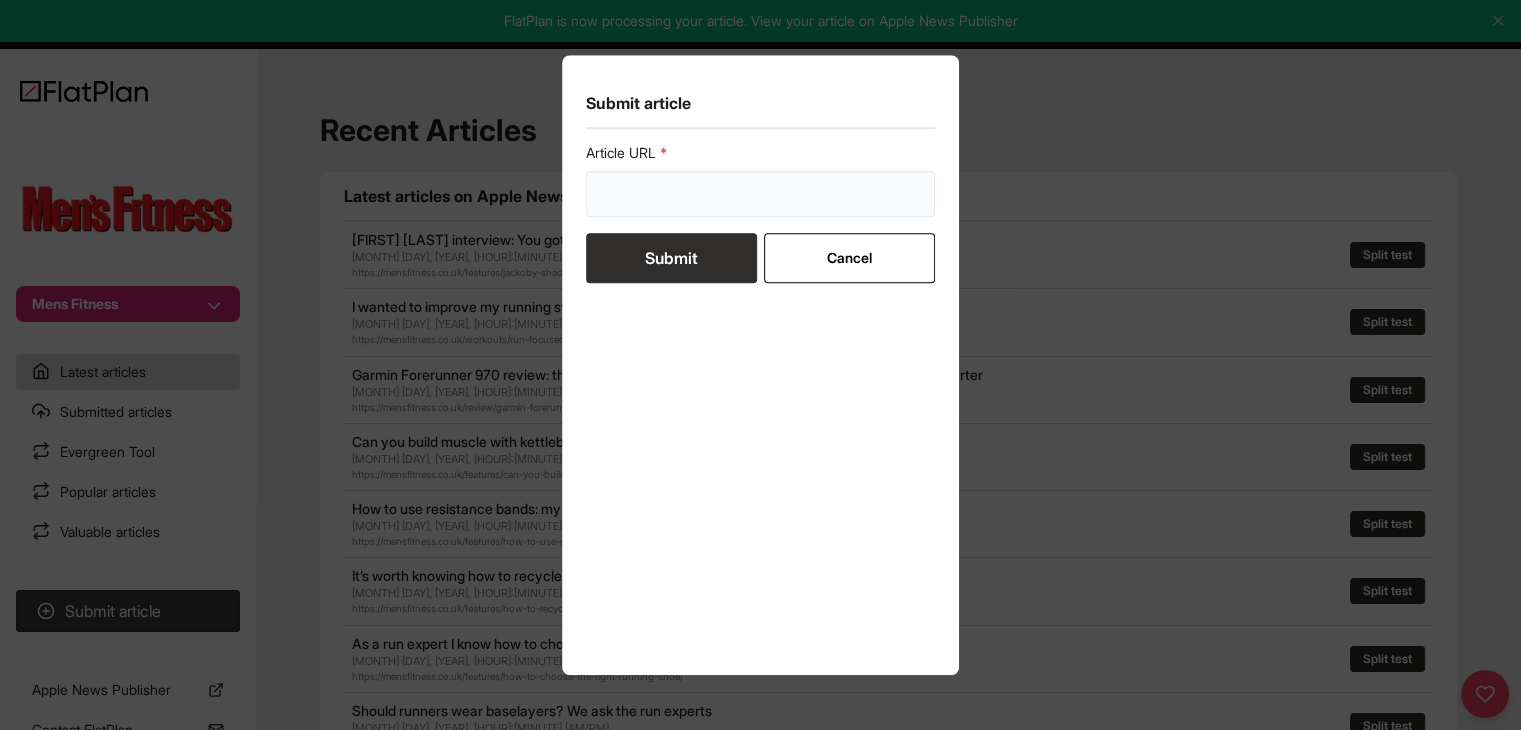 click at bounding box center [761, 194] 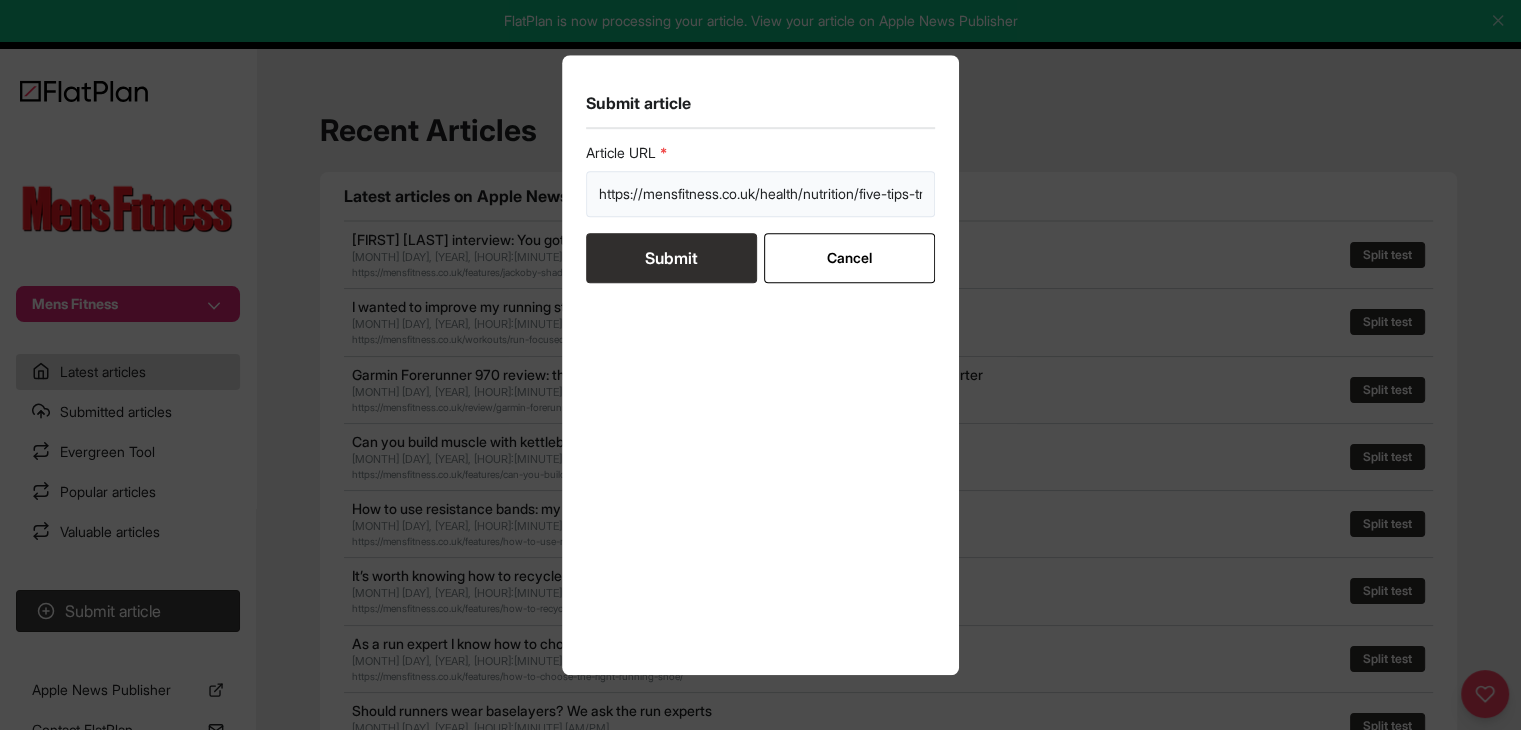 scroll, scrollTop: 0, scrollLeft: 188, axis: horizontal 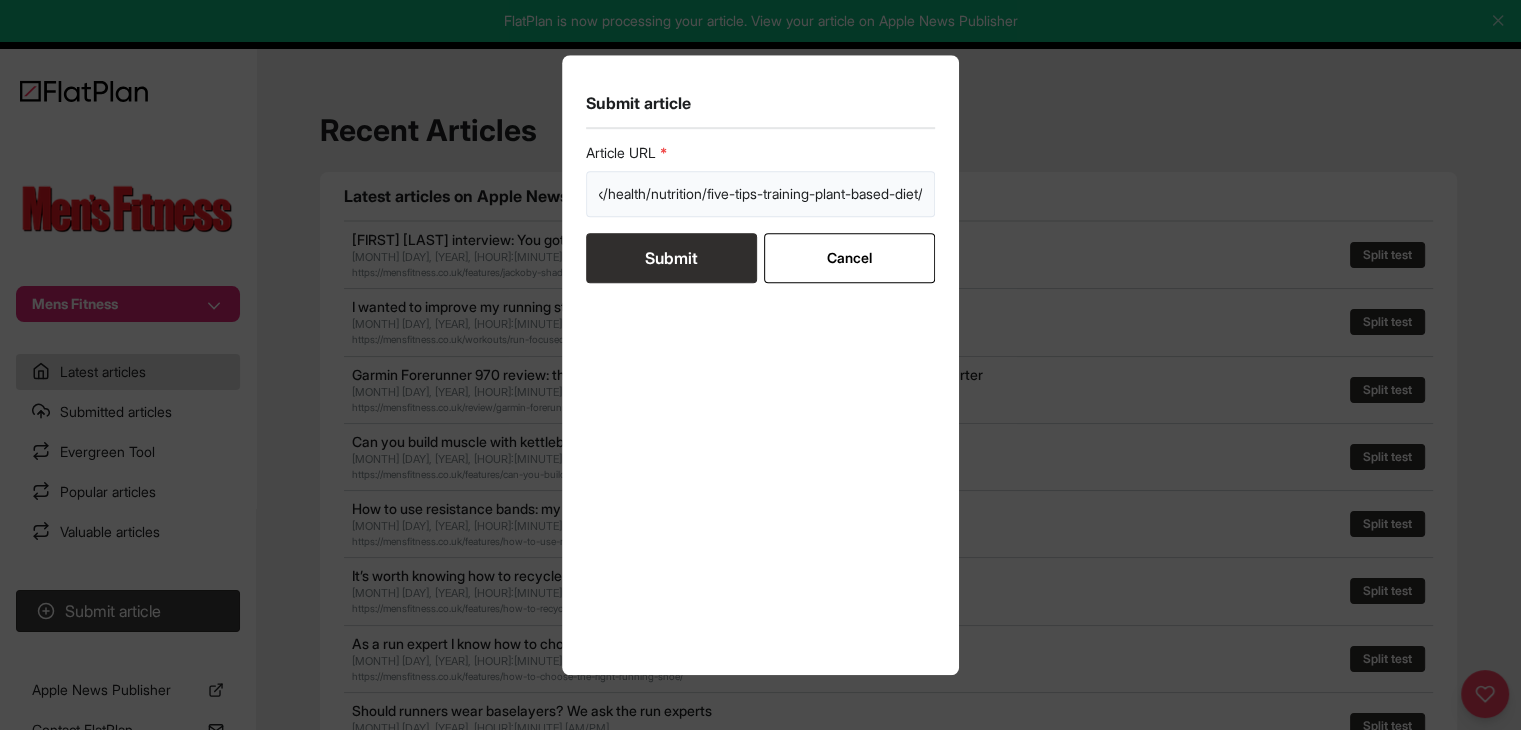type on "https://mensfitness.co.uk/health/nutrition/five-tips-training-plant-based-diet/" 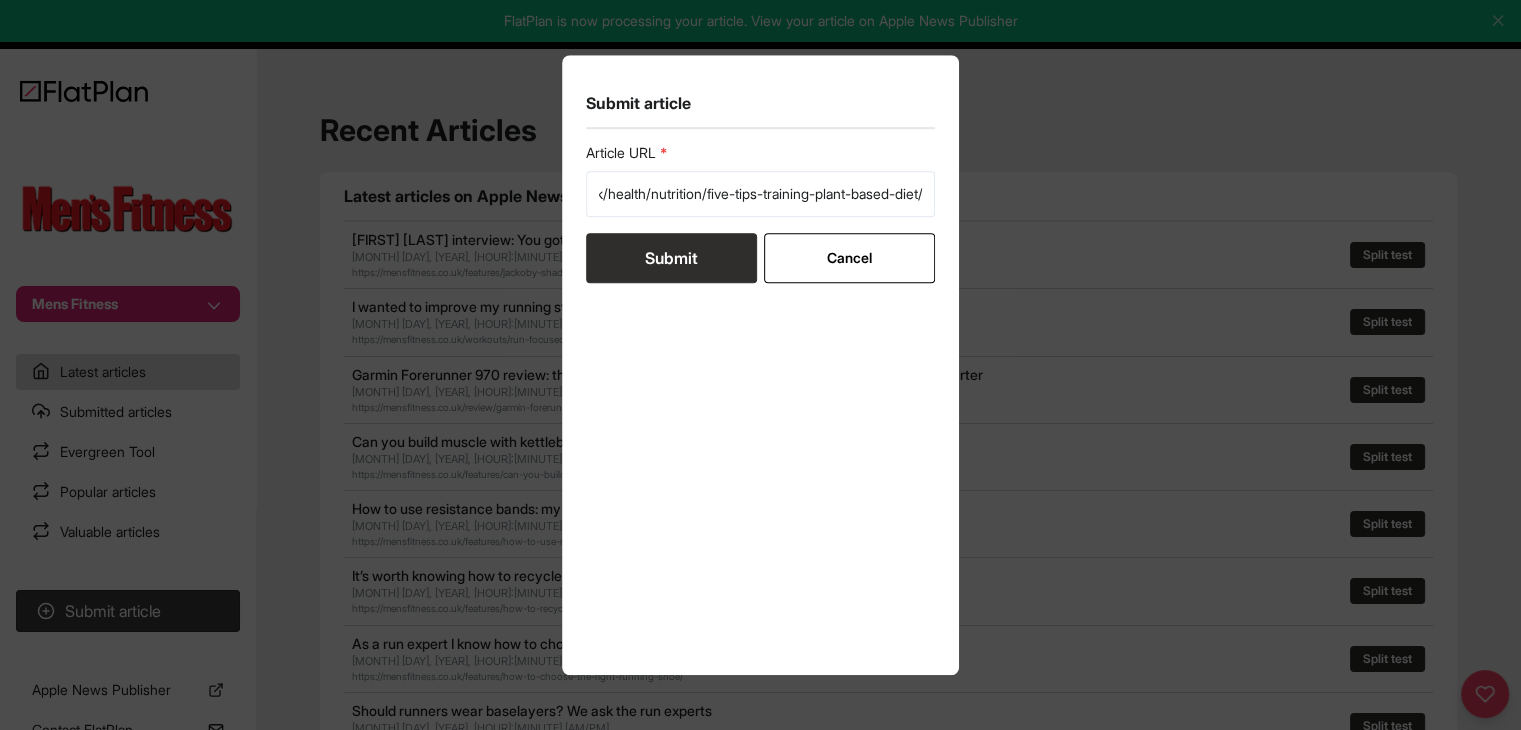 click on "Submit" at bounding box center [671, 258] 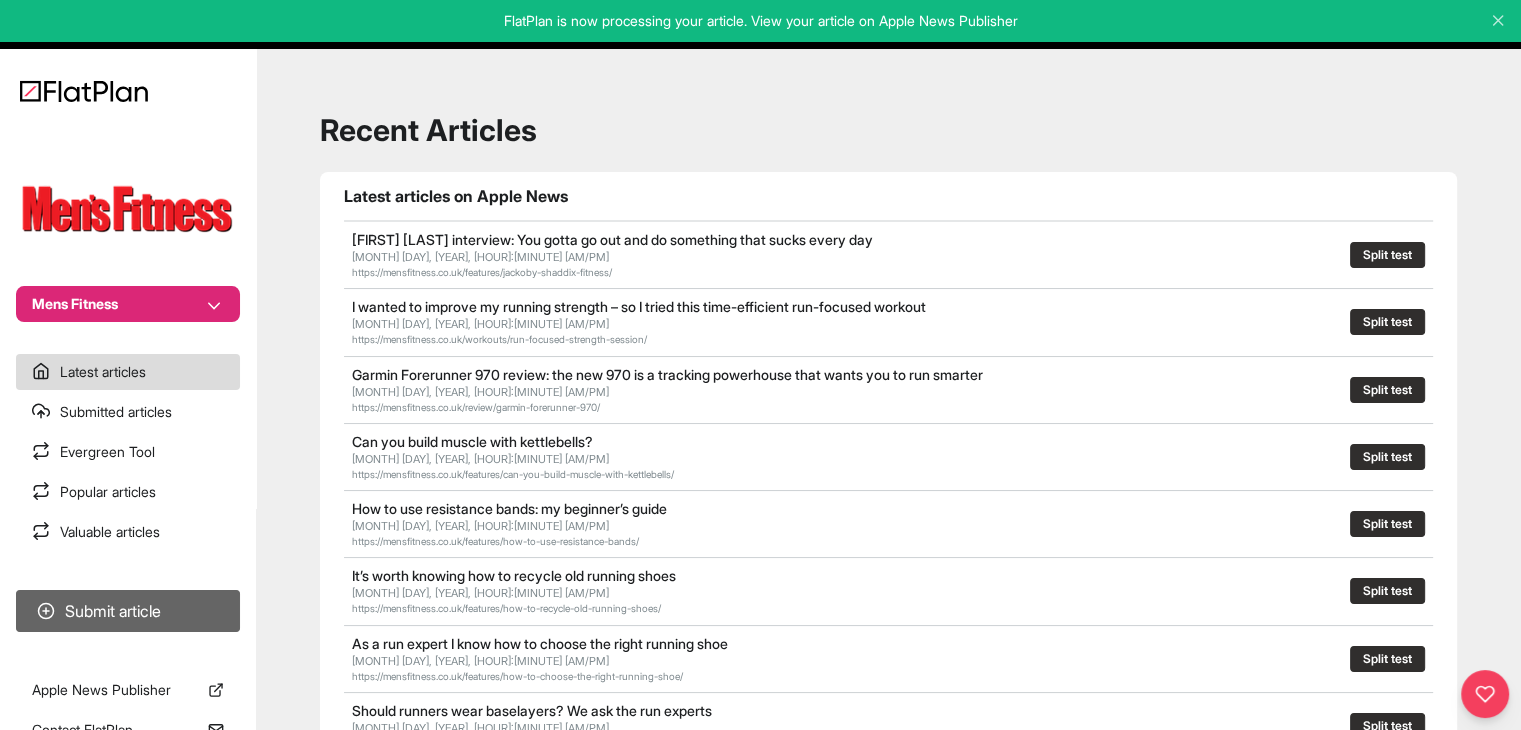 click on "Submit article" at bounding box center (128, 611) 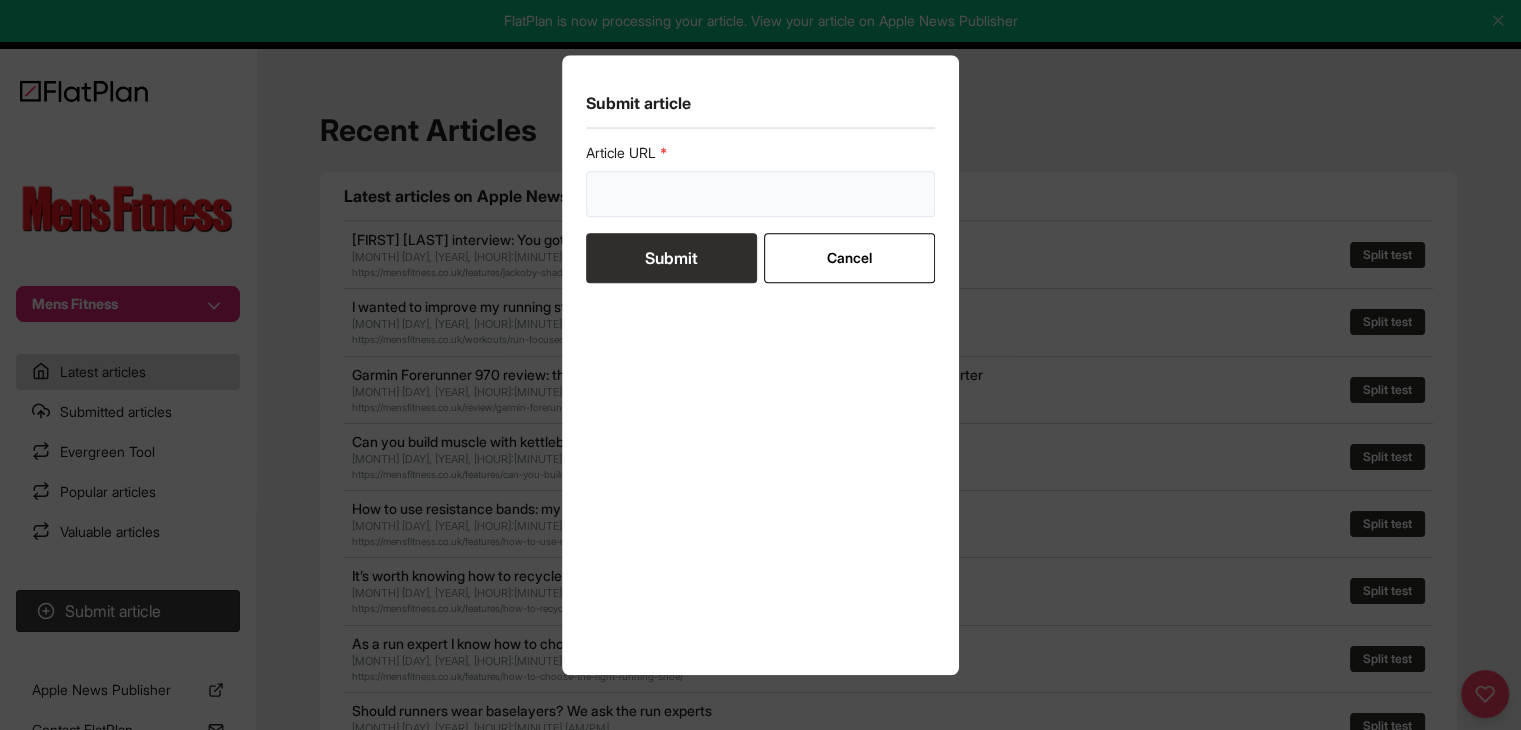 click at bounding box center (761, 194) 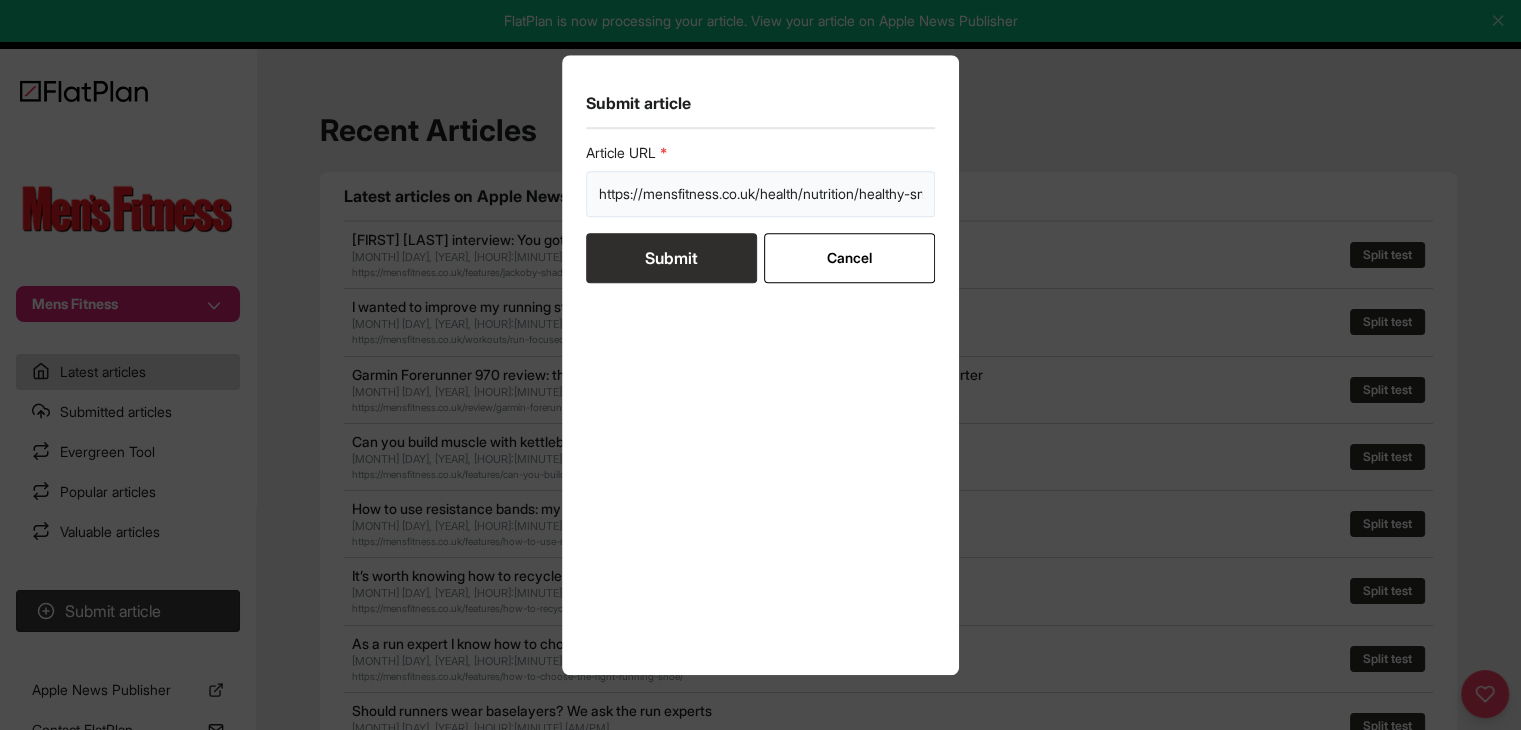scroll, scrollTop: 0, scrollLeft: 278, axis: horizontal 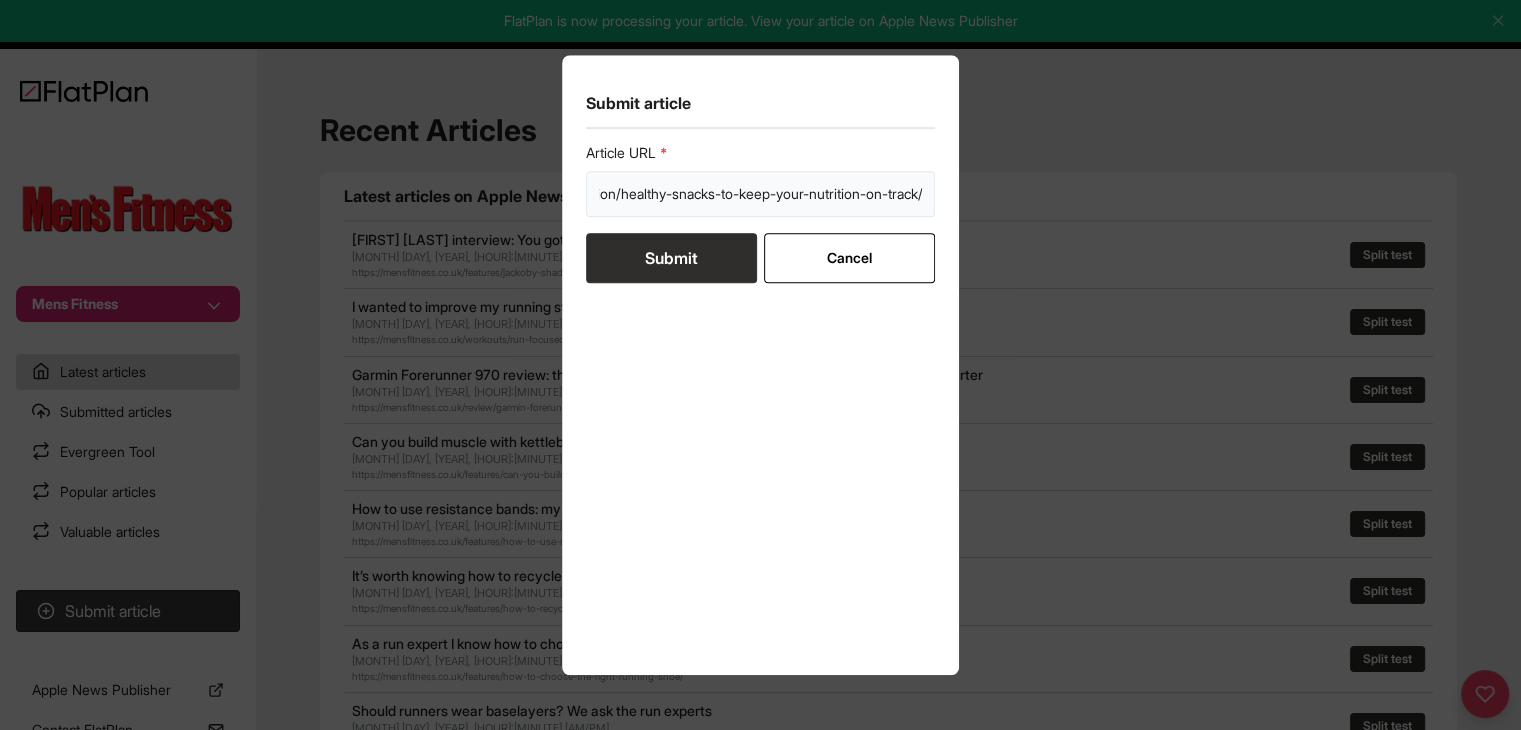 type on "https://mensfitness.co.uk/health/nutrition/healthy-snacks-to-keep-your-nutrition-on-track/" 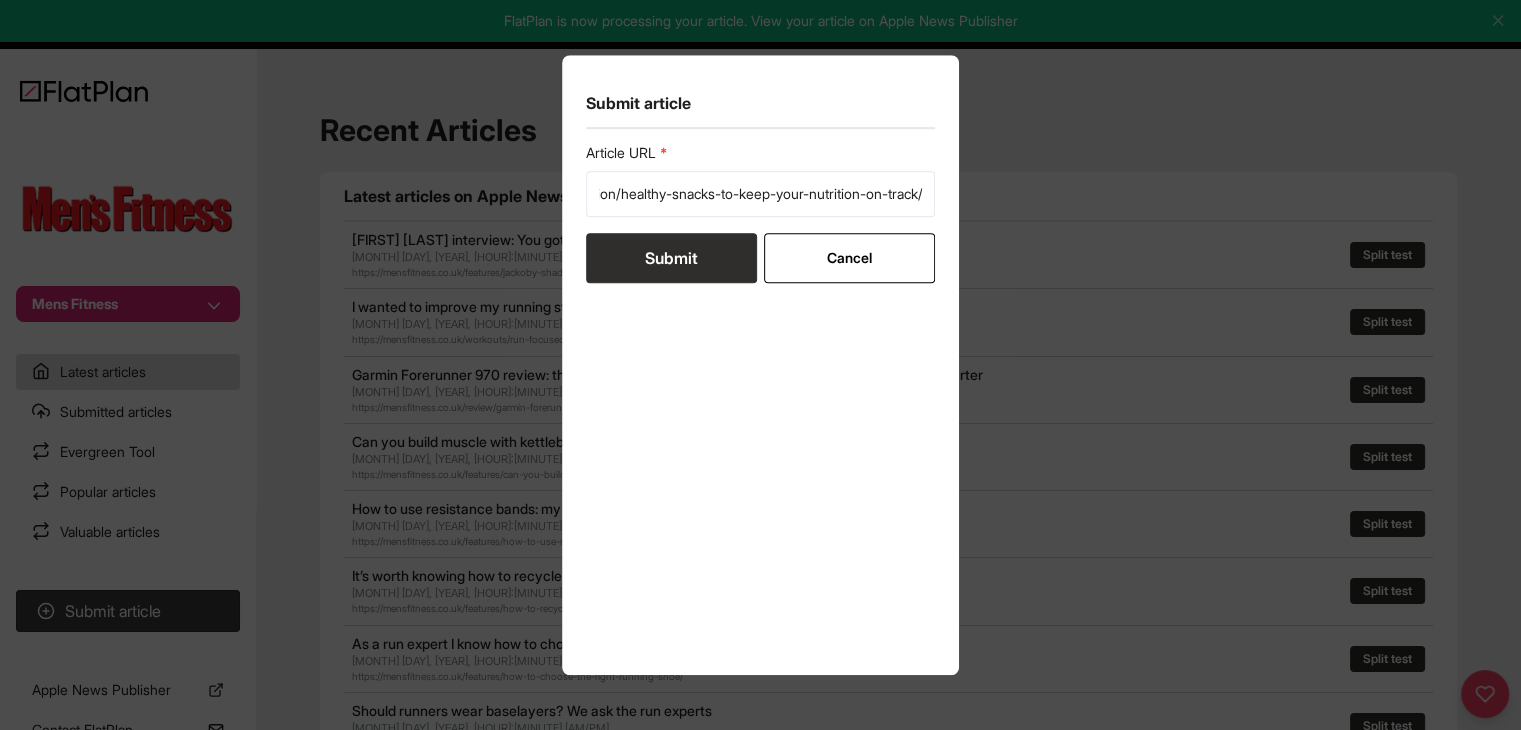 click on "Submit" at bounding box center [671, 258] 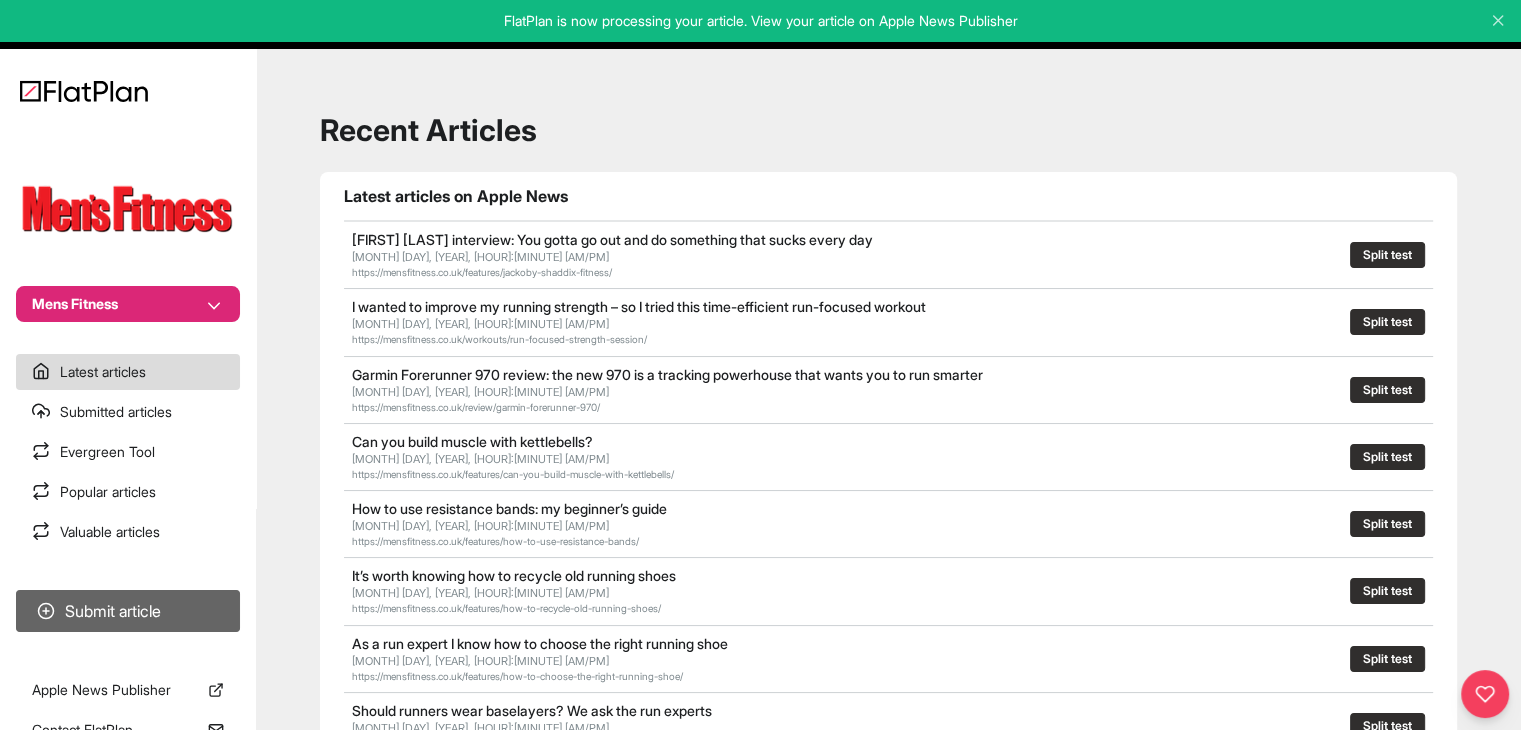 click on "Submit article" at bounding box center [128, 611] 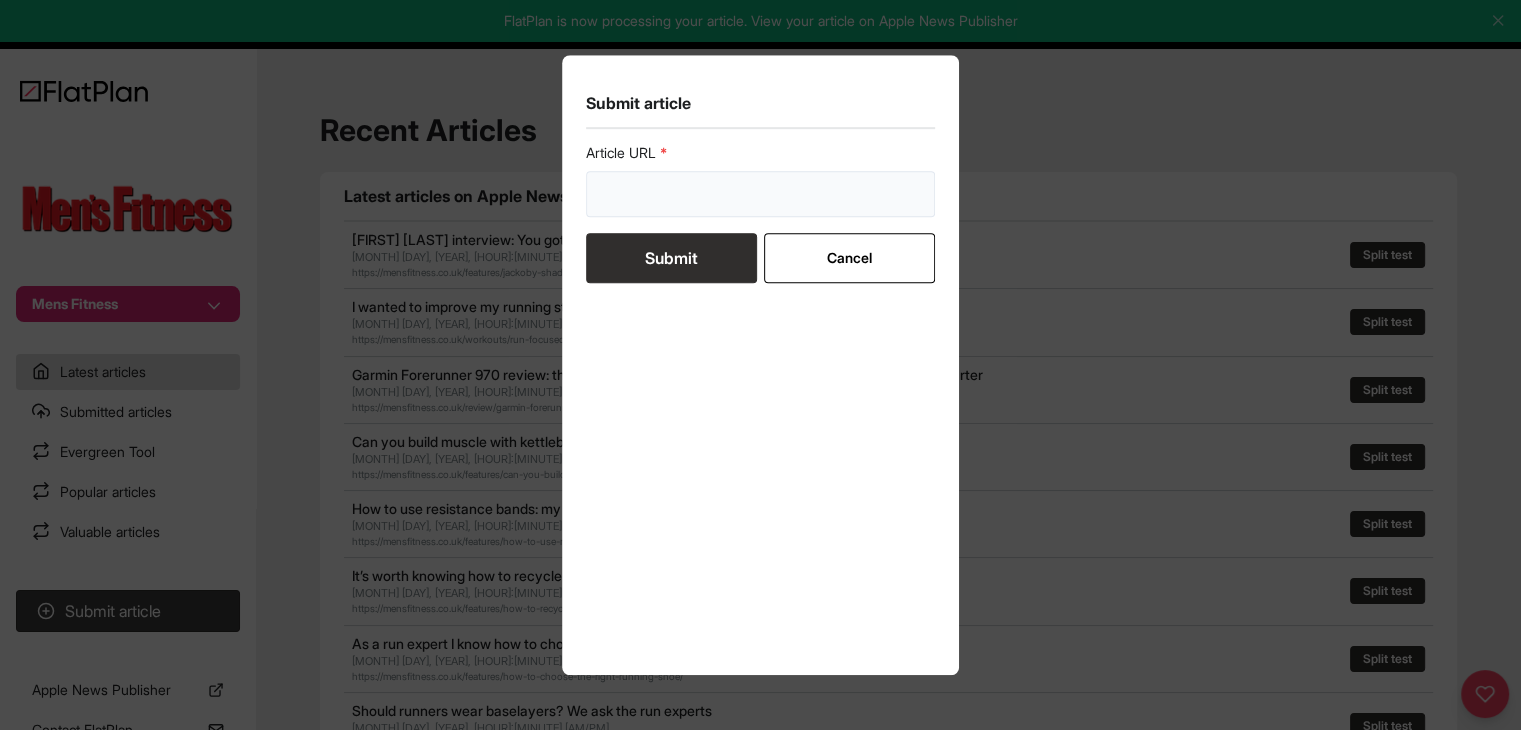 click at bounding box center [761, 194] 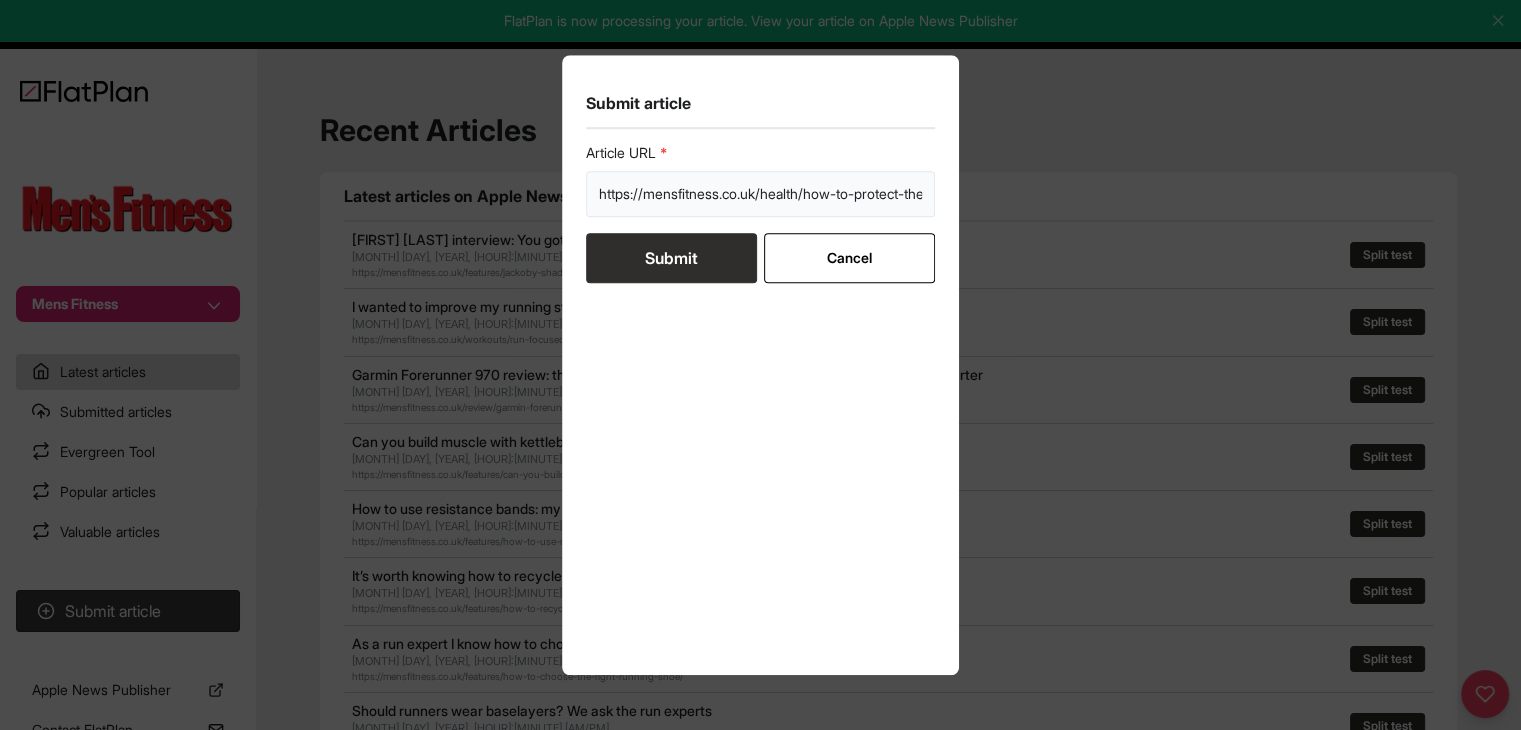 scroll, scrollTop: 0, scrollLeft: 244, axis: horizontal 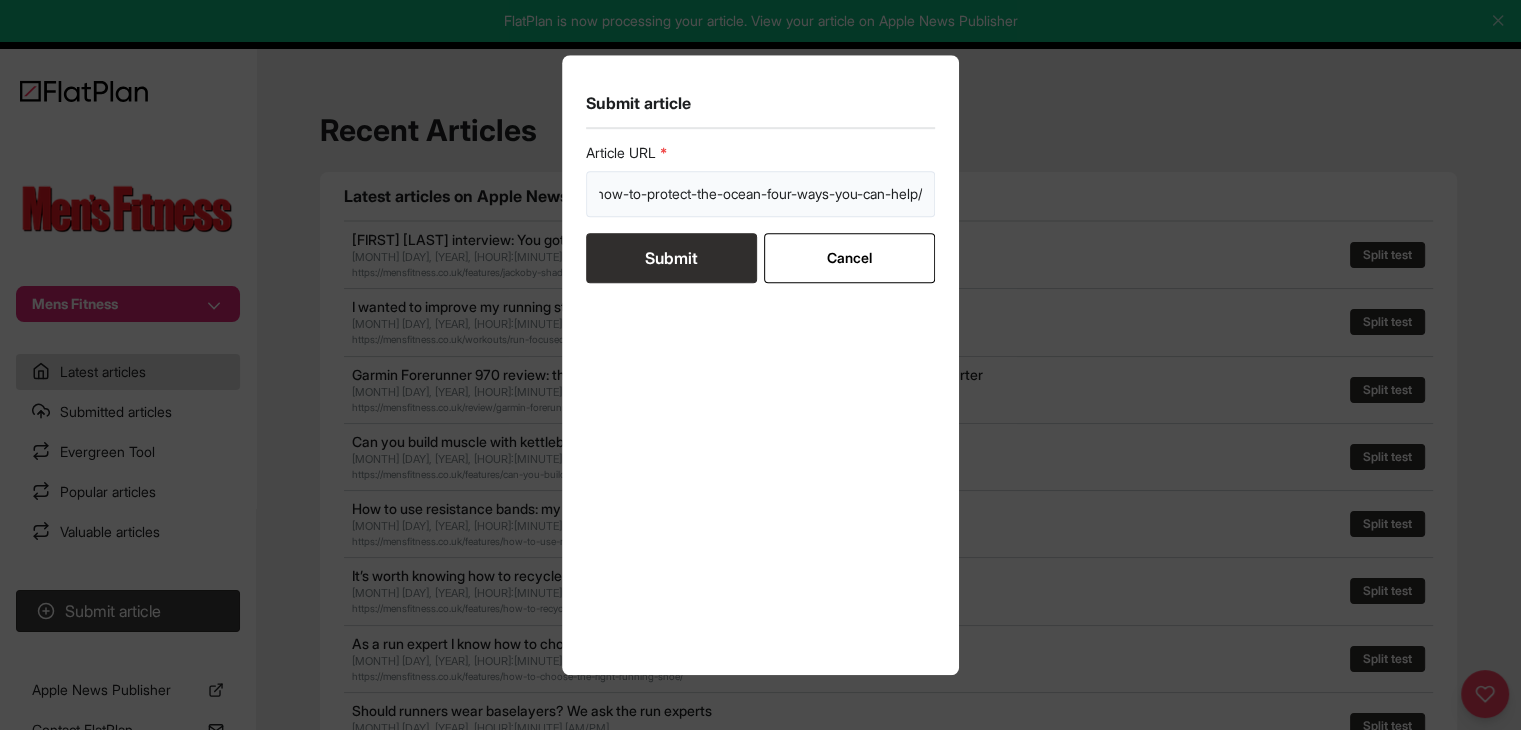 type on "https://mensfitness.co.uk/health/how-to-protect-the-ocean-four-ways-you-can-help/" 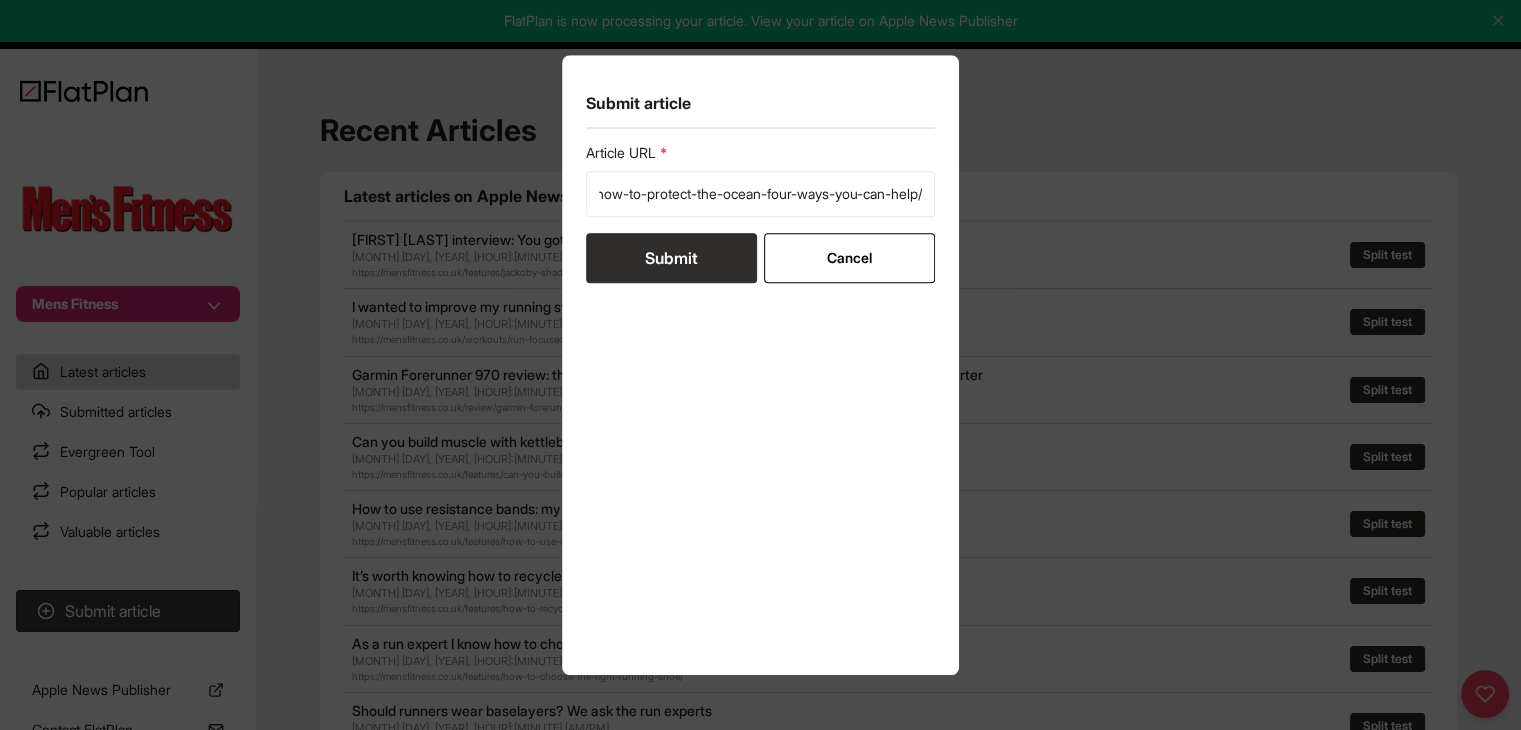 click on "Submit" at bounding box center (671, 258) 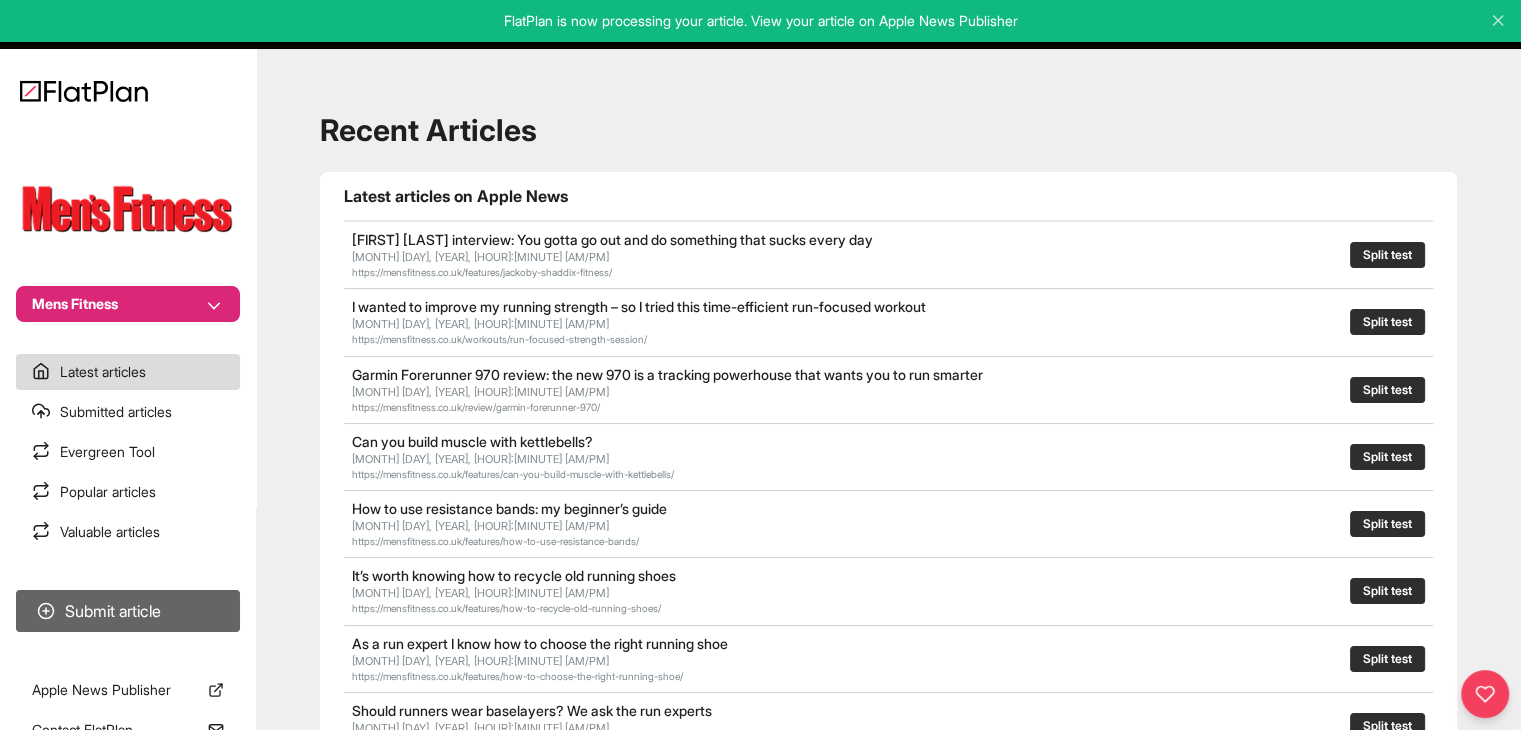 click on "Submit article" at bounding box center (128, 611) 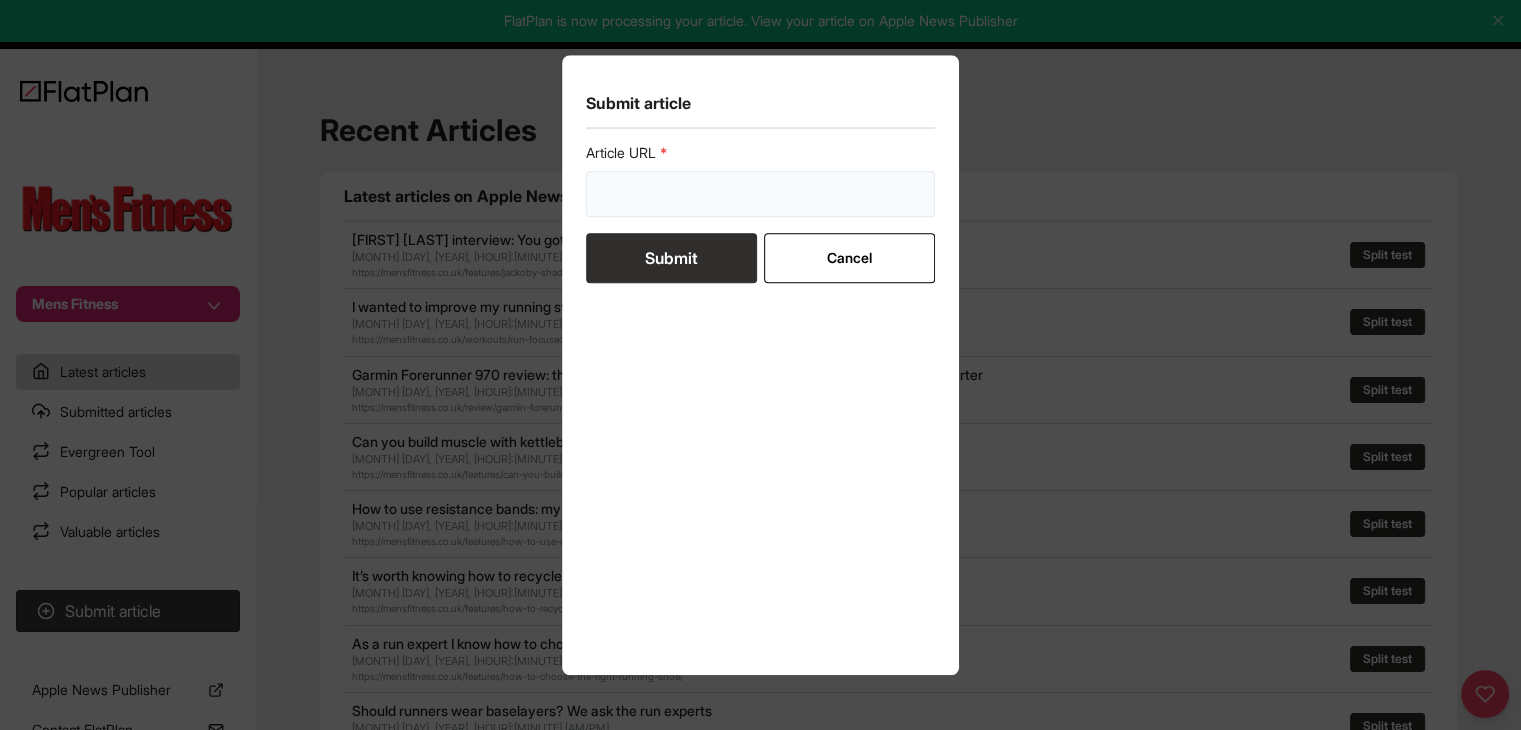 click at bounding box center (761, 194) 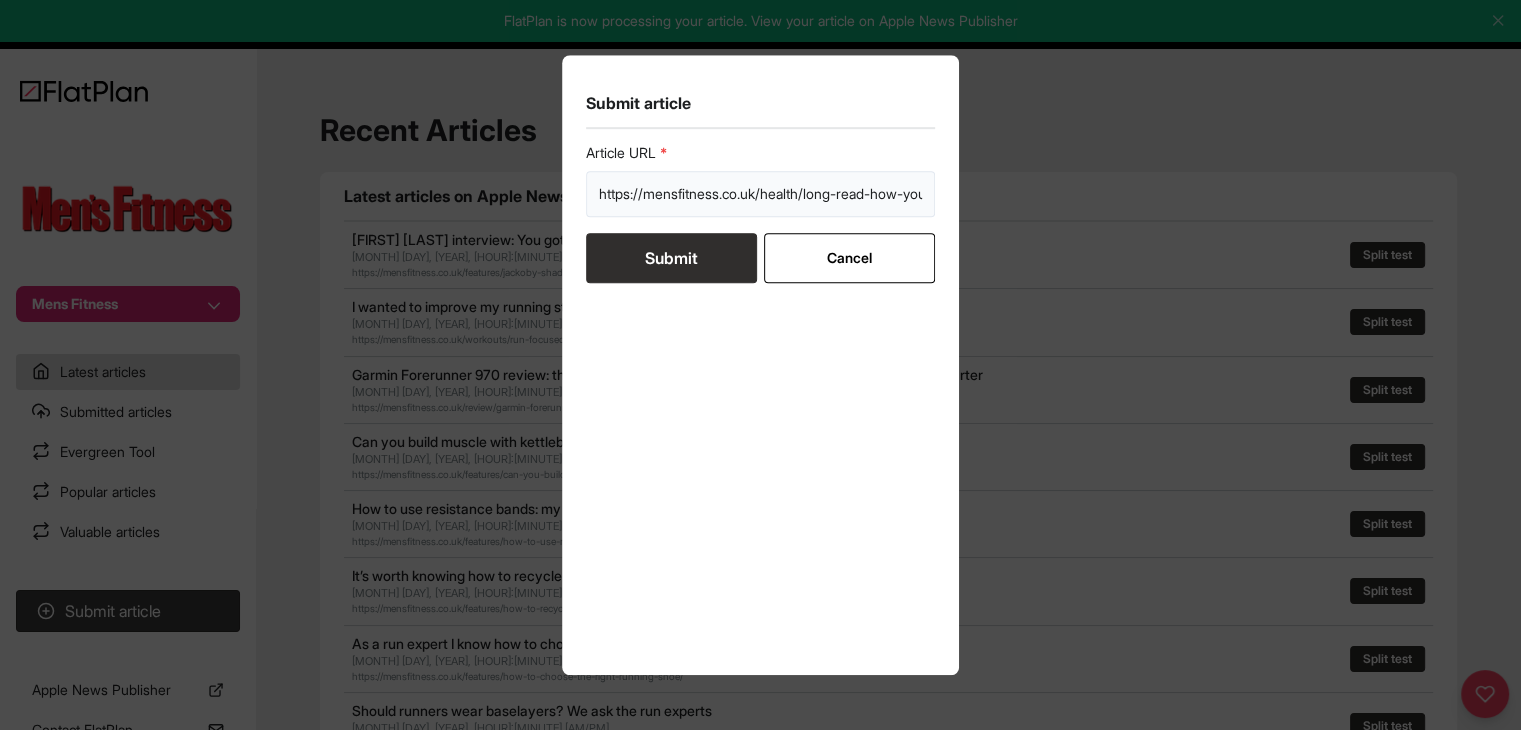 scroll, scrollTop: 0, scrollLeft: 317, axis: horizontal 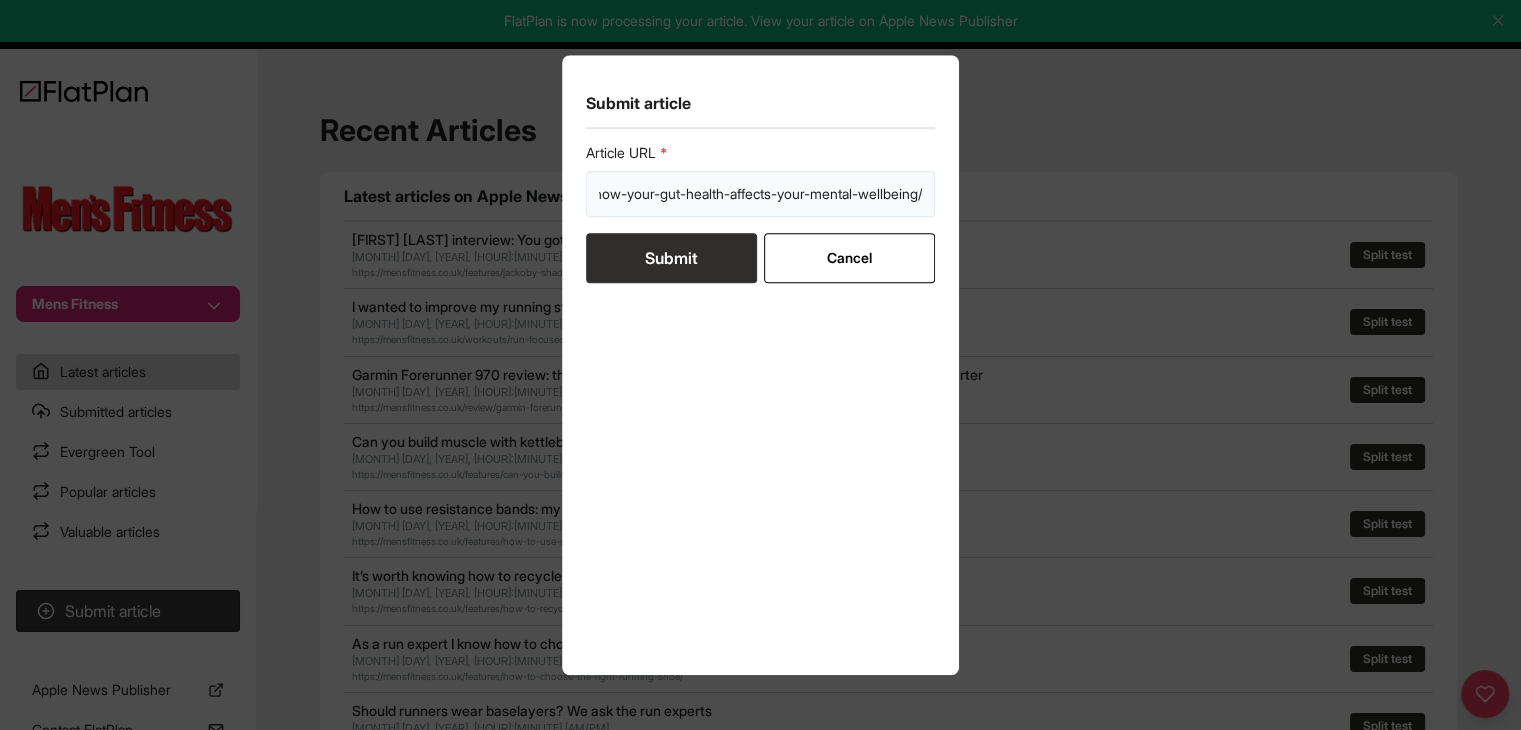 type on "https://mensfitness.co.uk/health/long-read-how-your-gut-health-affects-your-mental-wellbeing/" 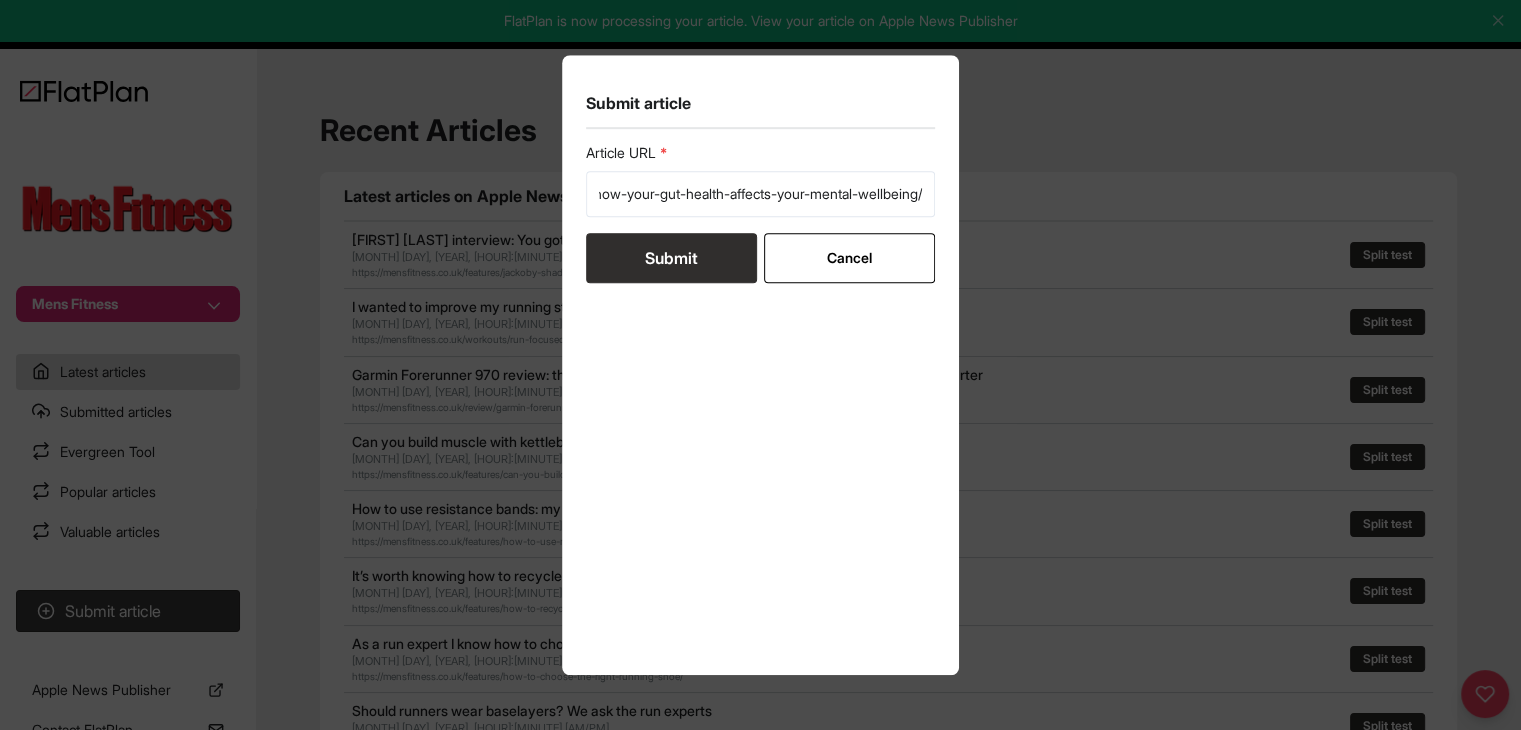 click on "Submit" at bounding box center [671, 258] 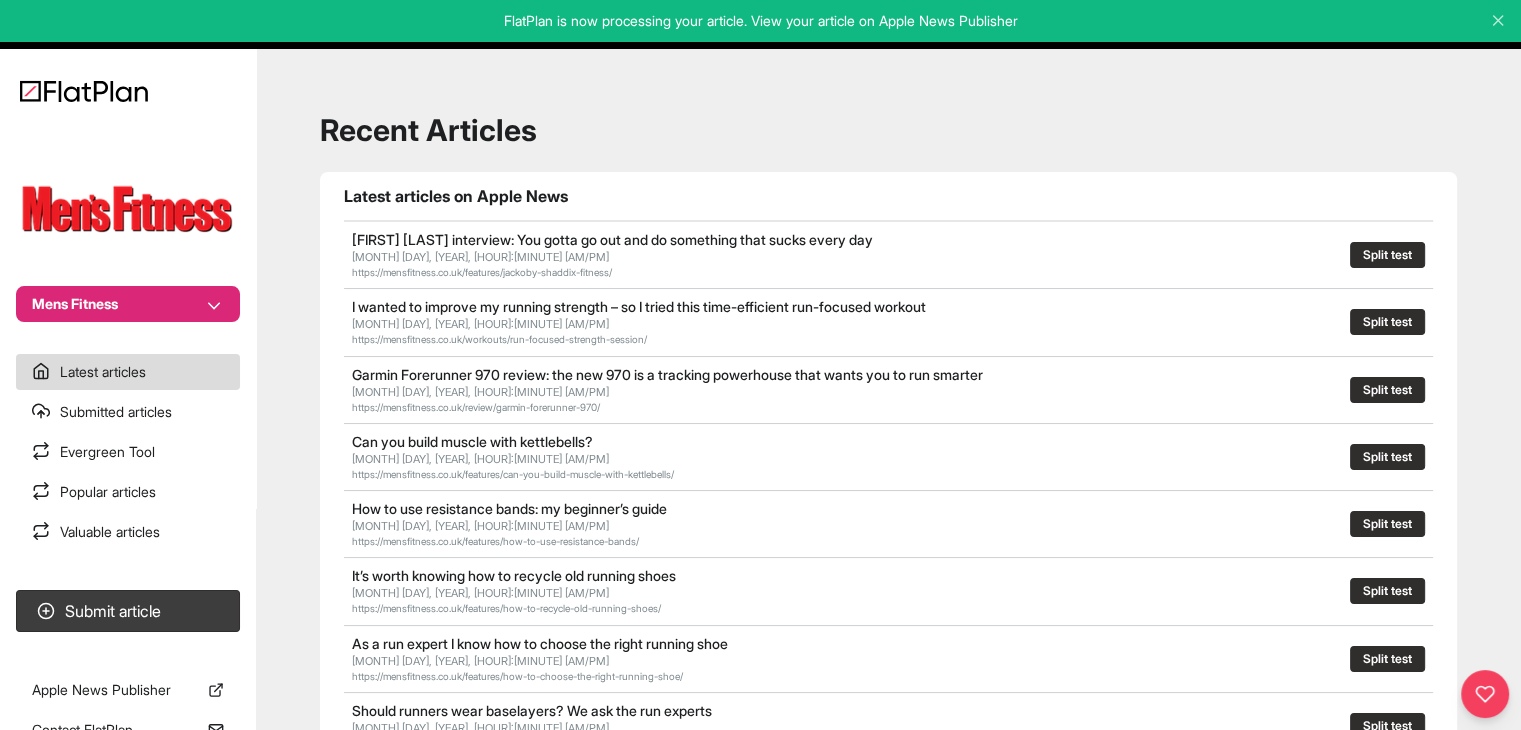 click on "Mens Fitness" at bounding box center [128, 224] 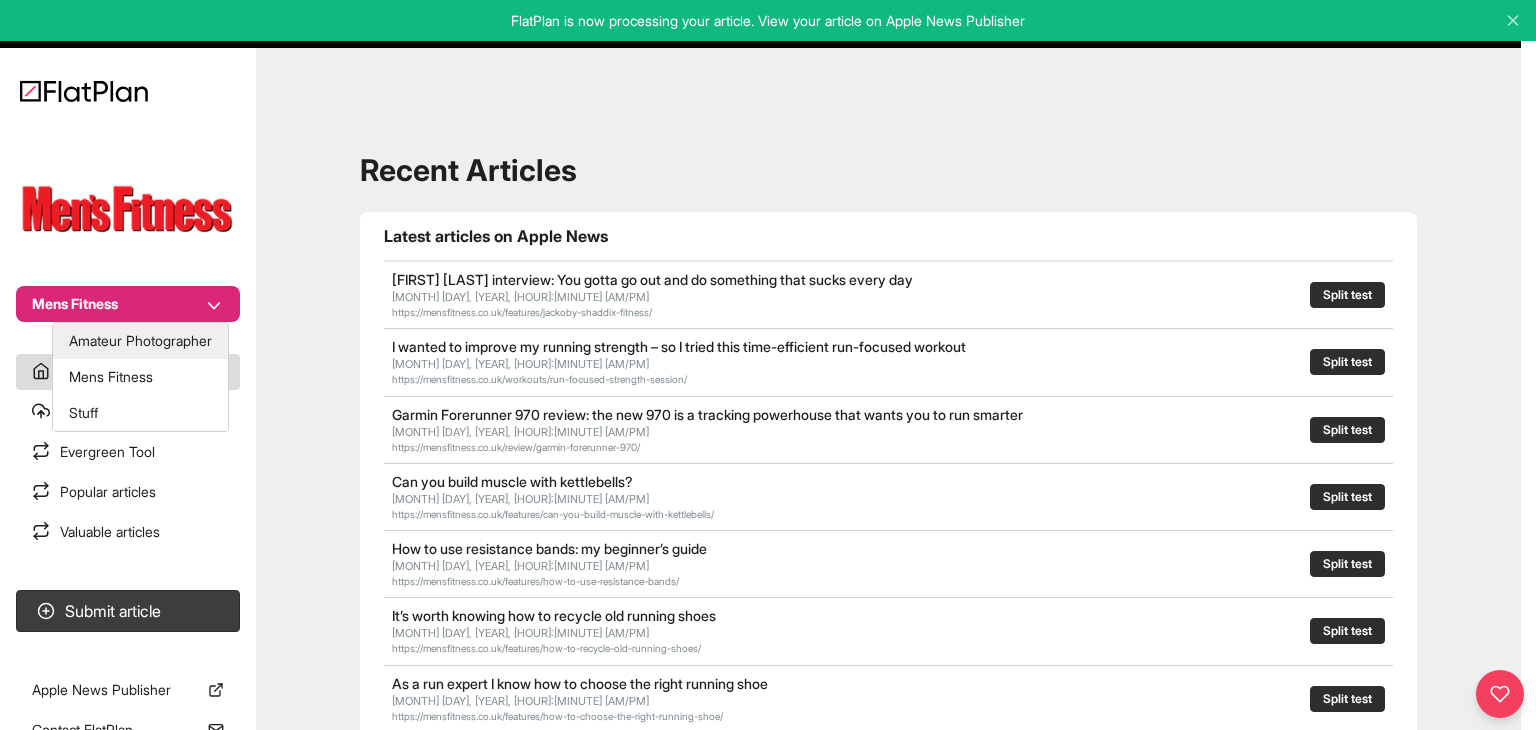click on "Amateur Photographer" at bounding box center [140, 341] 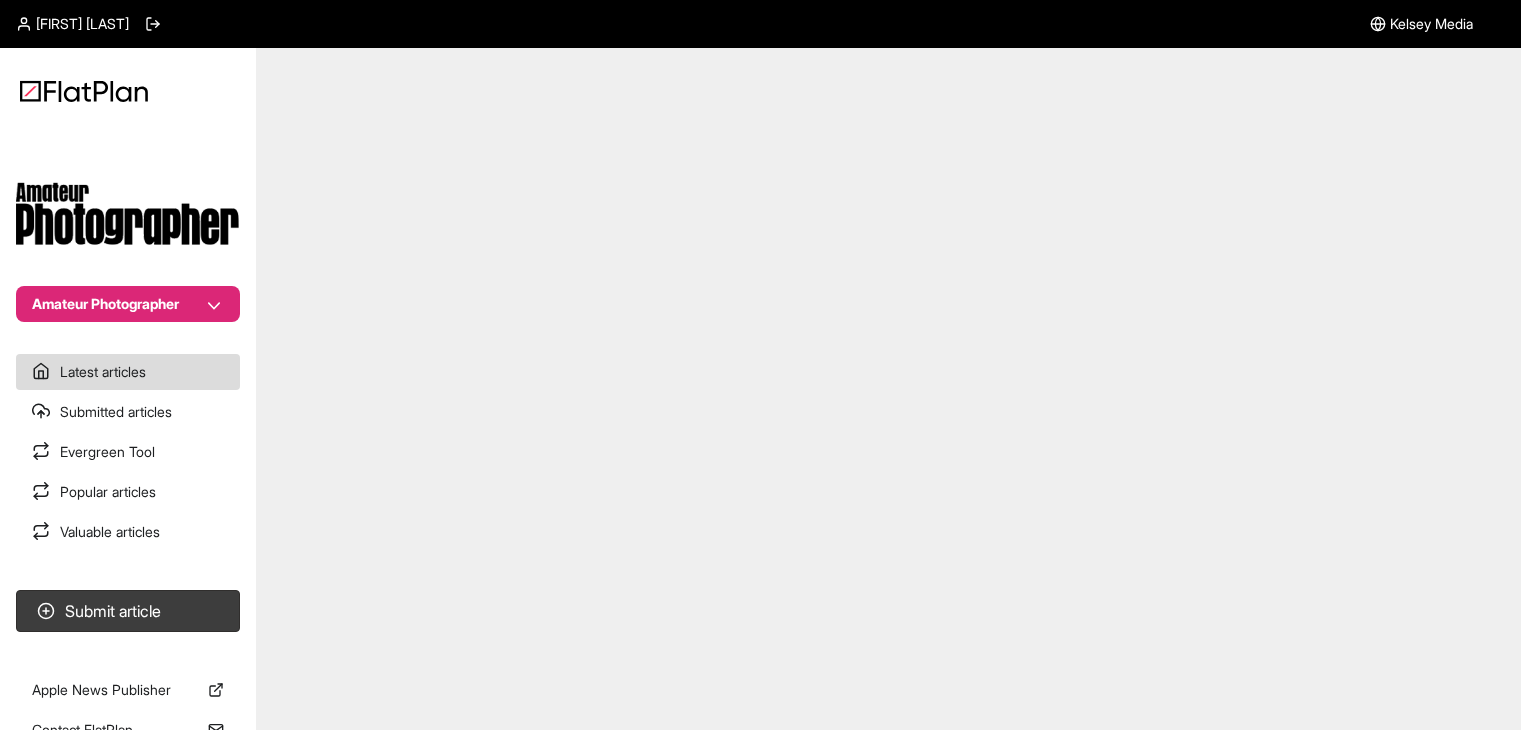 click on "Submit article" at bounding box center [128, 611] 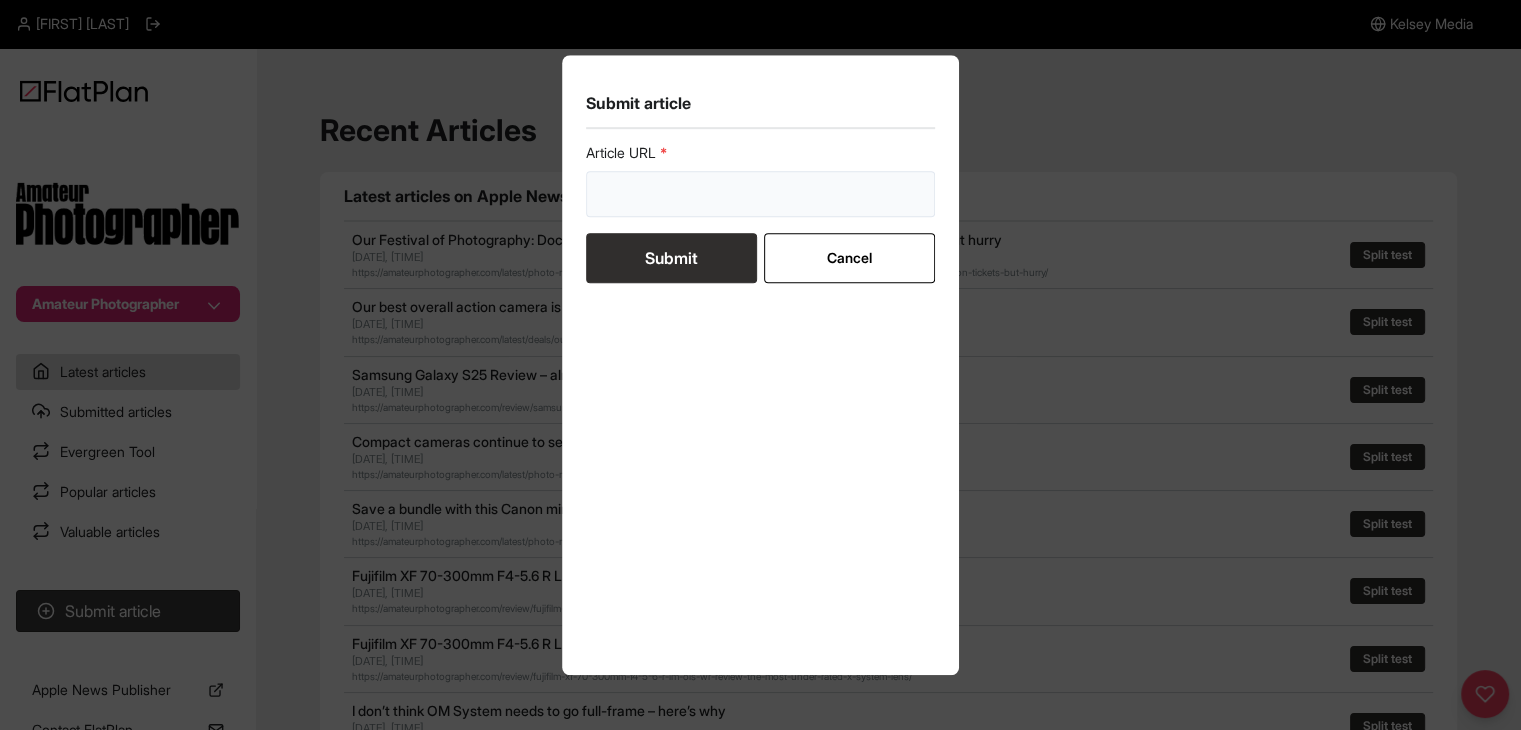 click at bounding box center (761, 194) 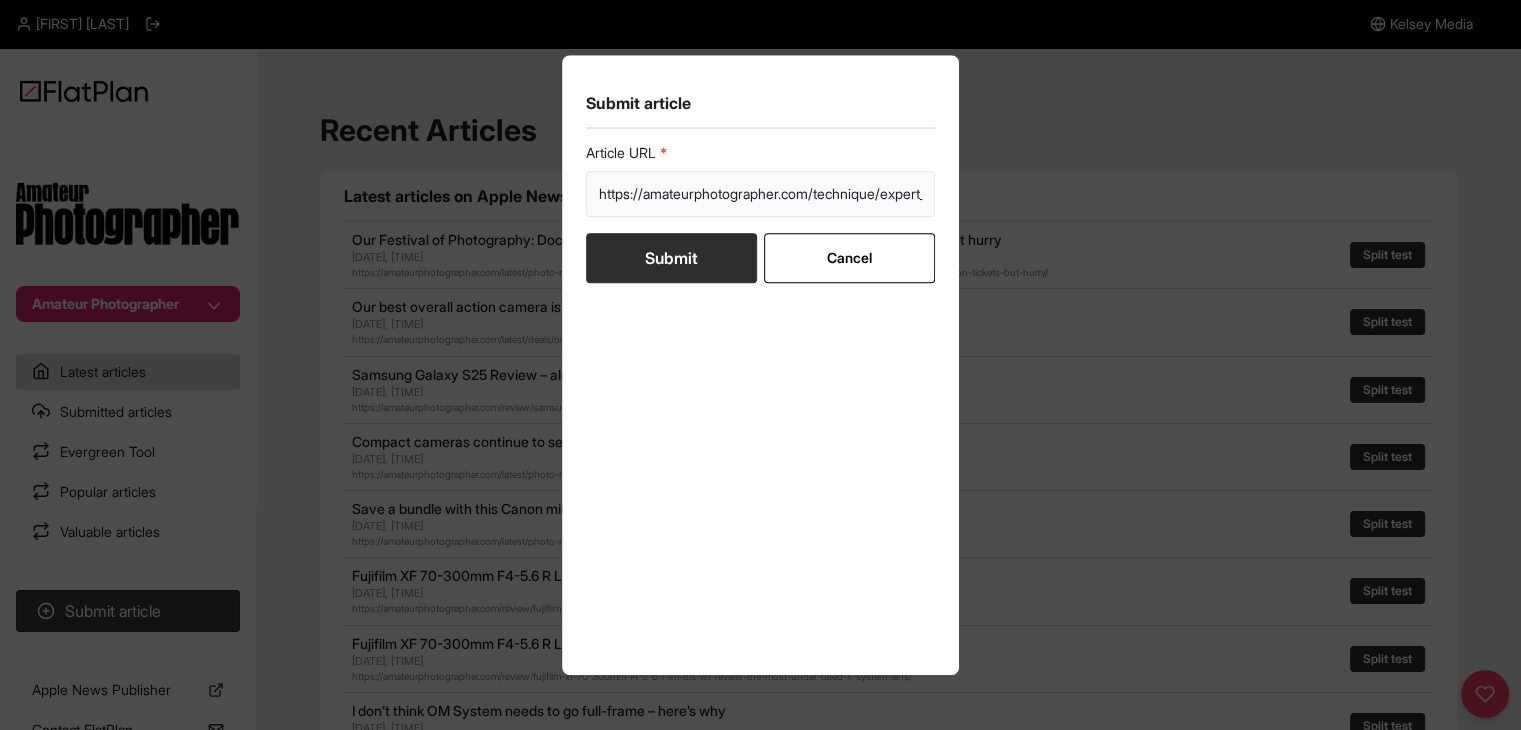 scroll, scrollTop: 0, scrollLeft: 306, axis: horizontal 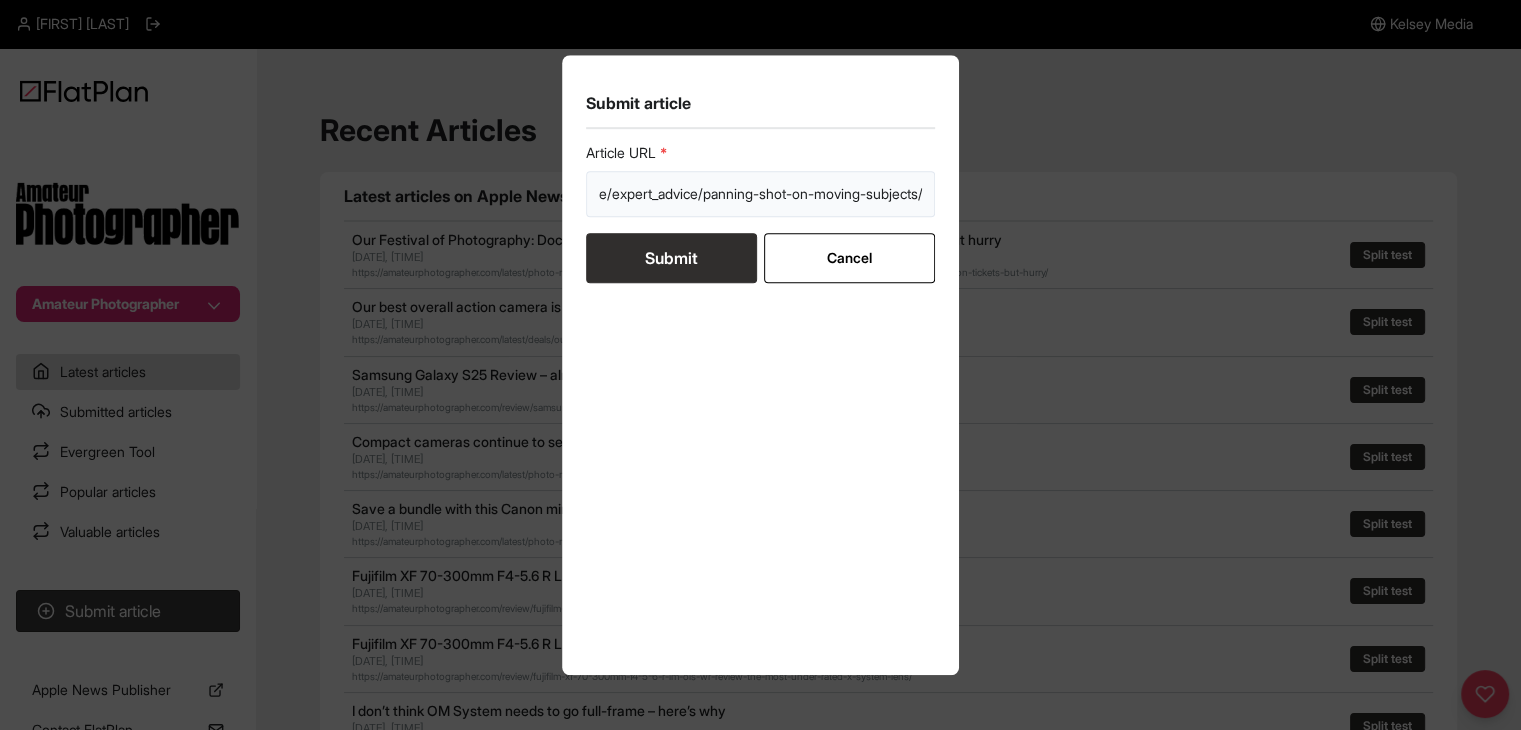 type on "https://amateurphotographer.com/technique/expert_advice/panning-shot-on-moving-subjects/" 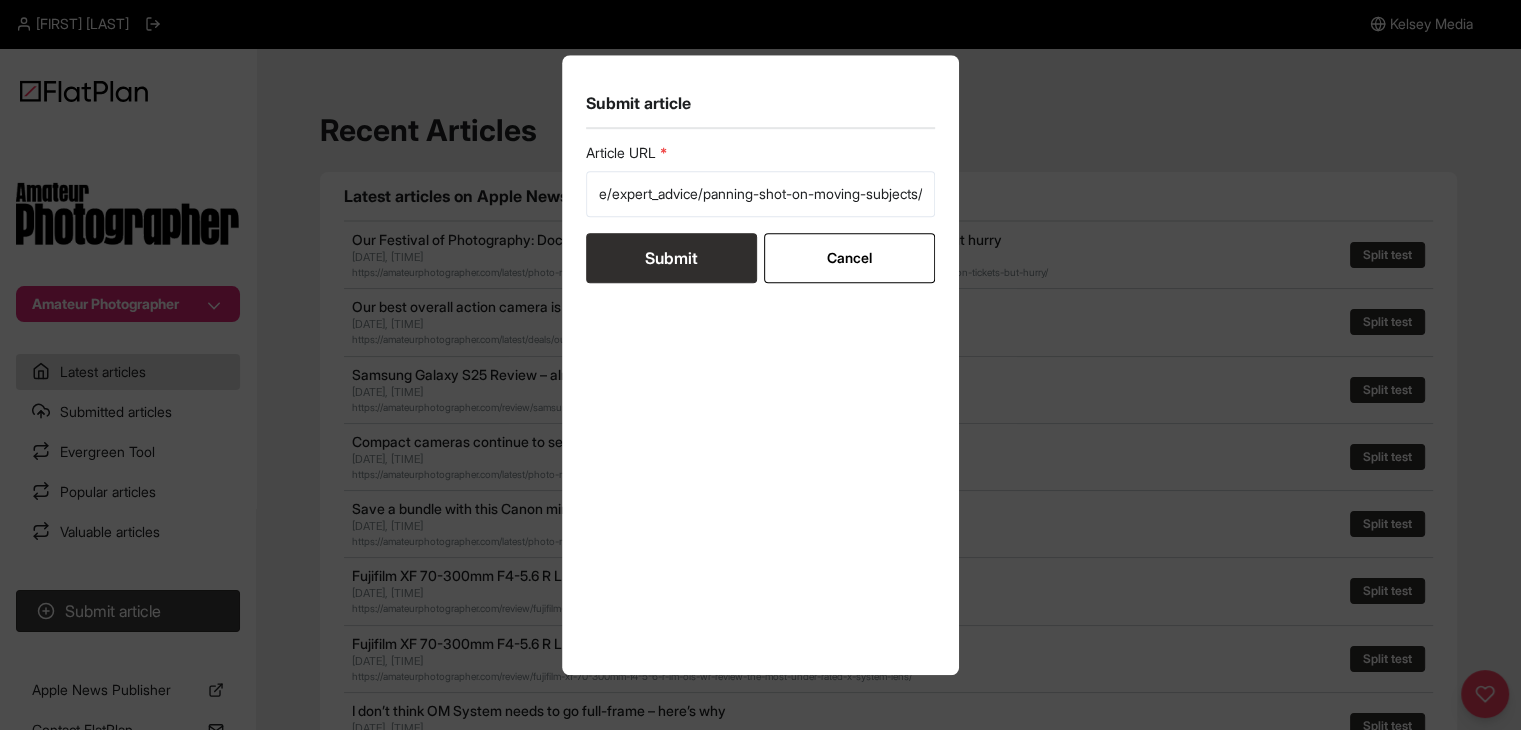 click on "Submit" at bounding box center (671, 258) 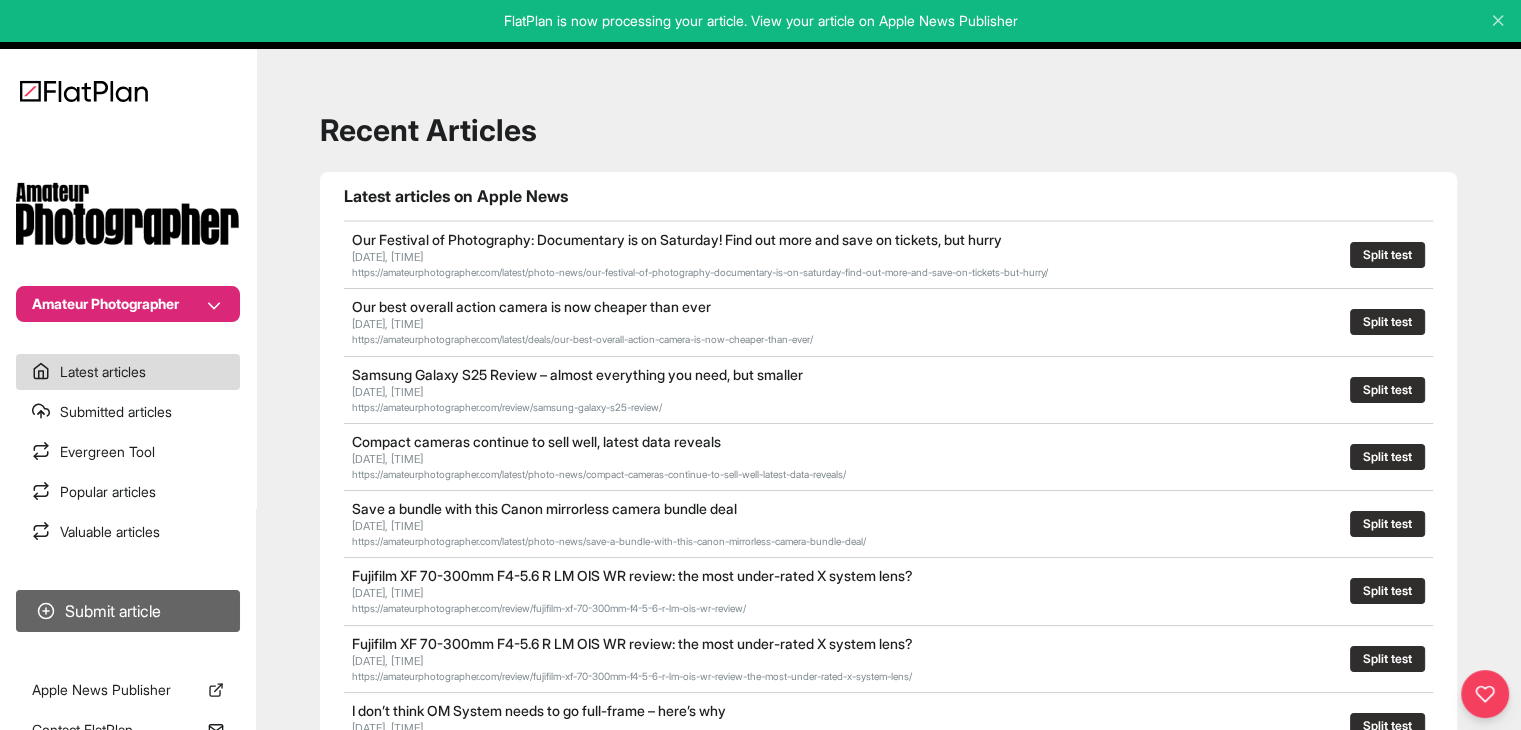 click on "Submit article" at bounding box center (128, 611) 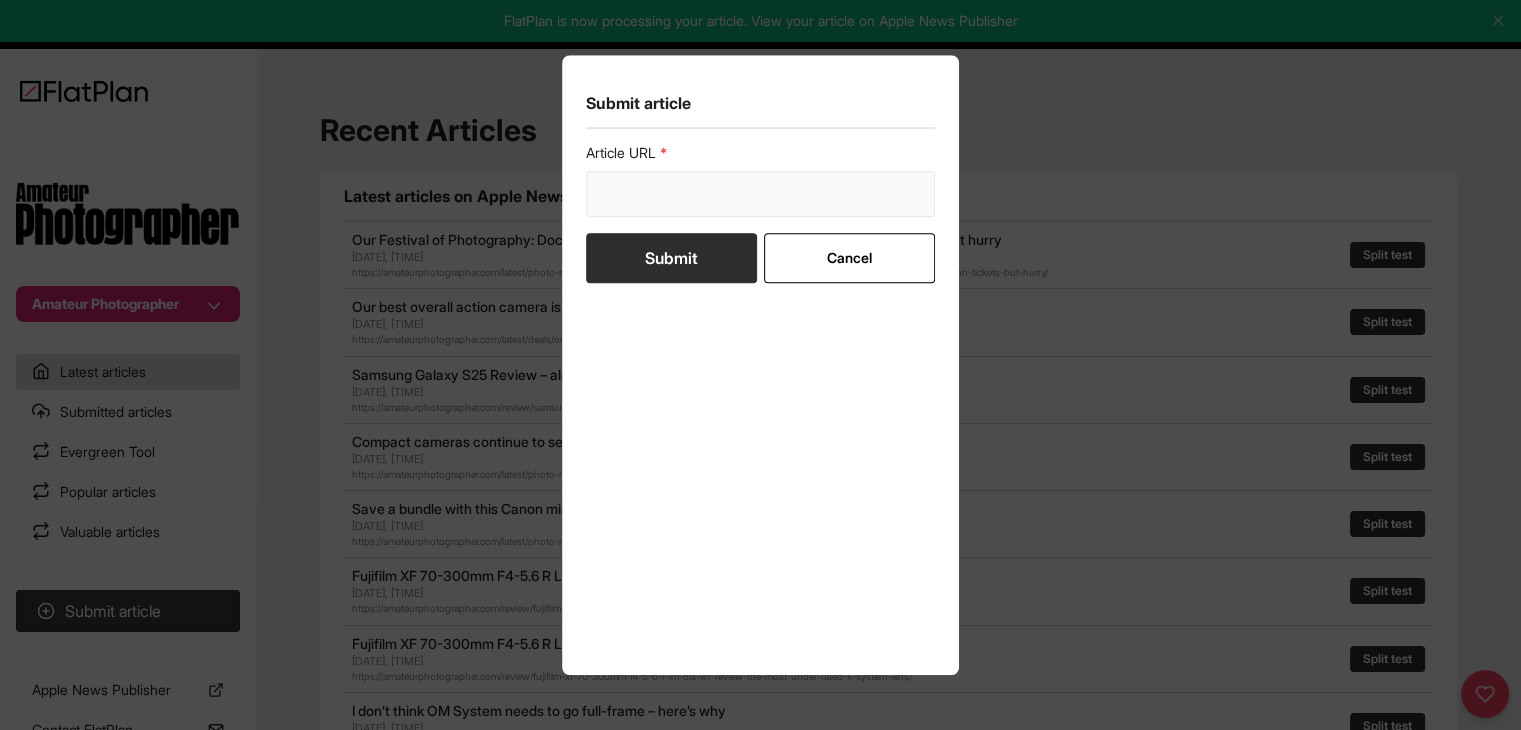 click at bounding box center [761, 194] 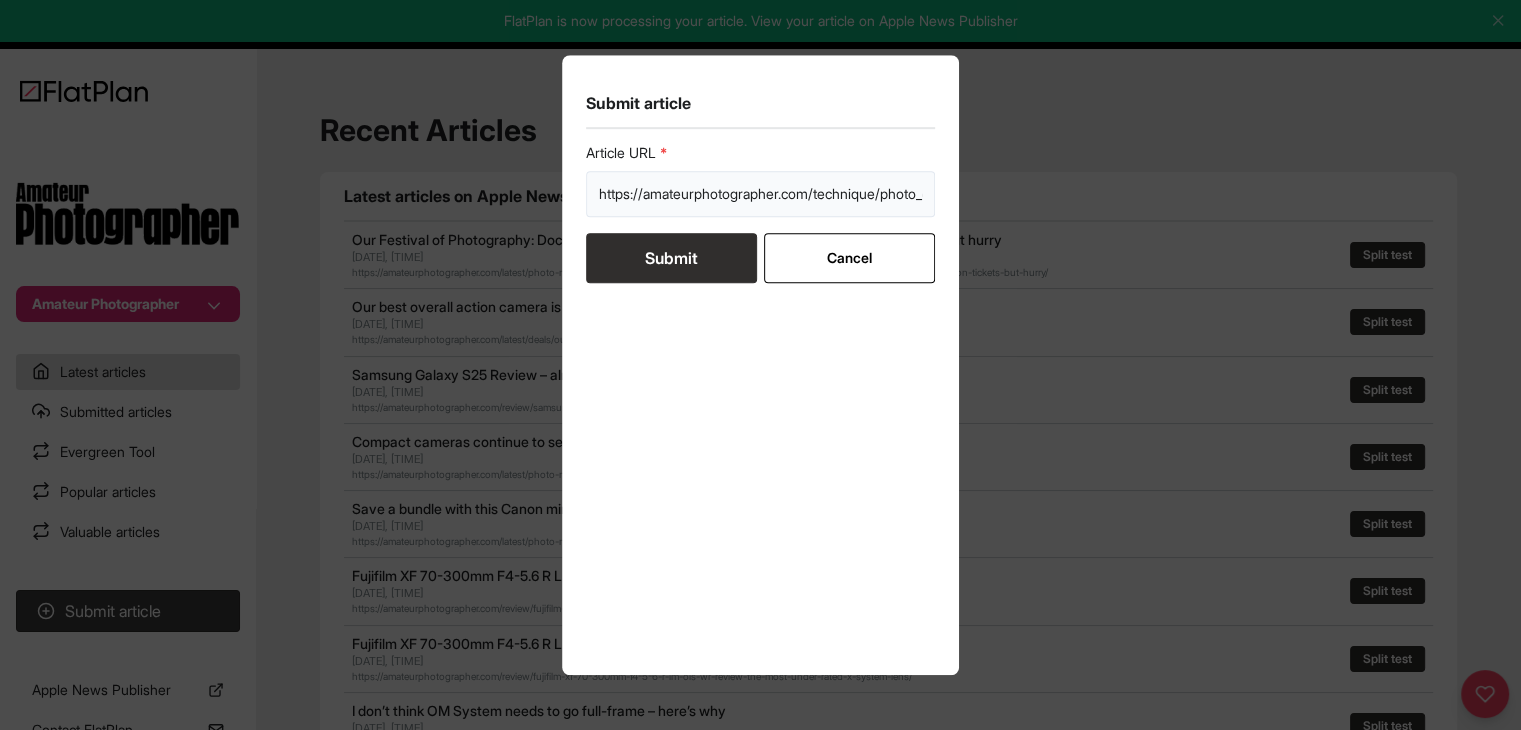 scroll, scrollTop: 0, scrollLeft: 326, axis: horizontal 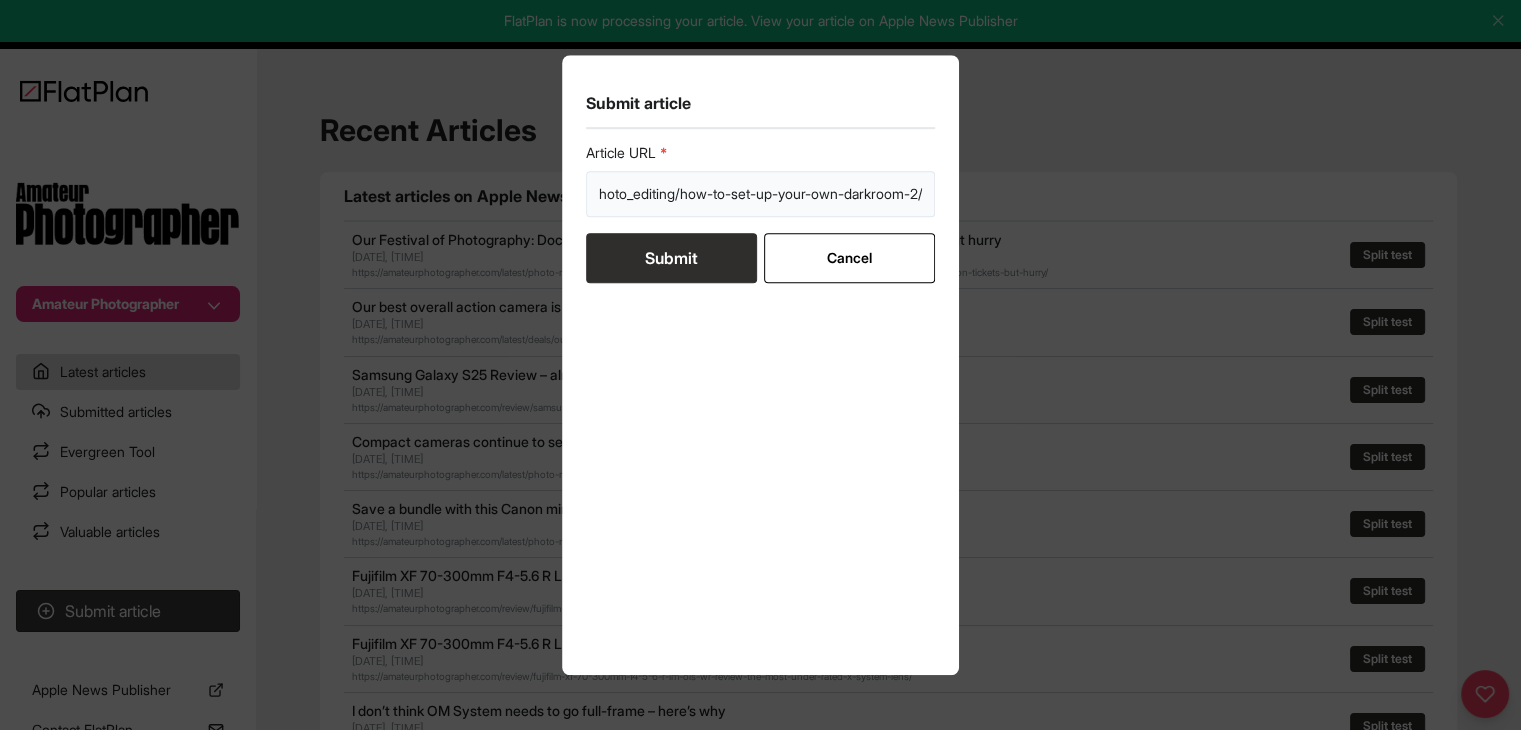 type on "https://amateurphotographer.com/technique/photo_editing/how-to-set-up-your-own-darkroom-2/" 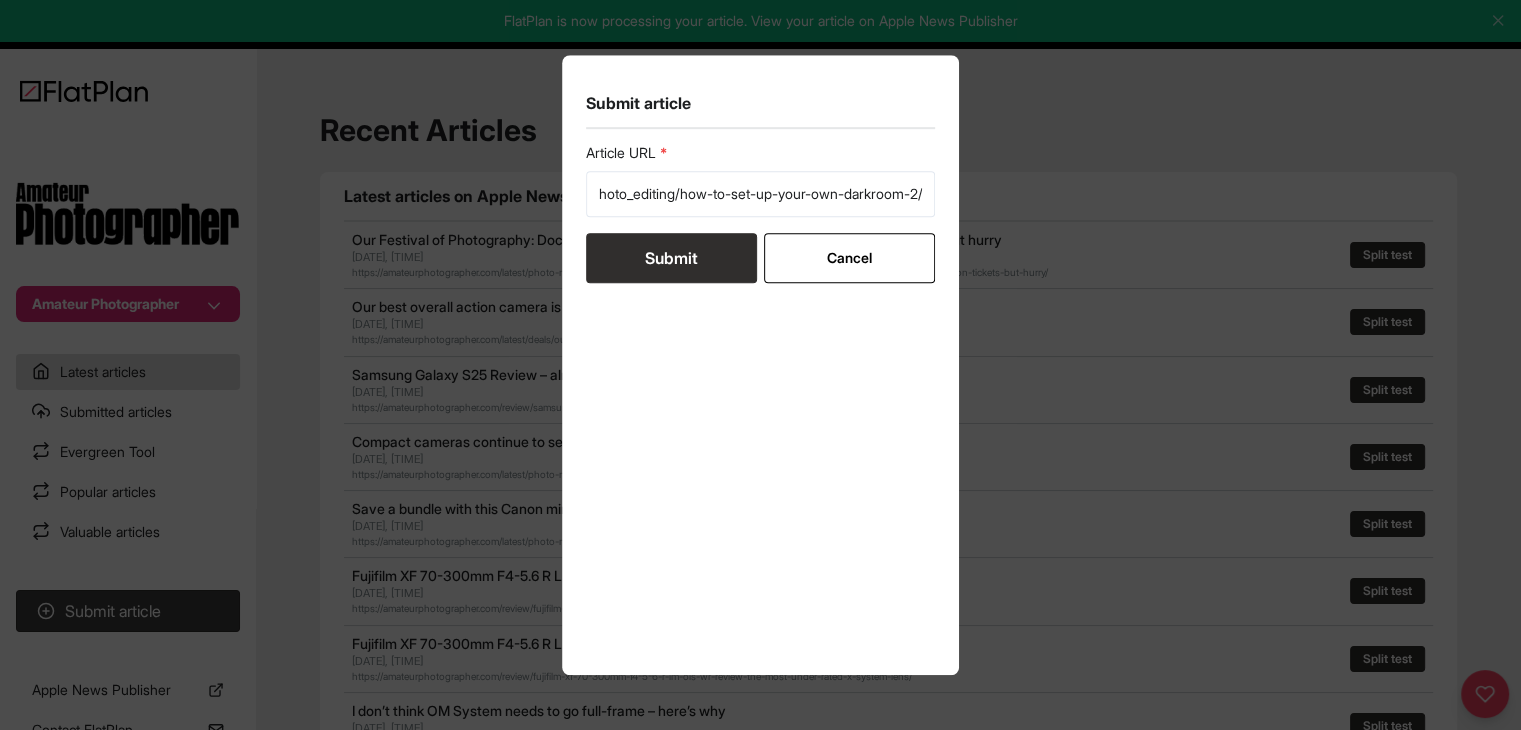 drag, startPoint x: 682, startPoint y: 255, endPoint x: 780, endPoint y: 182, distance: 122.20065 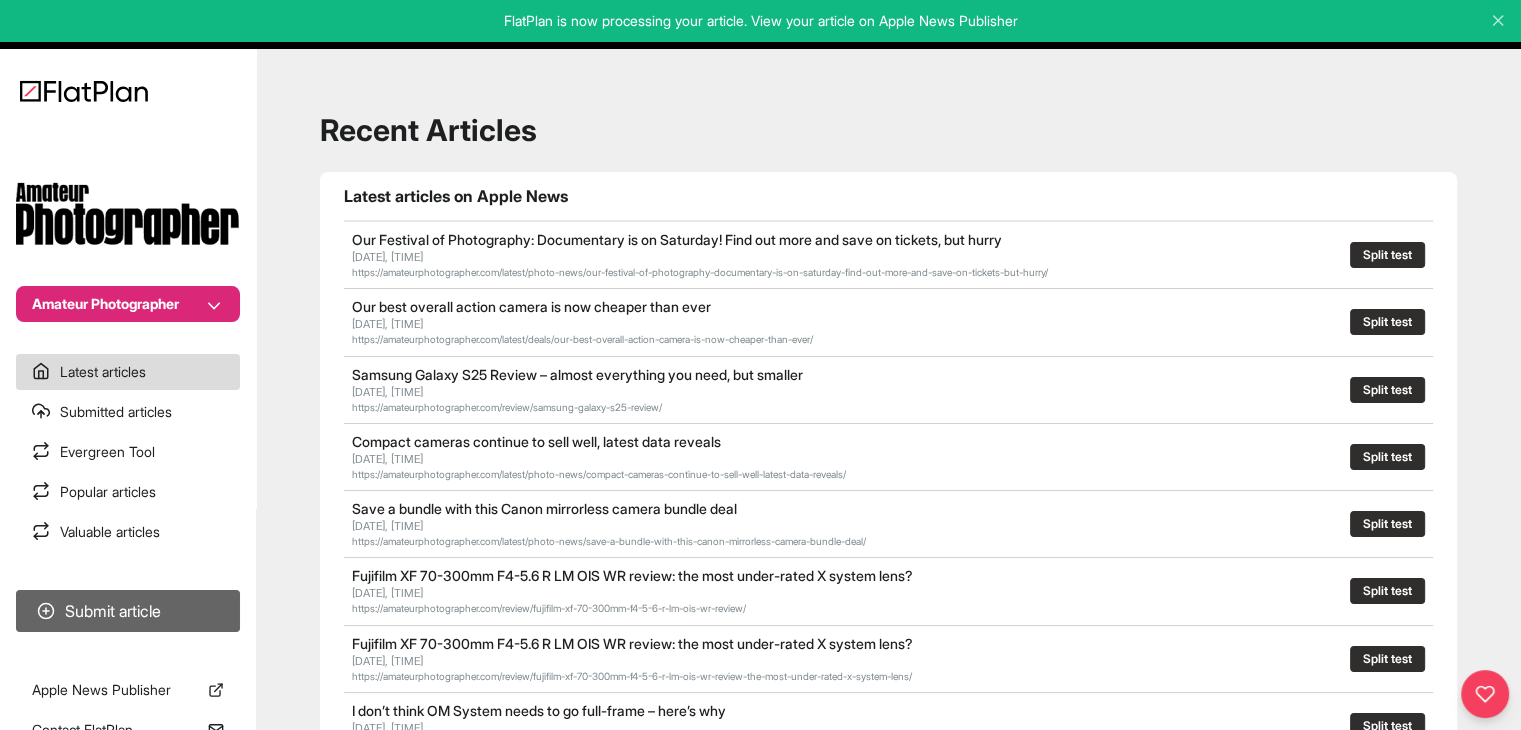 click on "Submit article" at bounding box center (128, 611) 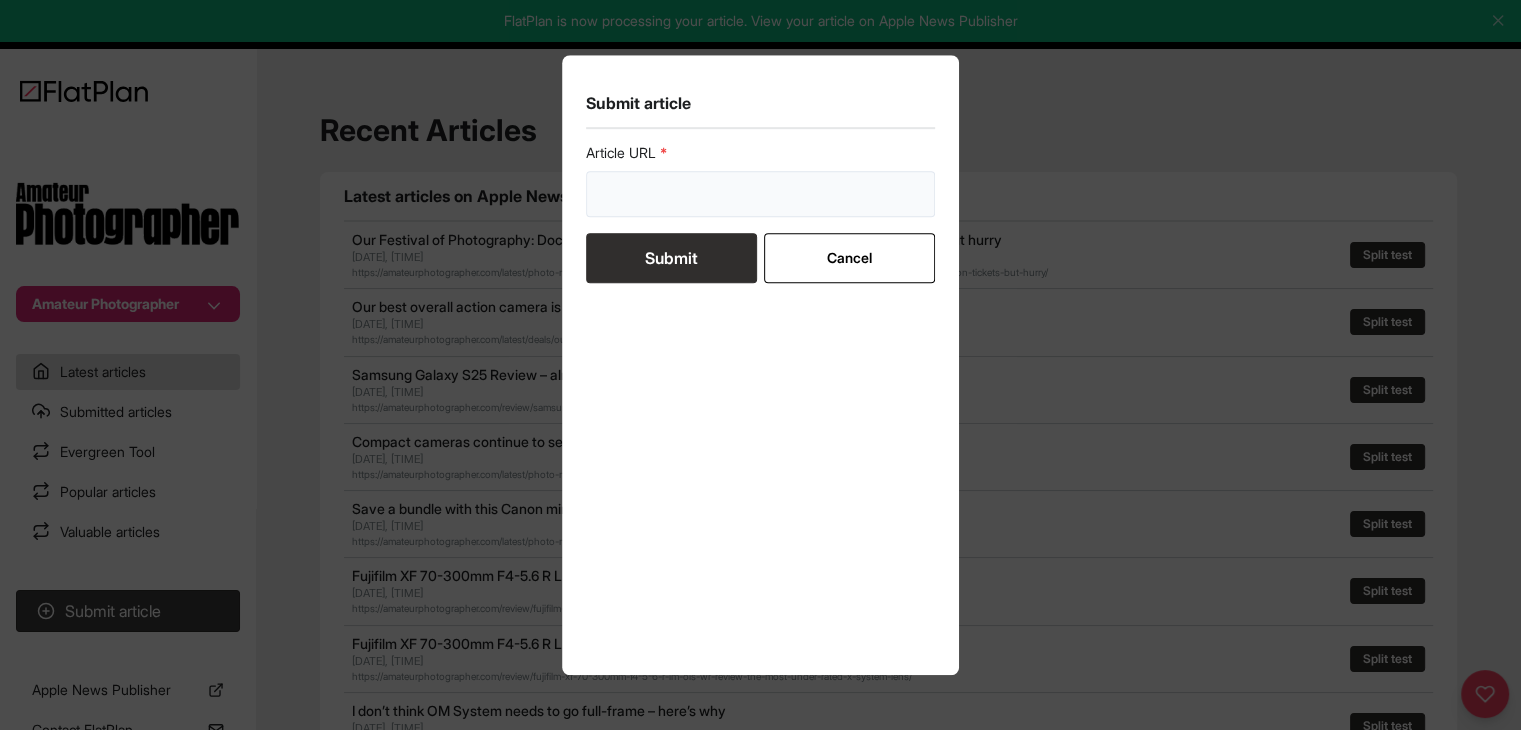 click at bounding box center (761, 194) 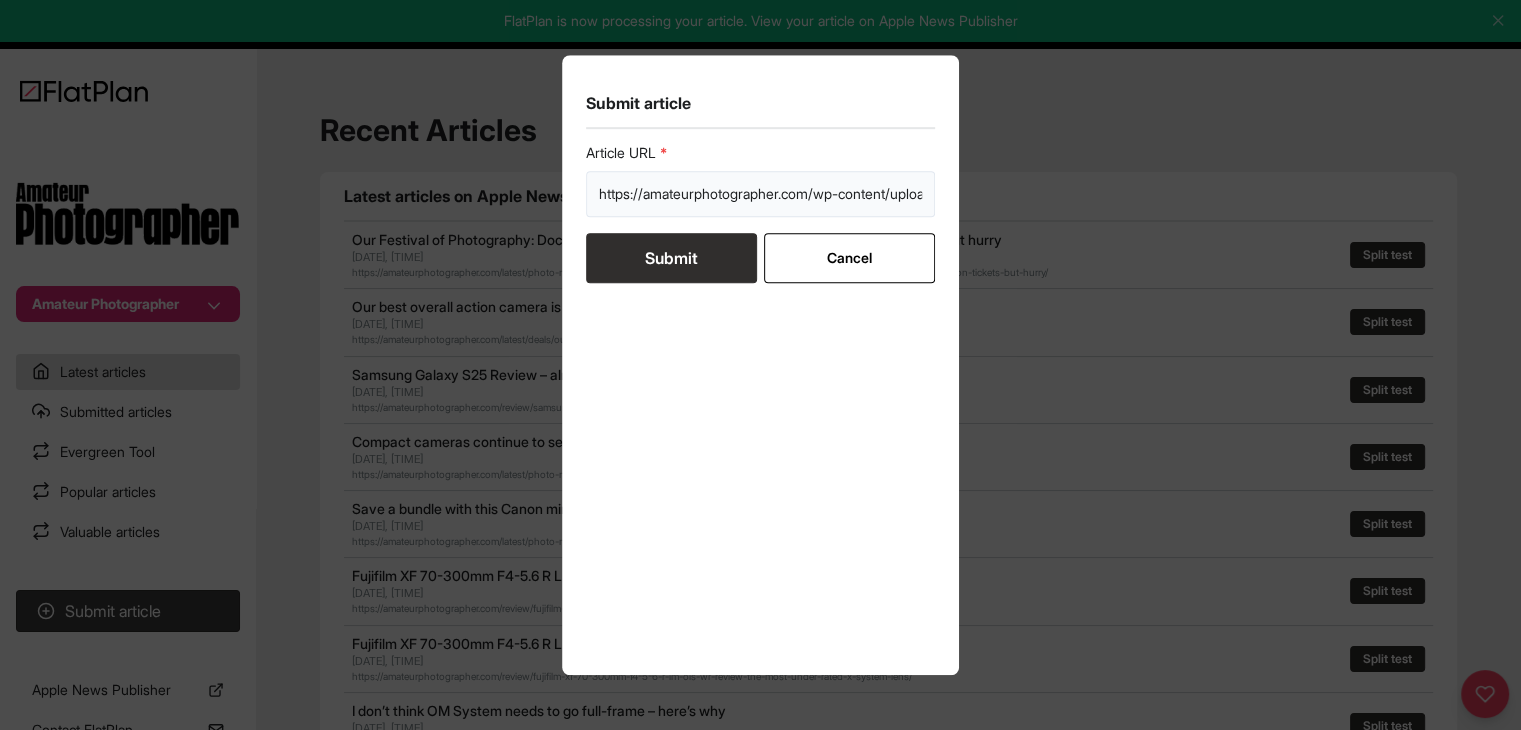 scroll, scrollTop: 0, scrollLeft: 540, axis: horizontal 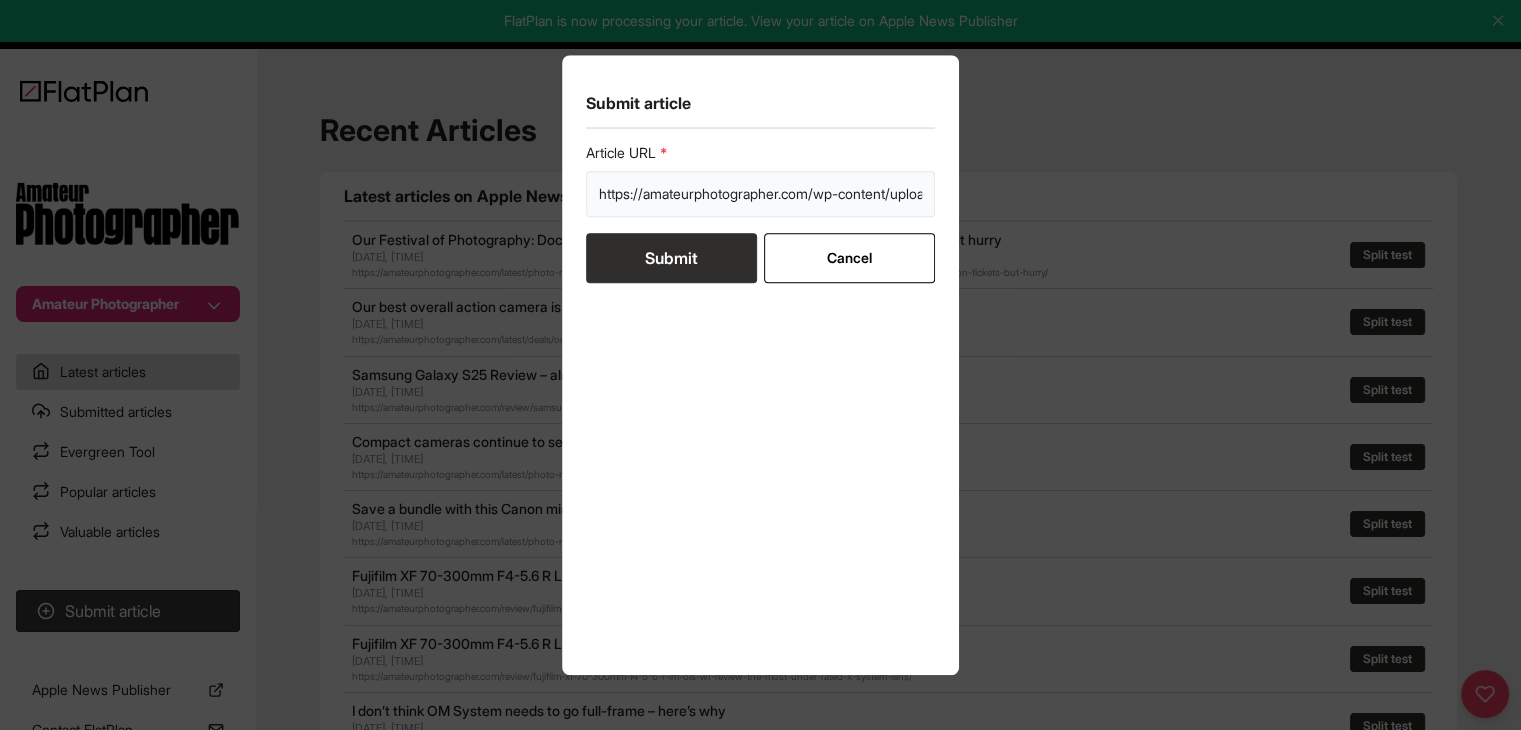 click on "https://amateurphotographer.com/wp-content/uploads/sites/7/2010/05/Flower_photography_thumbnail.gif?w=200&h=200&crop=1" at bounding box center [761, 194] 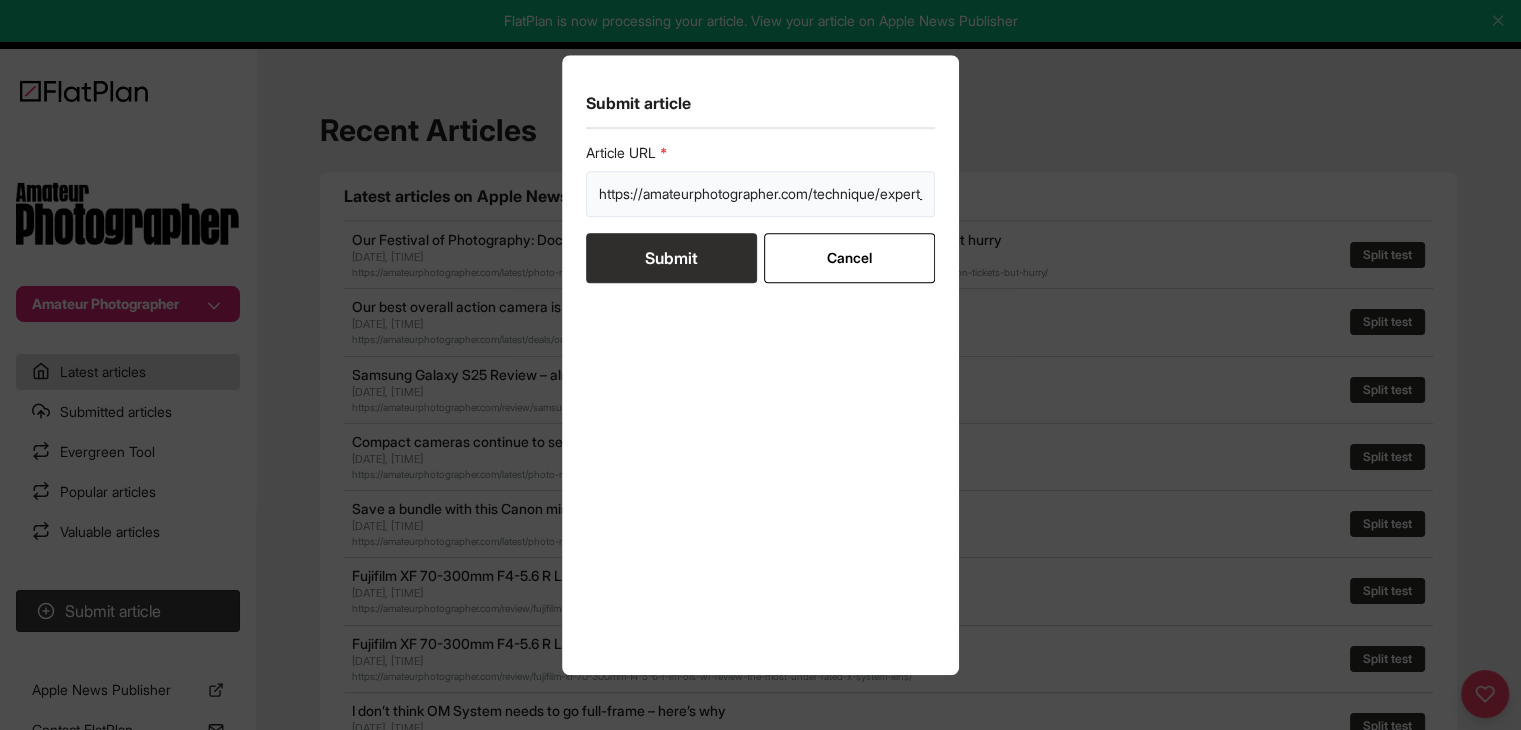 scroll, scrollTop: 0, scrollLeft: 308, axis: horizontal 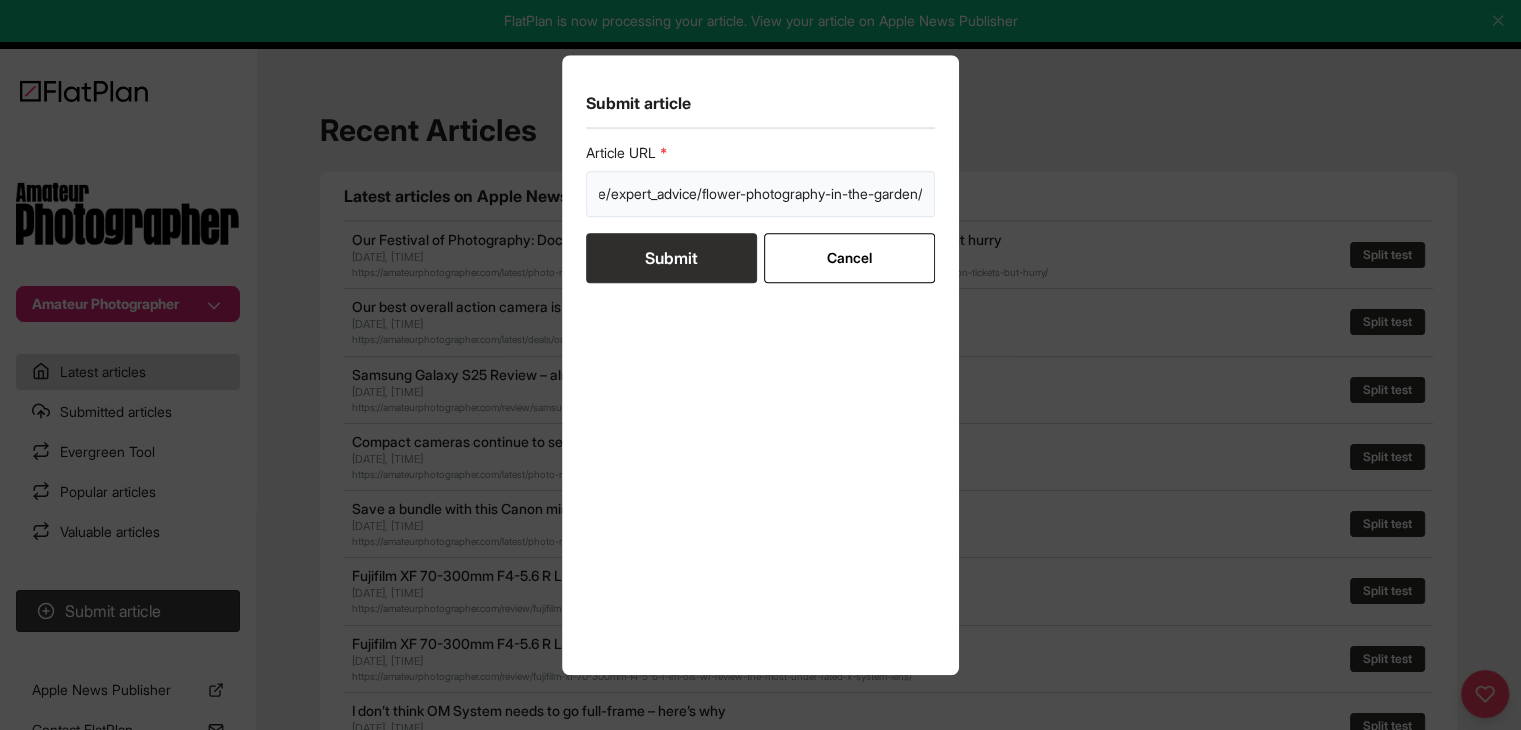 type on "https://amateurphotographer.com/technique/expert_advice/flower-photography-in-the-garden/" 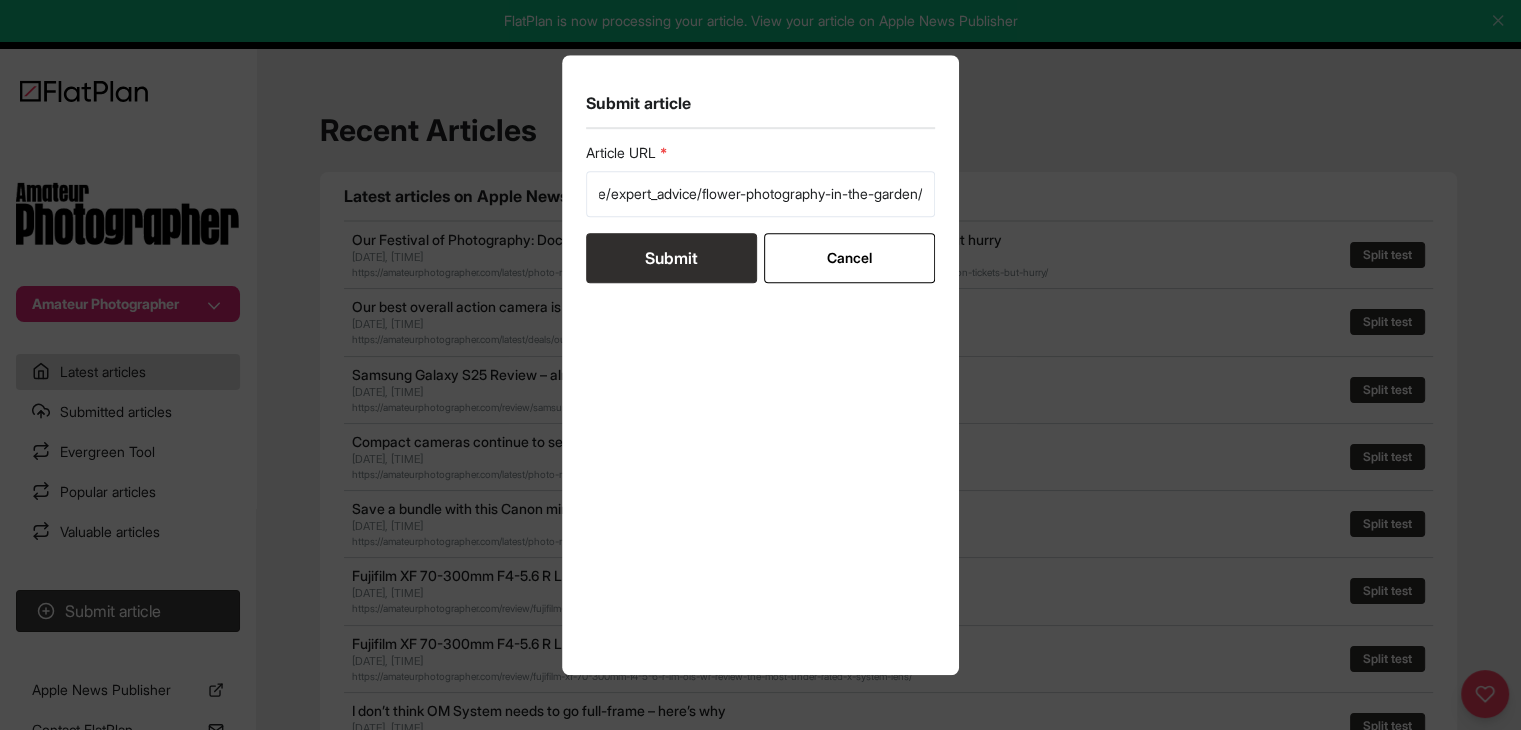 scroll, scrollTop: 0, scrollLeft: 0, axis: both 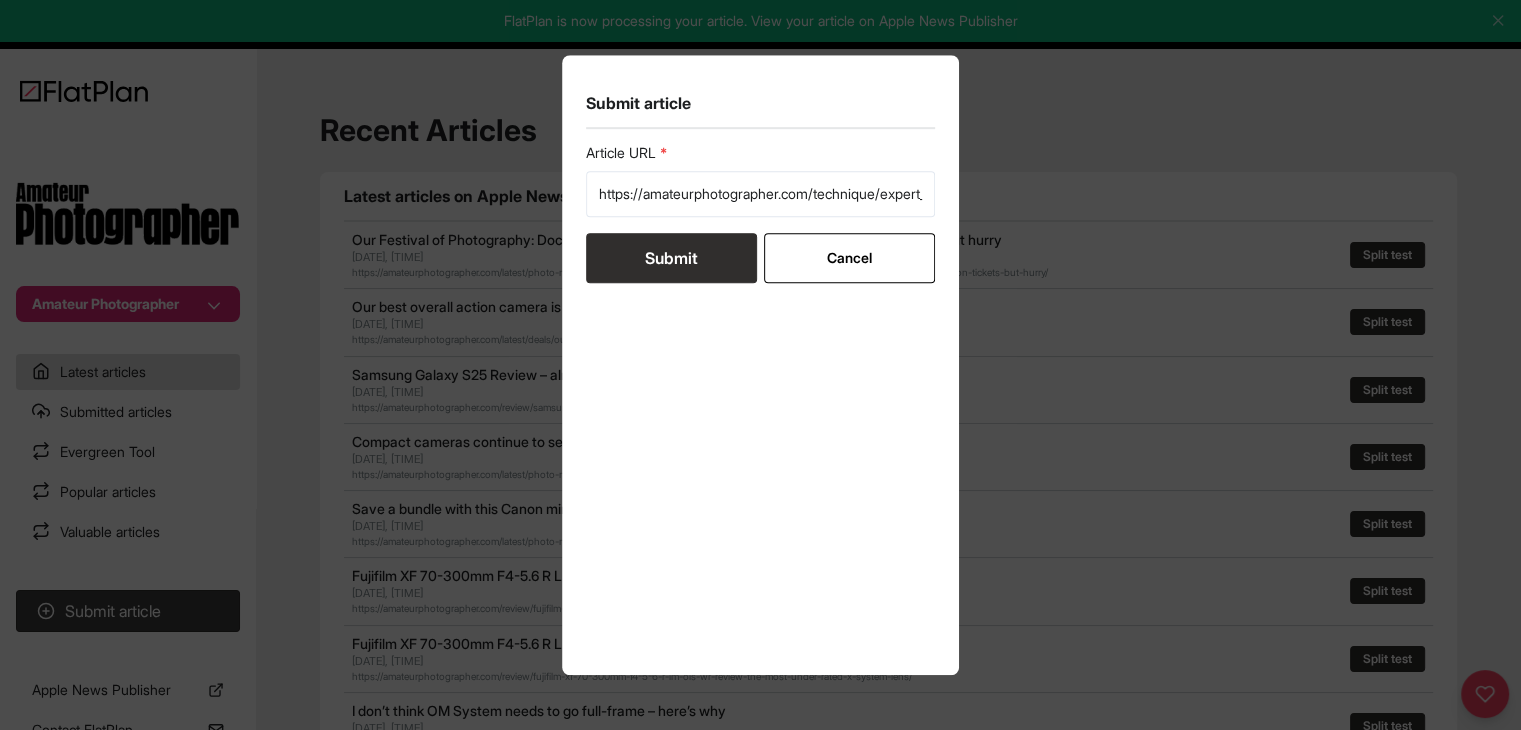 click on "Submit" at bounding box center [671, 258] 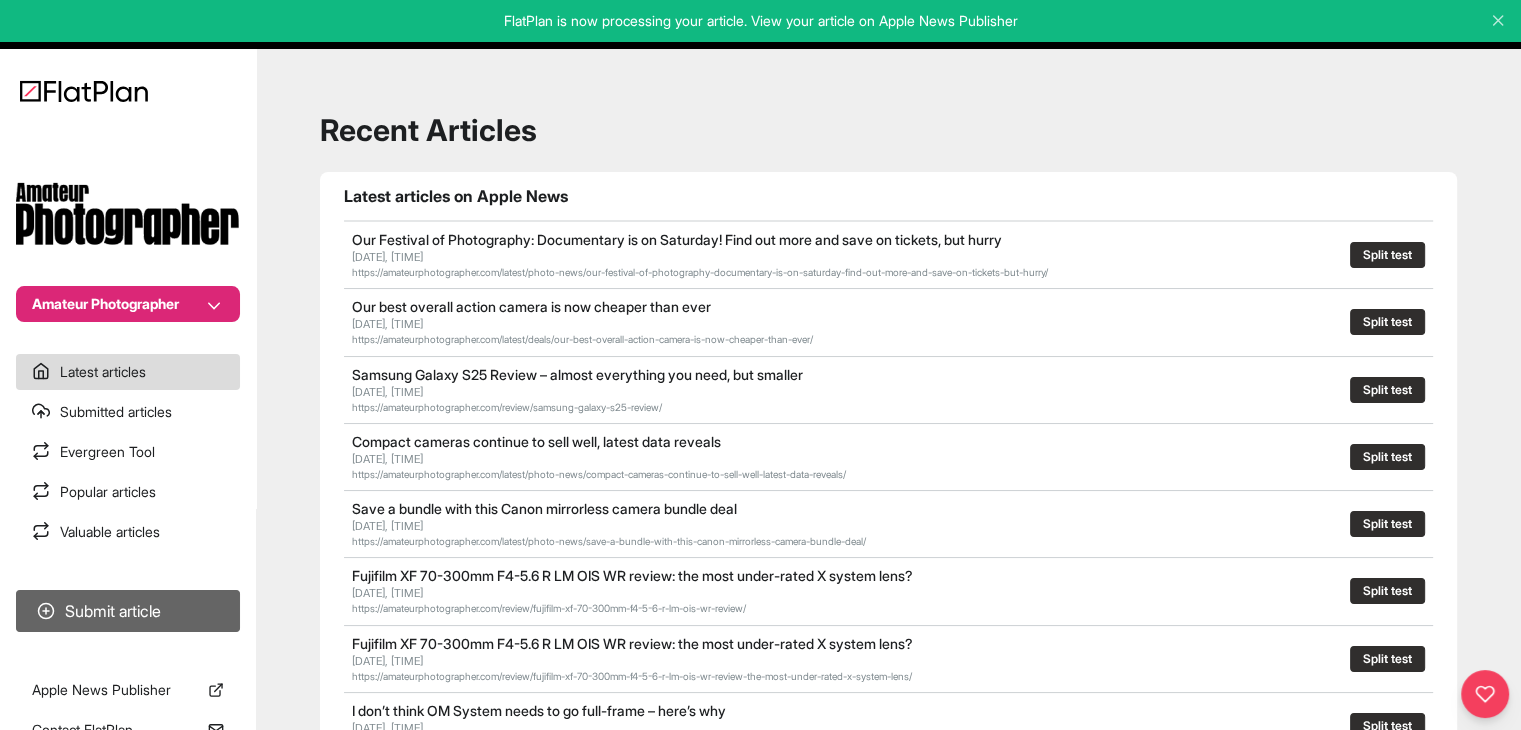click on "Submit article" at bounding box center [128, 611] 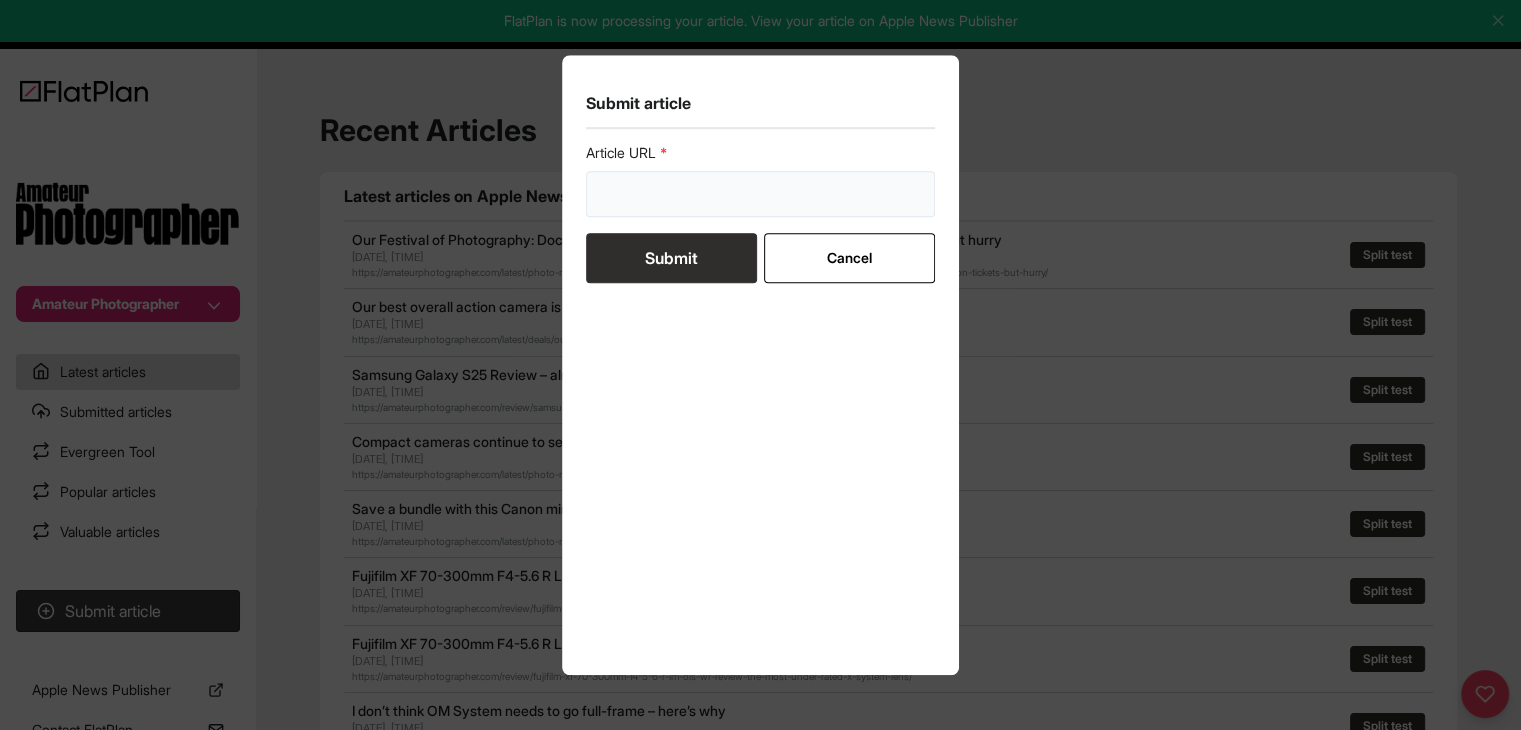 click at bounding box center (761, 194) 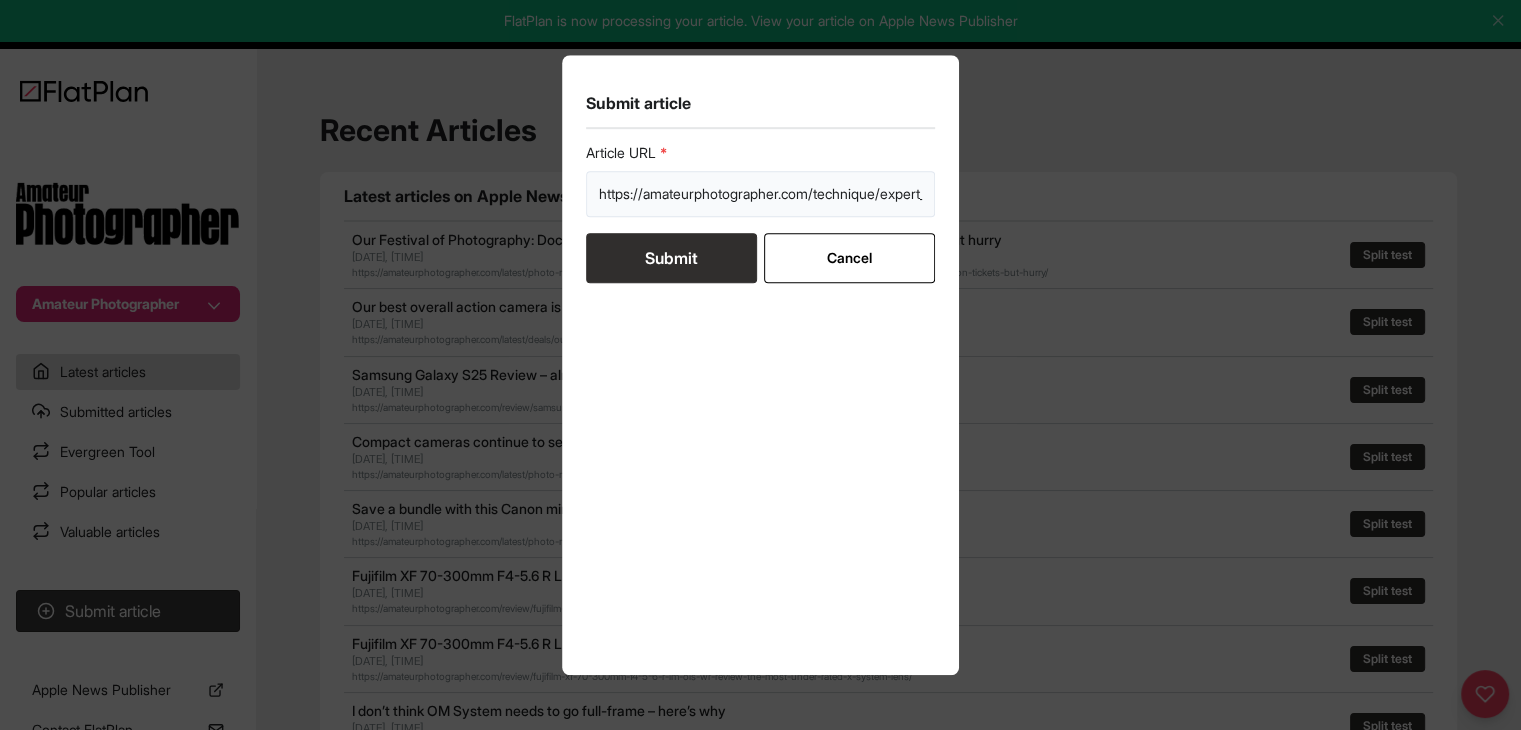 scroll, scrollTop: 0, scrollLeft: 277, axis: horizontal 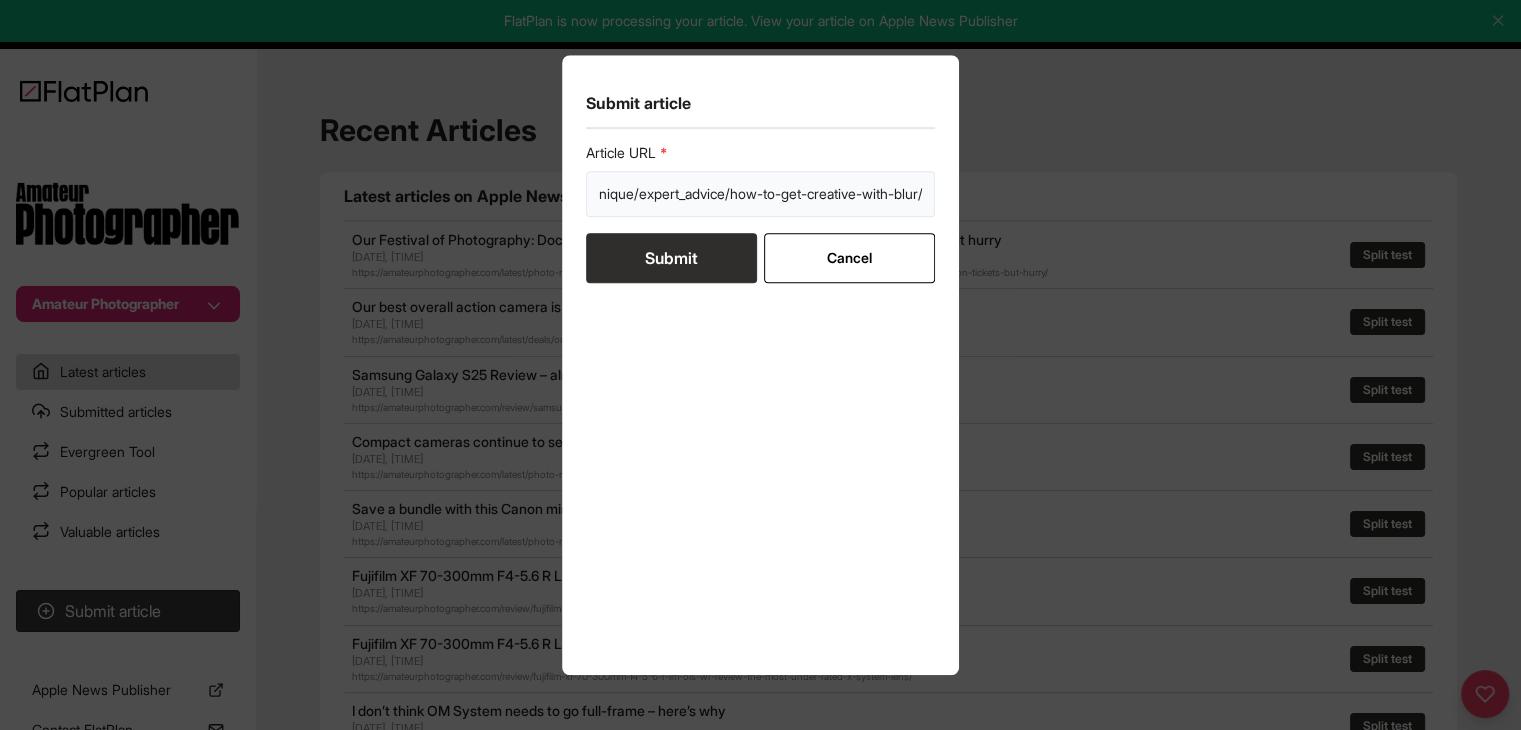 type on "https://amateurphotographer.com/technique/expert_advice/how-to-get-creative-with-blur/" 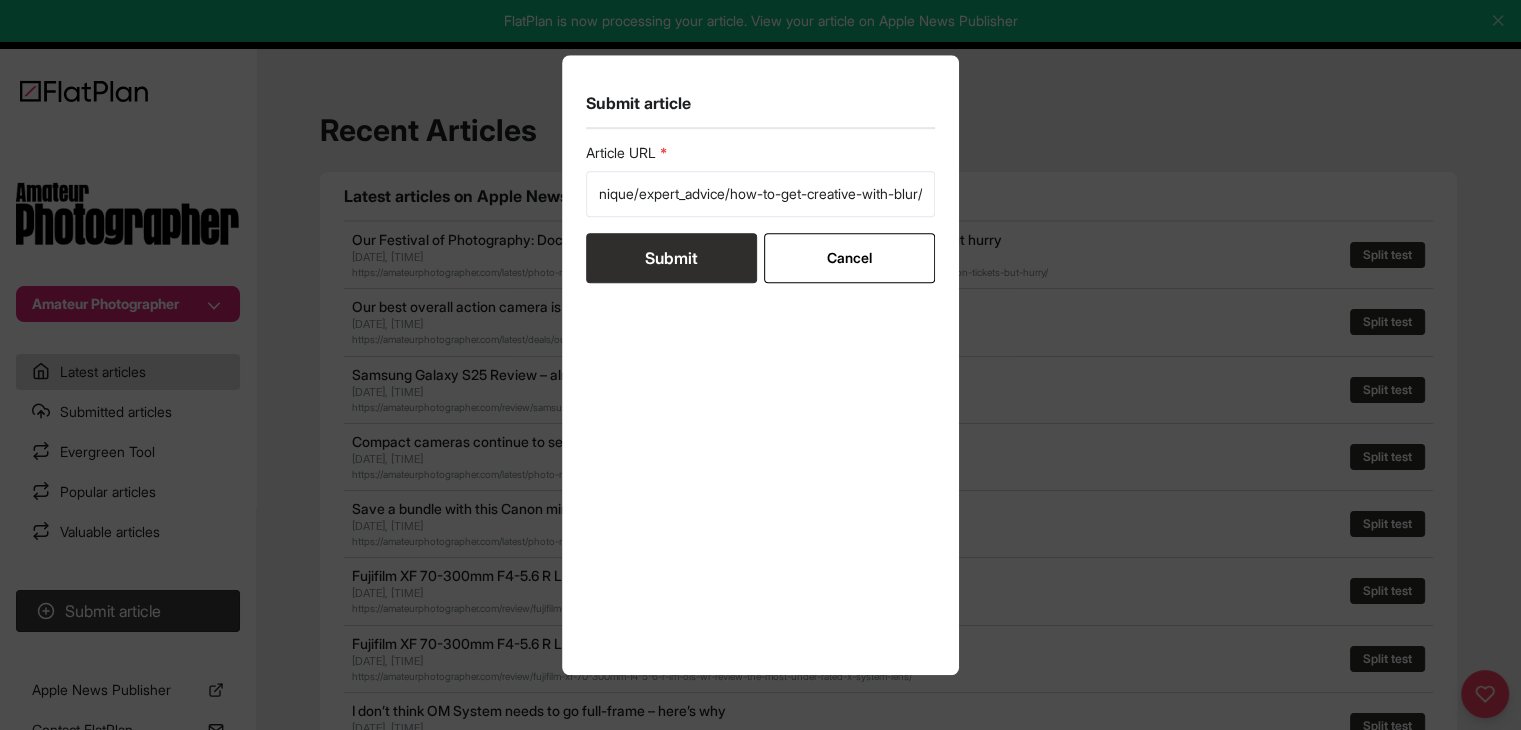 click on "Submit" at bounding box center [671, 258] 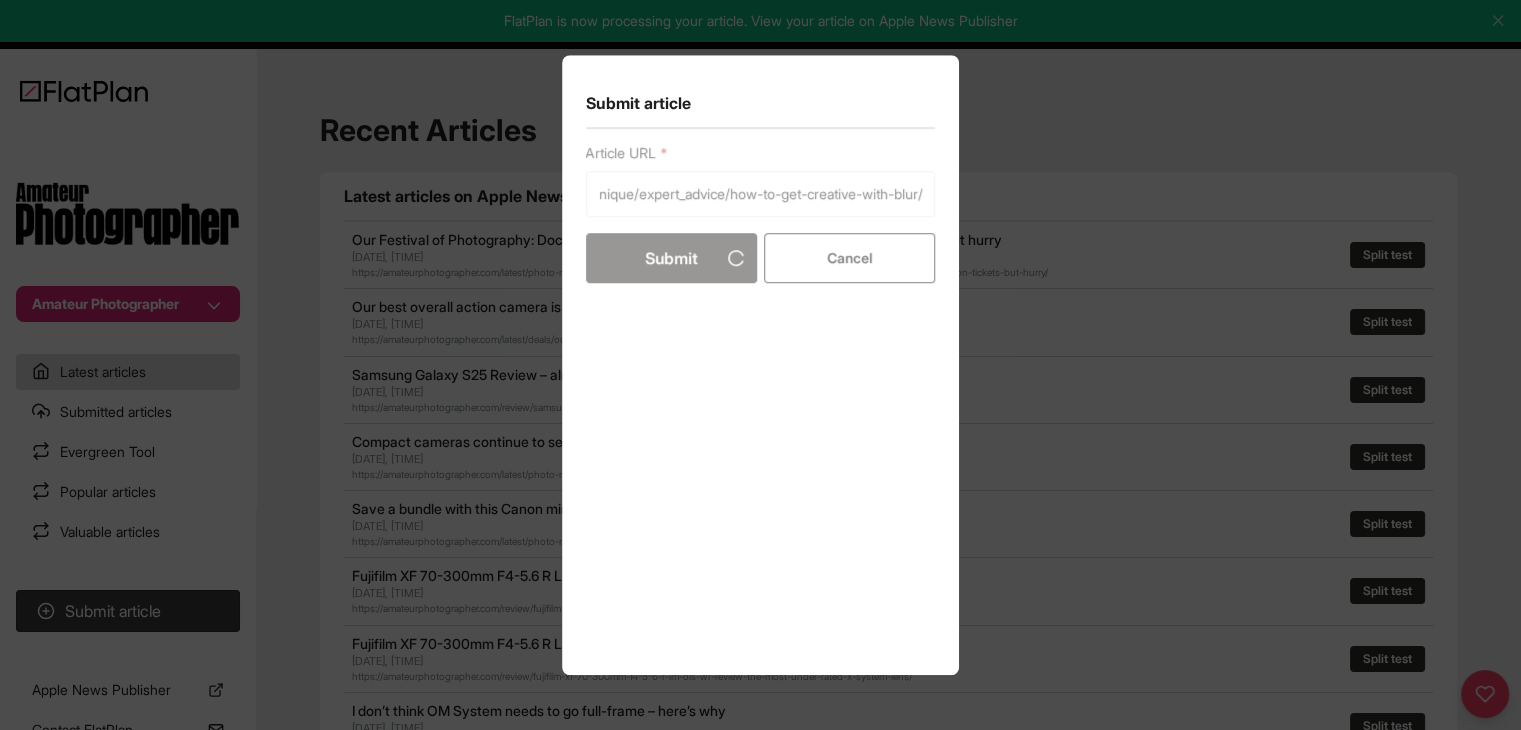 scroll, scrollTop: 0, scrollLeft: 0, axis: both 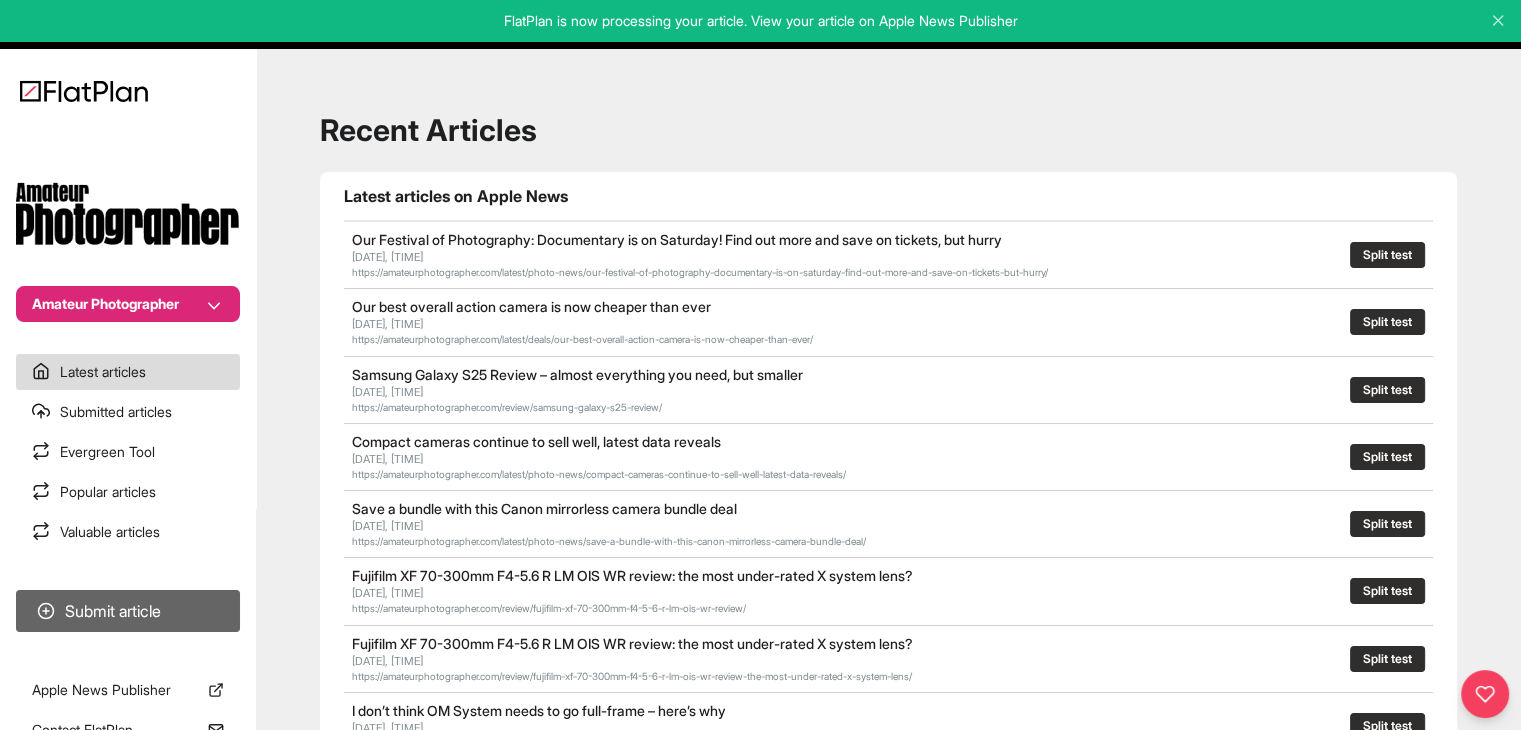 click on "Submit article" at bounding box center (128, 611) 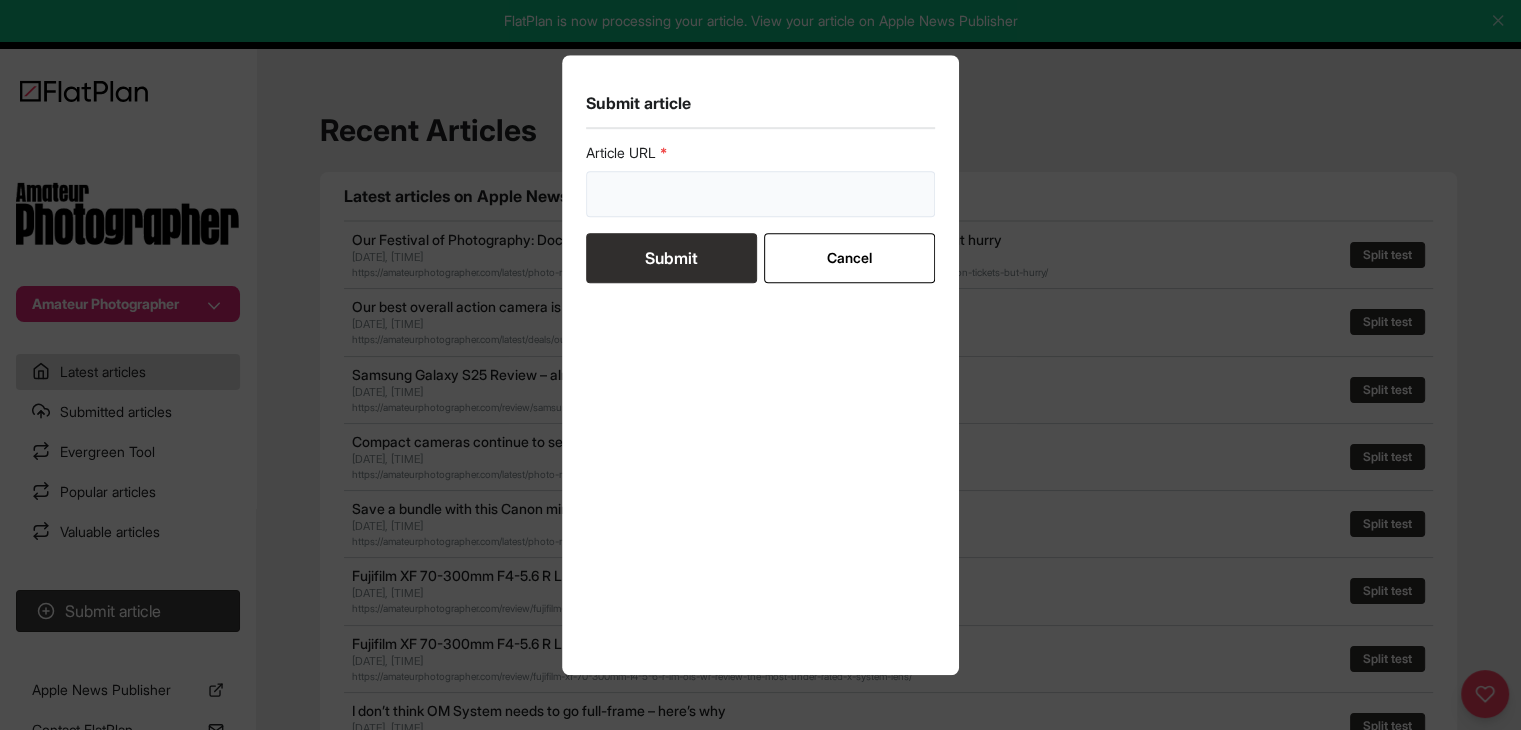 click at bounding box center [761, 194] 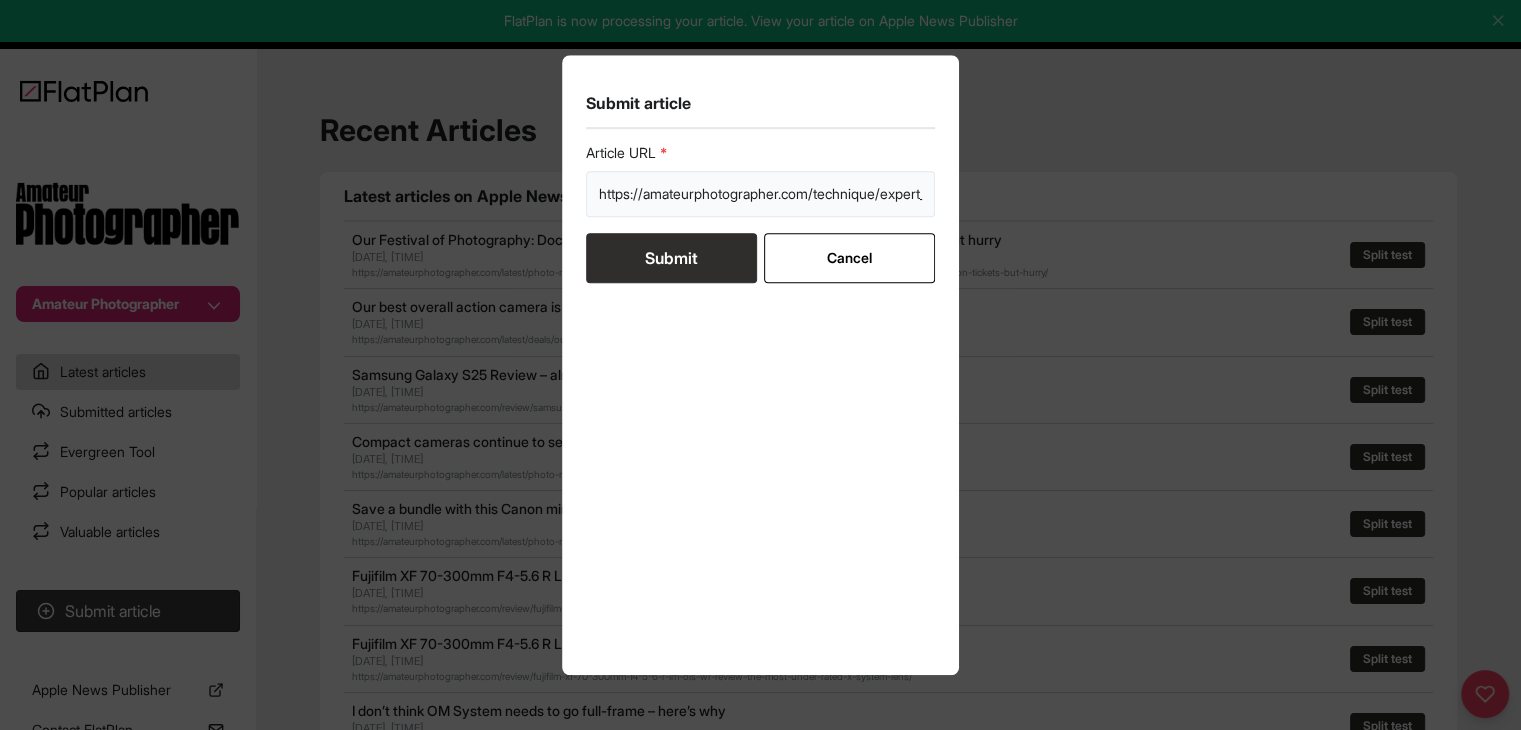 scroll, scrollTop: 0, scrollLeft: 195, axis: horizontal 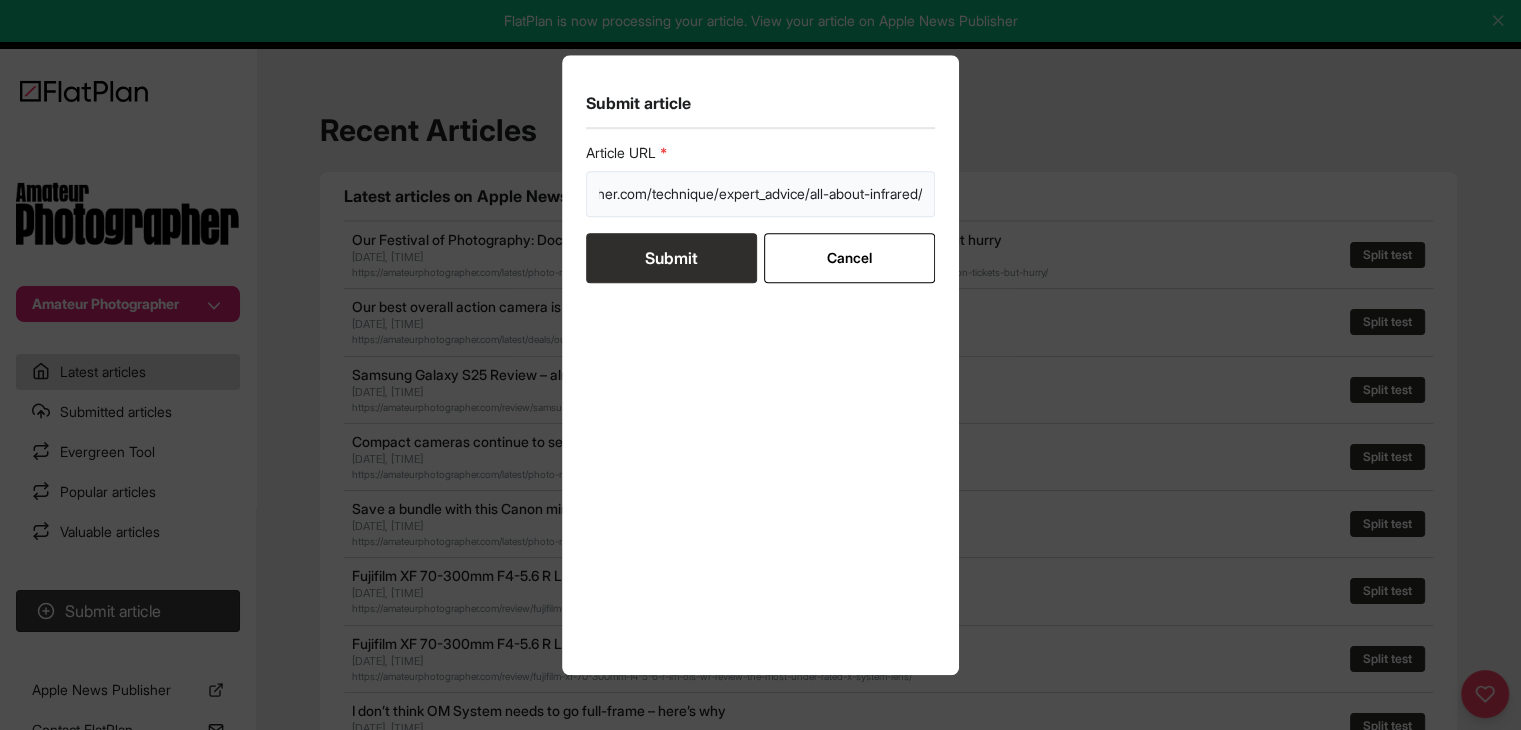 type on "https://amateurphotographer.com/technique/expert_advice/all-about-infrared/" 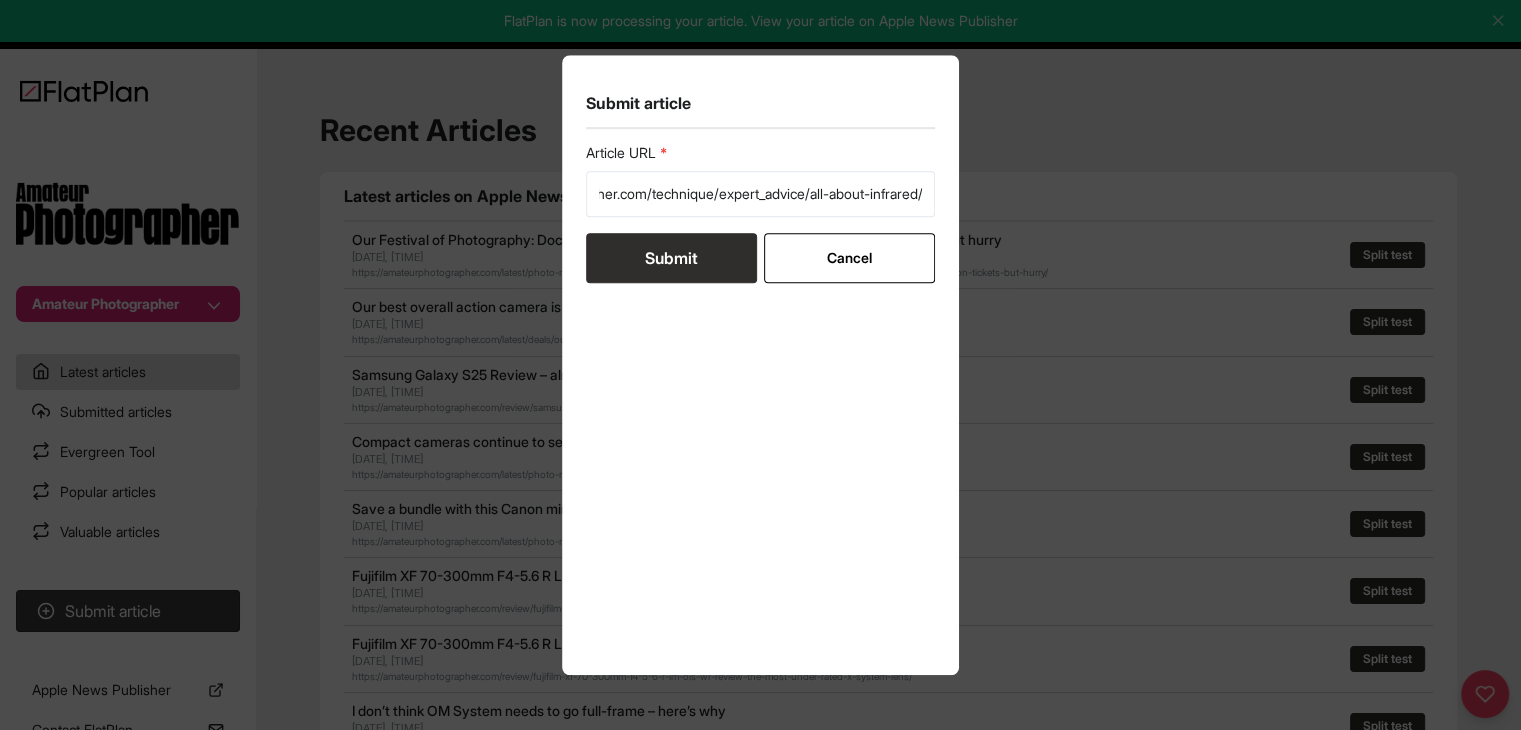 click on "Submit" at bounding box center [671, 258] 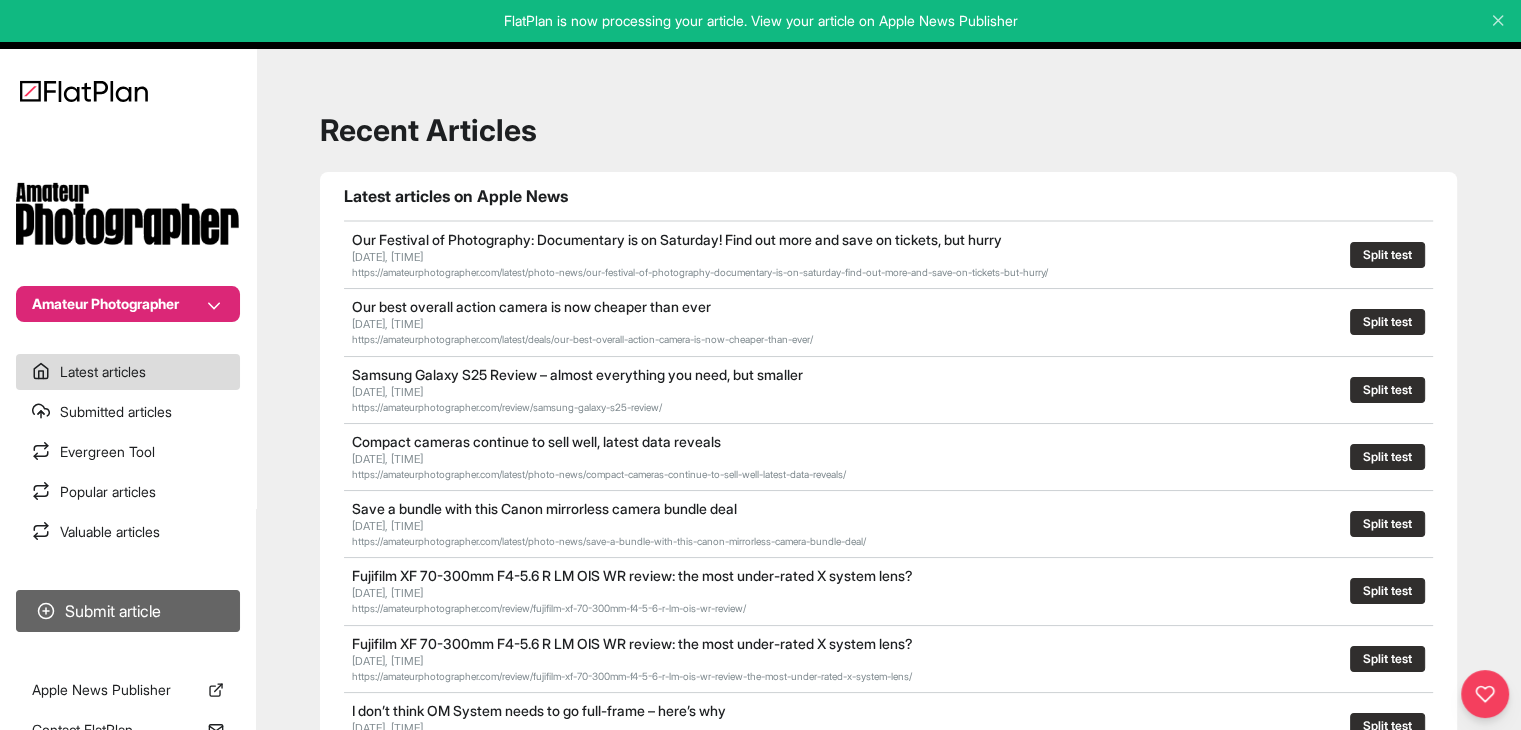 click on "Submit article" at bounding box center (128, 611) 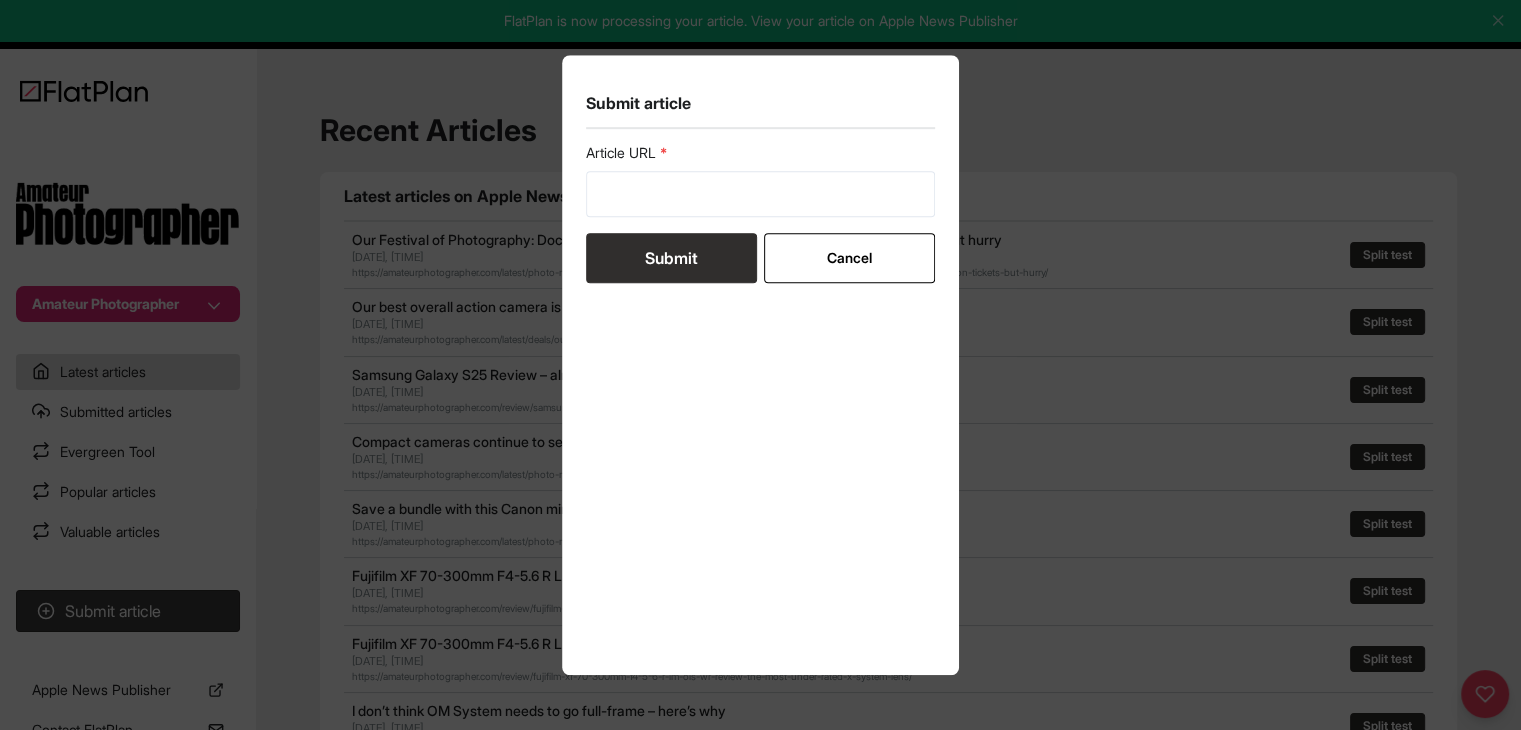 click on "Article URL" at bounding box center [761, 180] 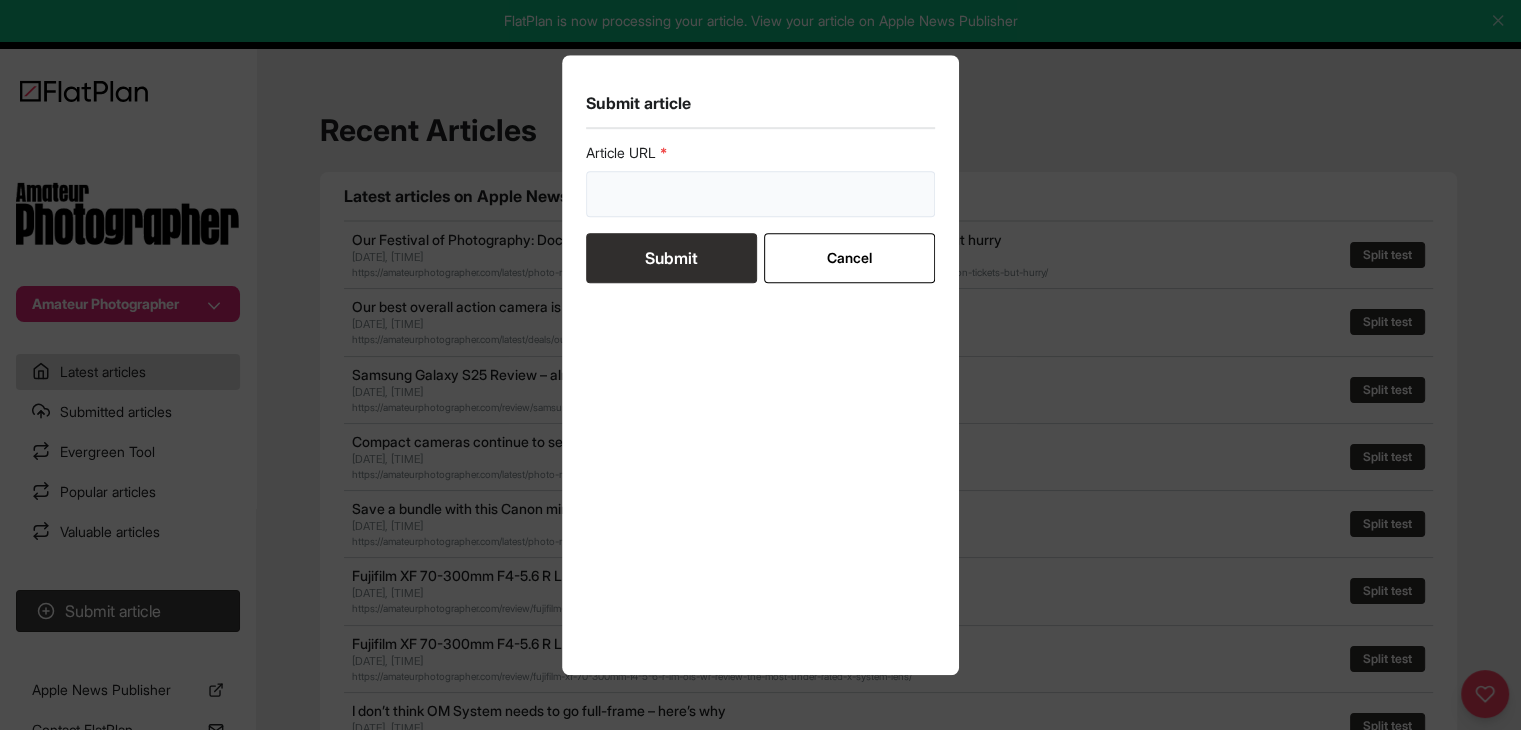 click at bounding box center [761, 194] 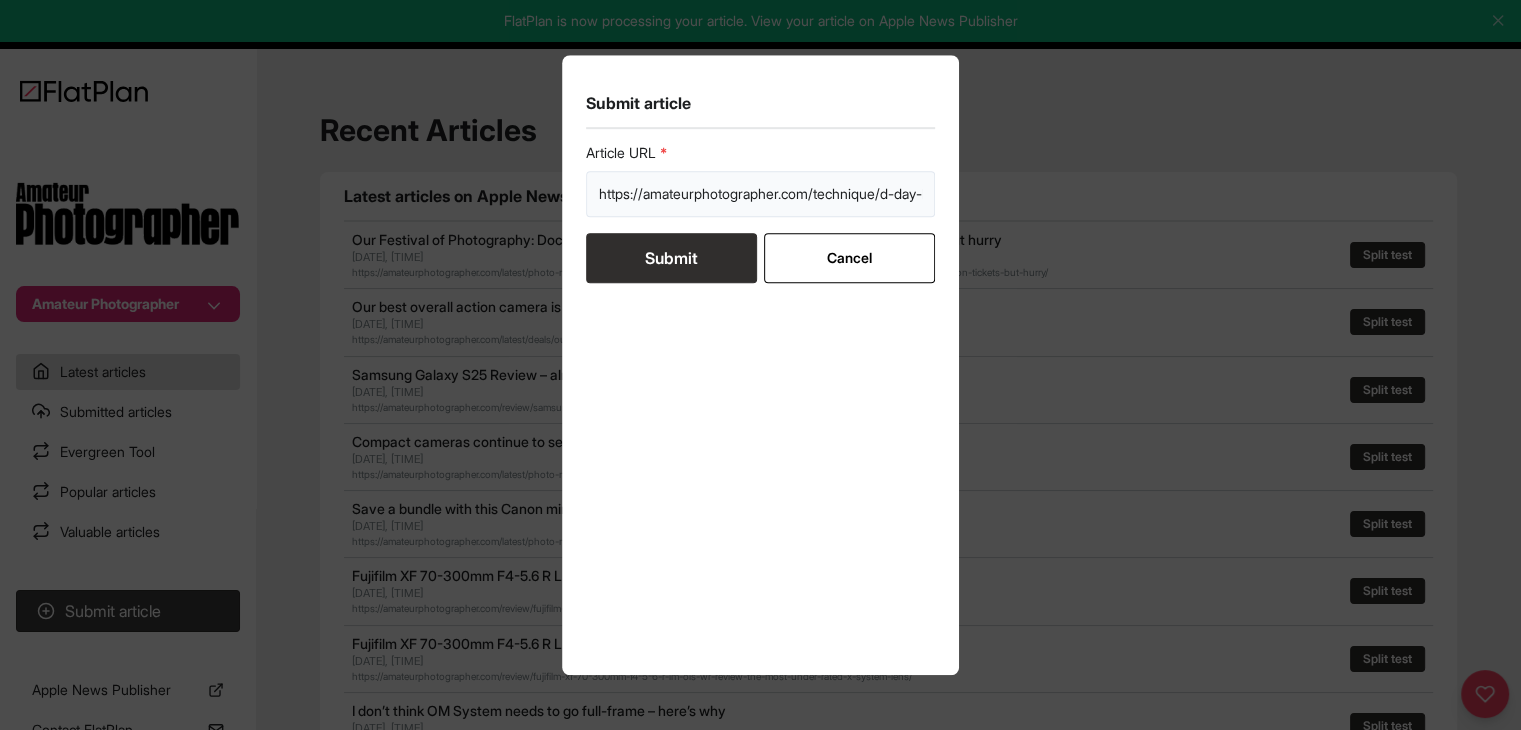 scroll, scrollTop: 0, scrollLeft: 317, axis: horizontal 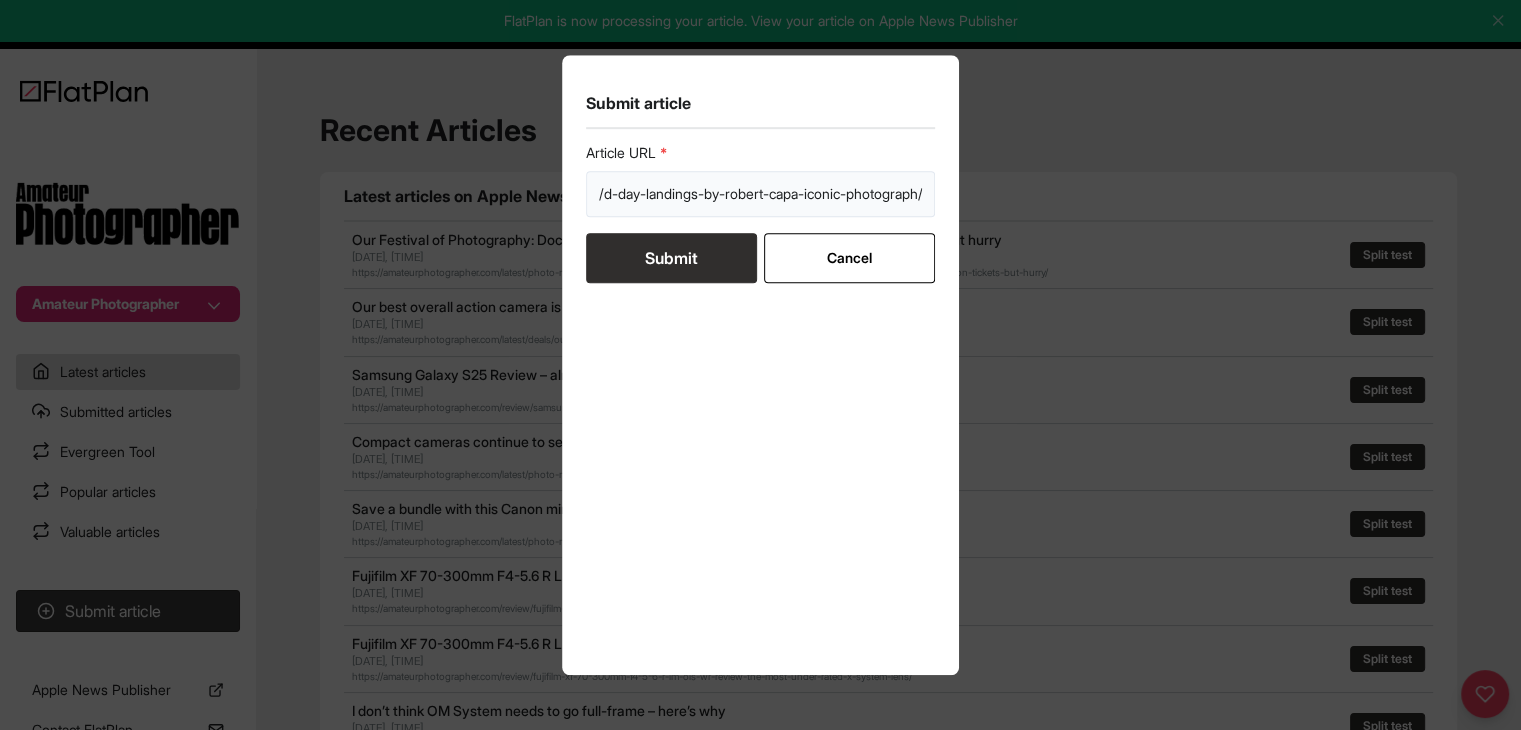 type on "https://amateurphotographer.com/technique/d-day-landings-by-robert-capa-iconic-photograph/" 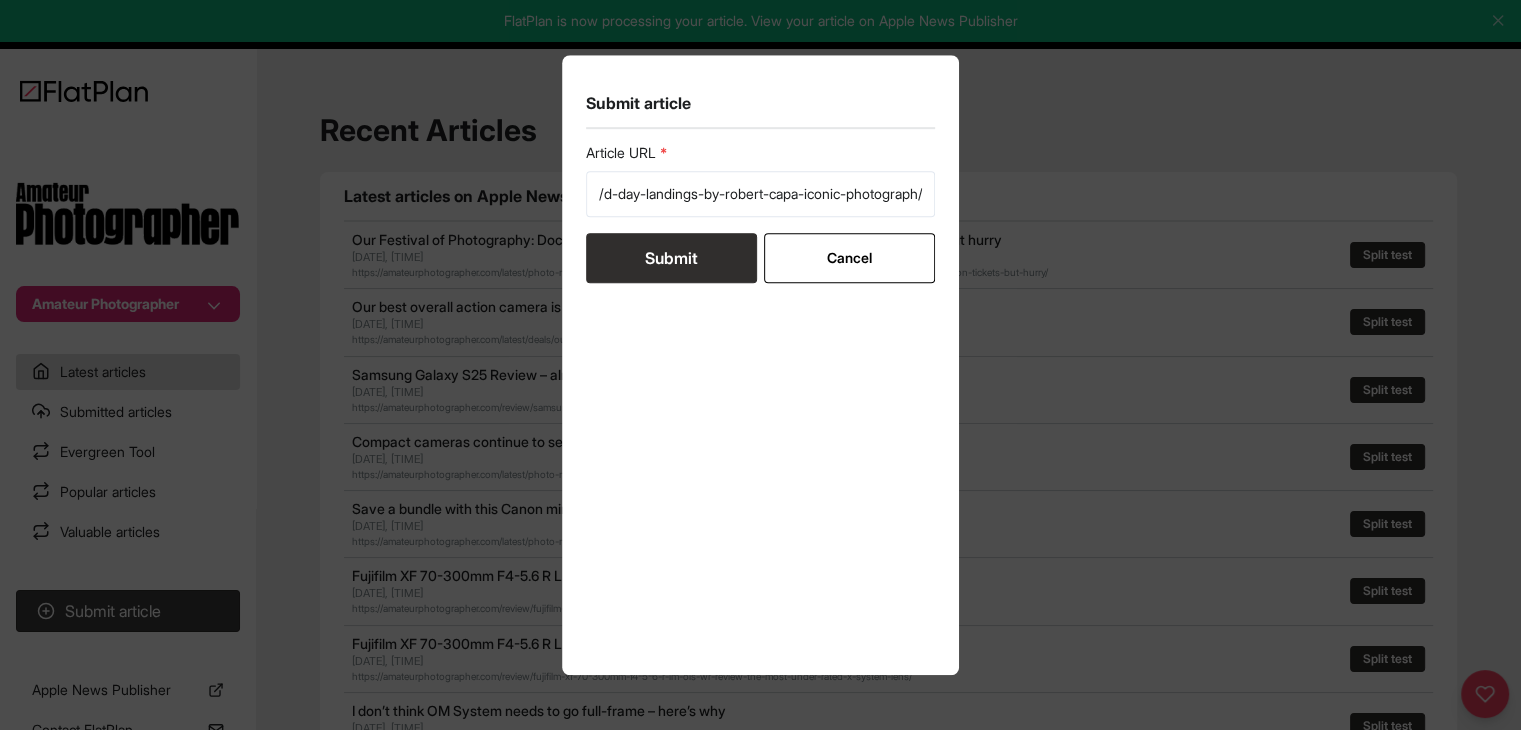 click on "Submit" at bounding box center [671, 258] 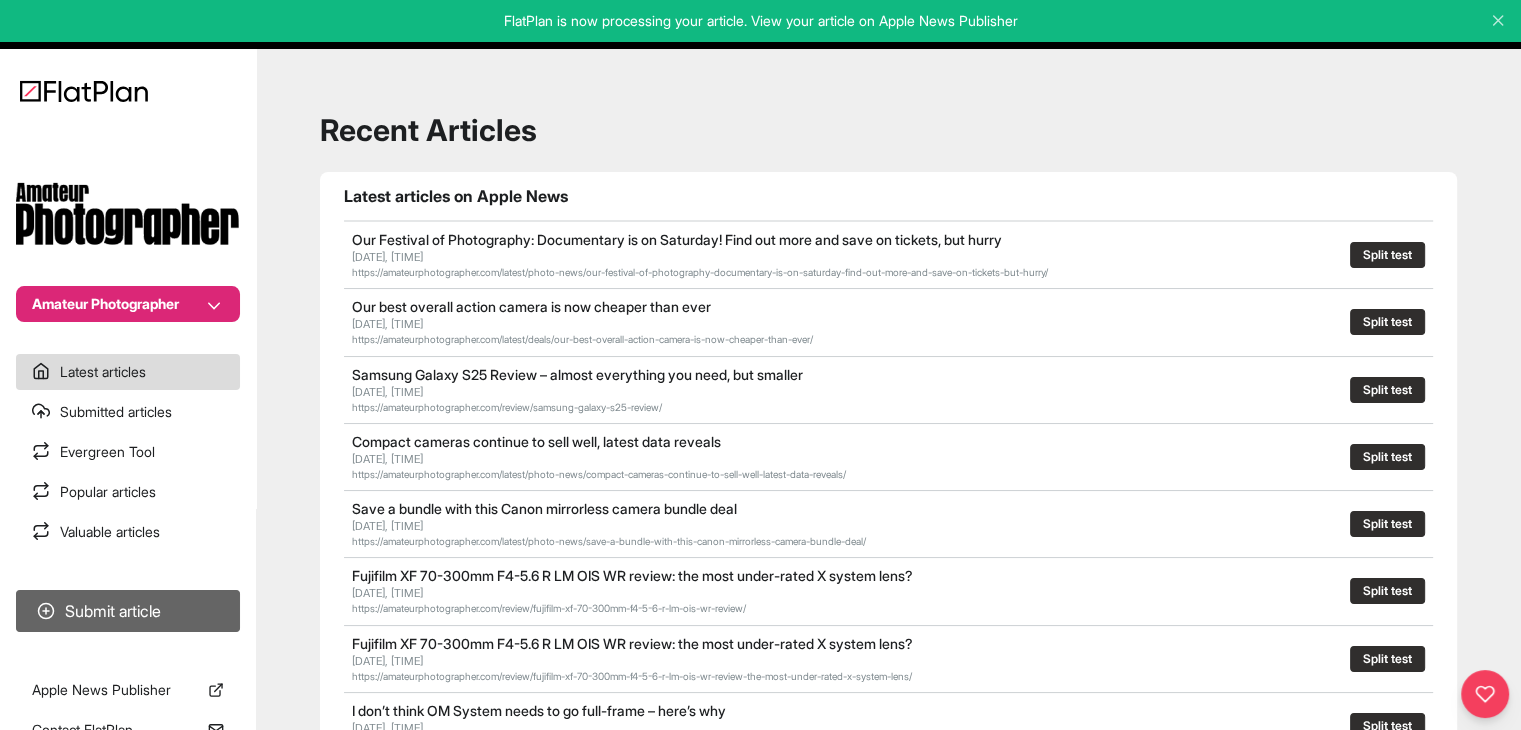 click on "Submit article" at bounding box center (128, 611) 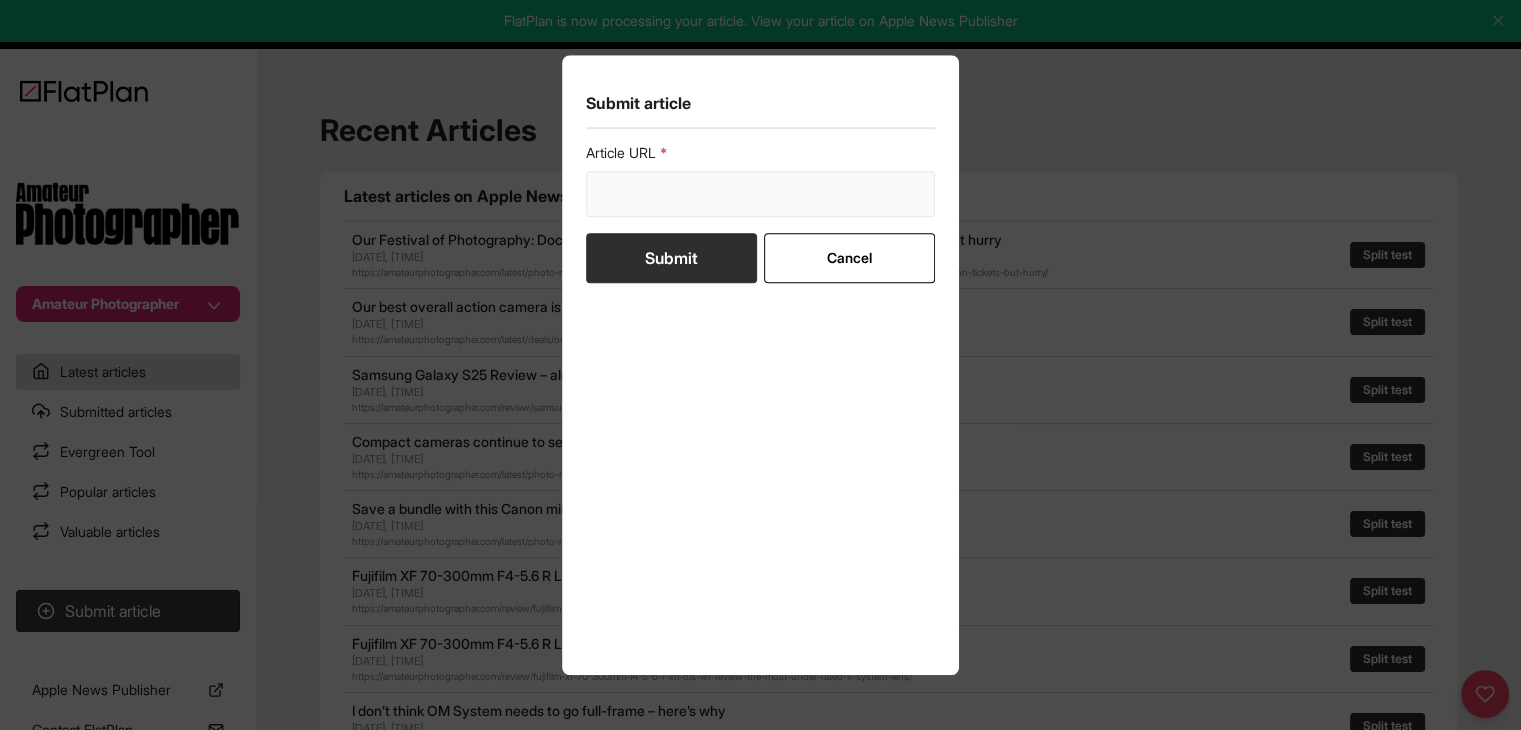 click at bounding box center (761, 194) 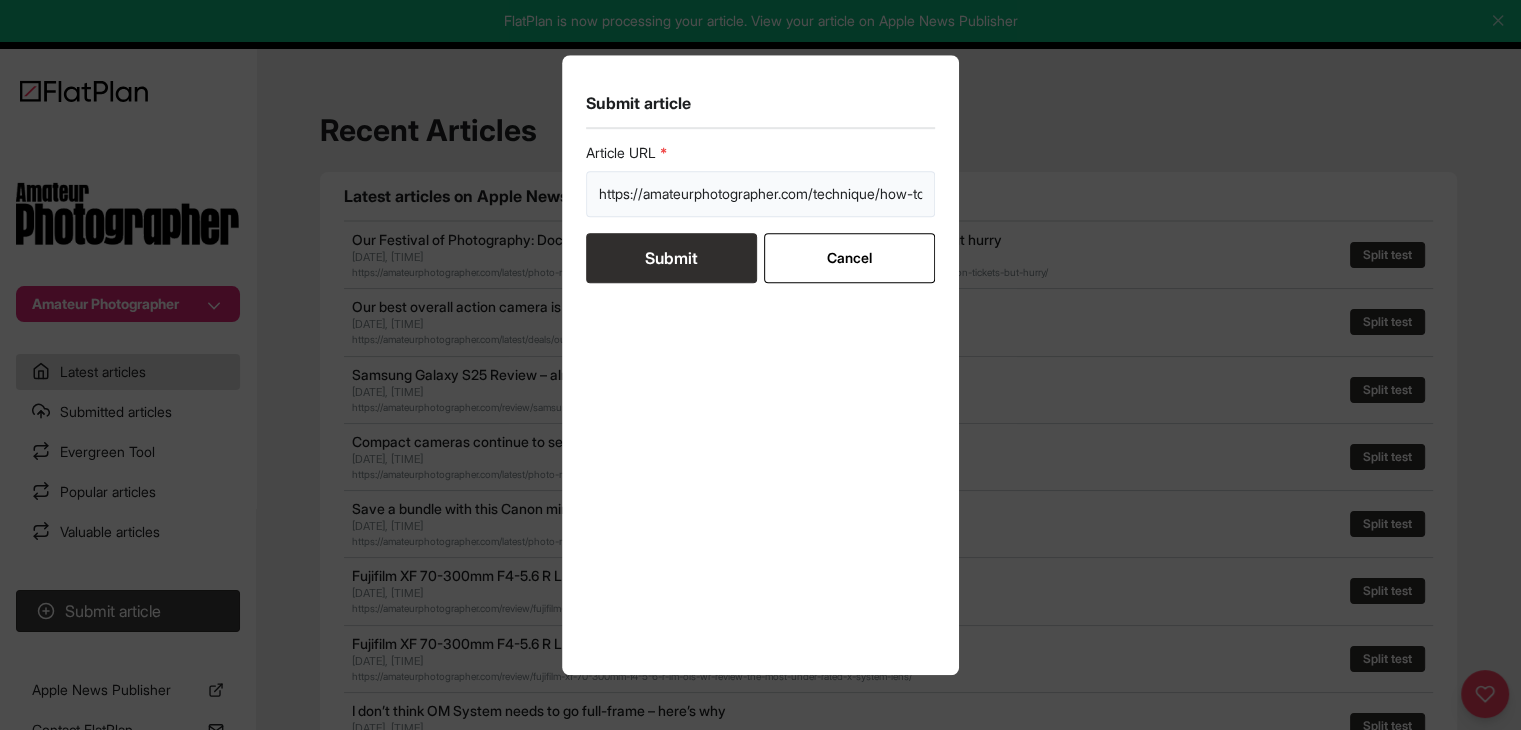 scroll, scrollTop: 0, scrollLeft: 311, axis: horizontal 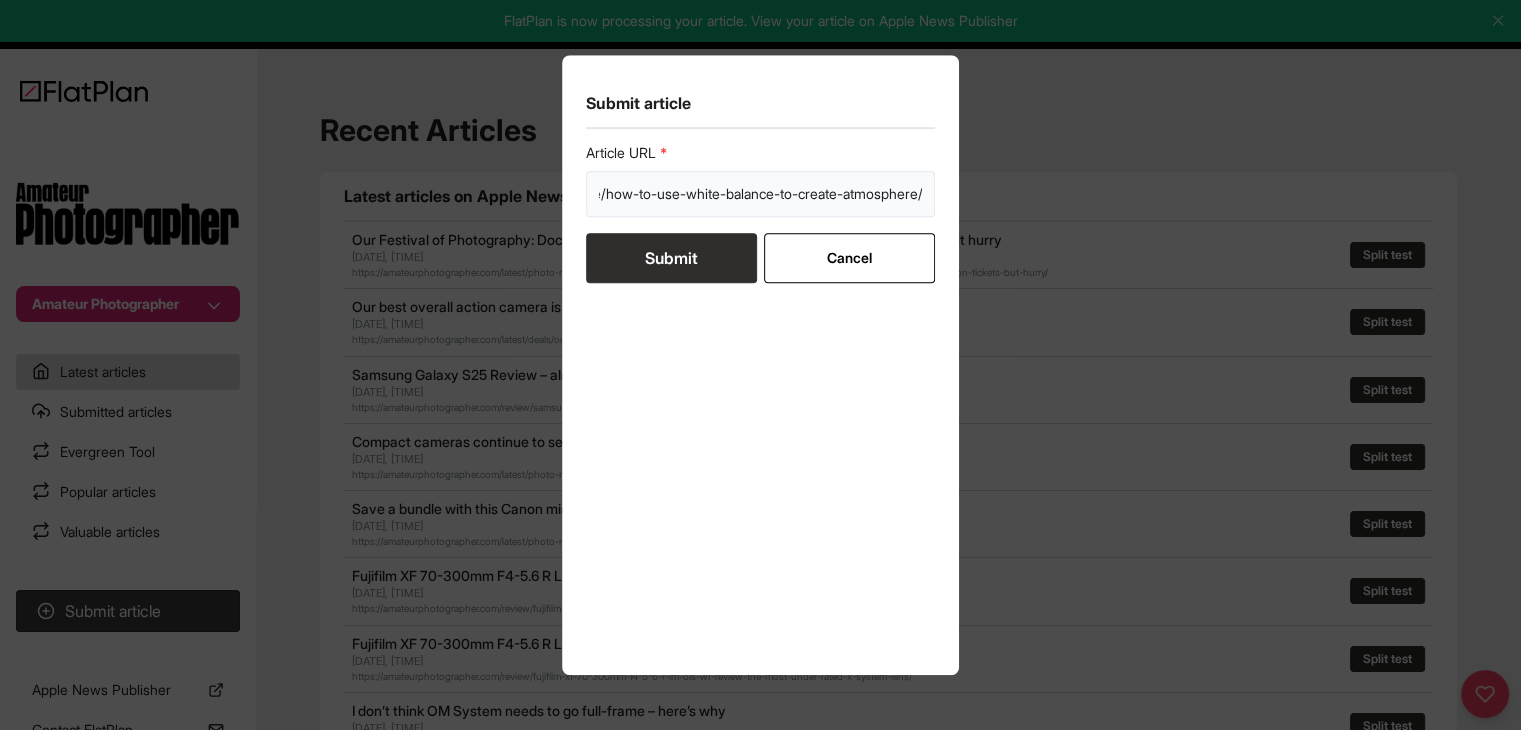 type on "https://amateurphotographer.com/technique/how-to-use-white-balance-to-create-atmosphere/" 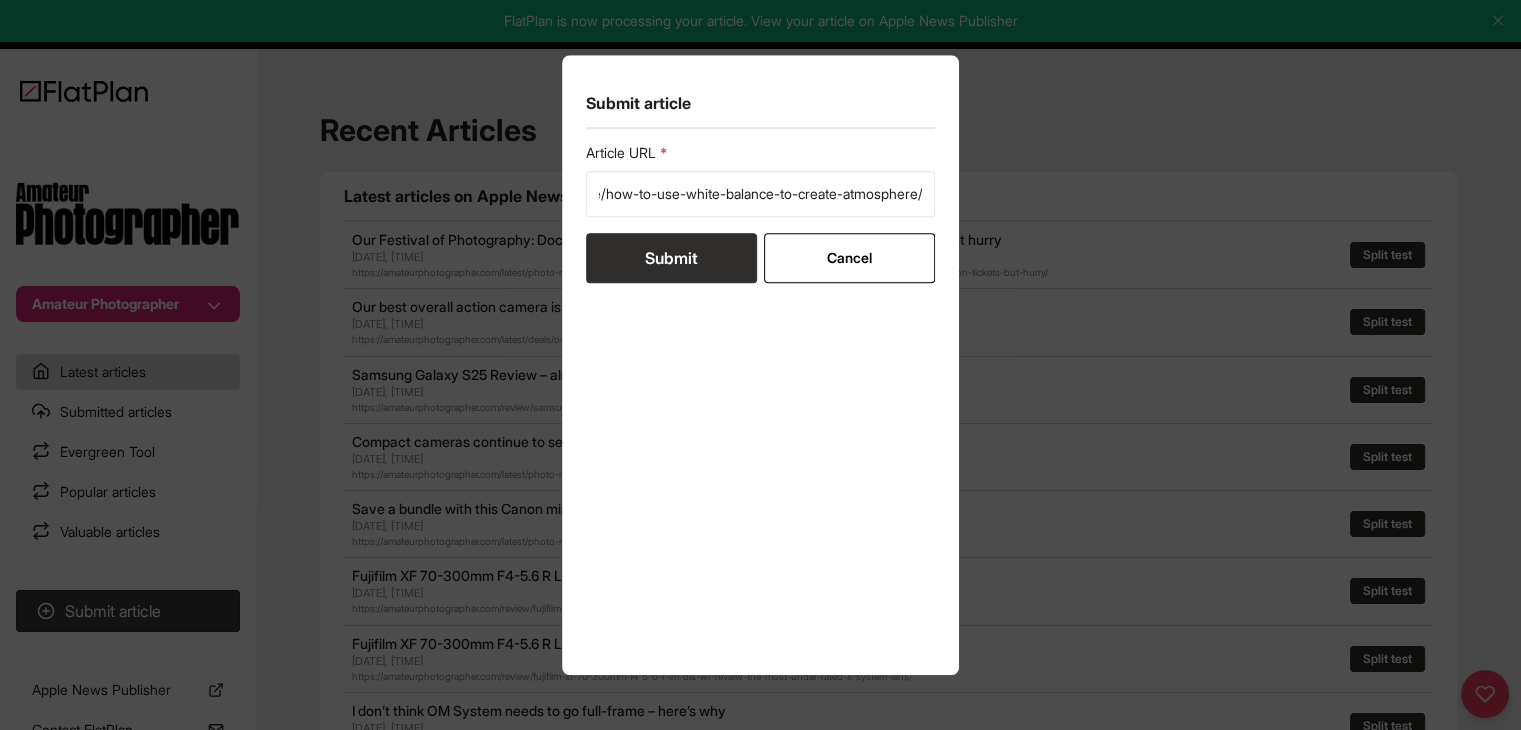 click on "Submit" at bounding box center [671, 258] 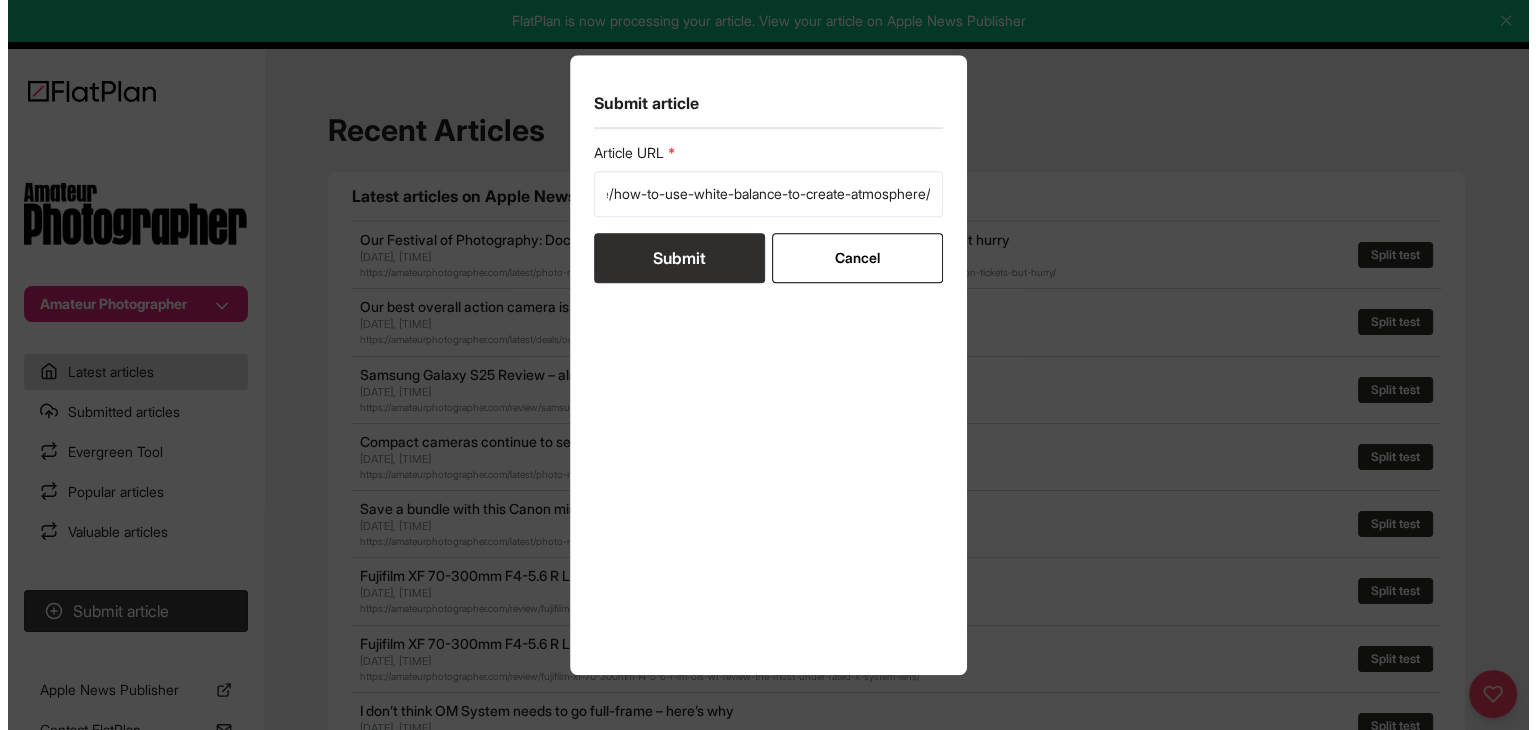 scroll, scrollTop: 0, scrollLeft: 0, axis: both 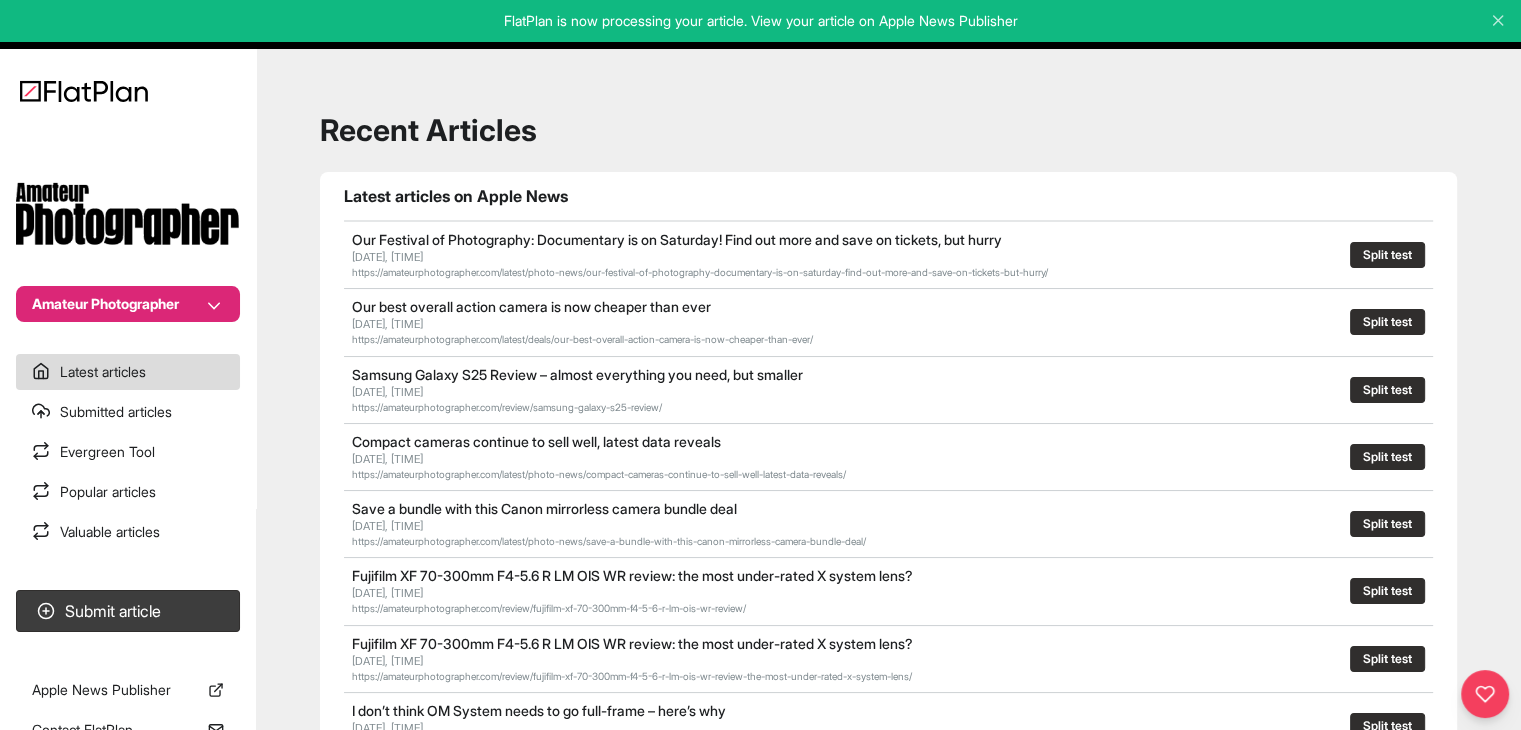 click on "Amateur Photographer" at bounding box center (128, 304) 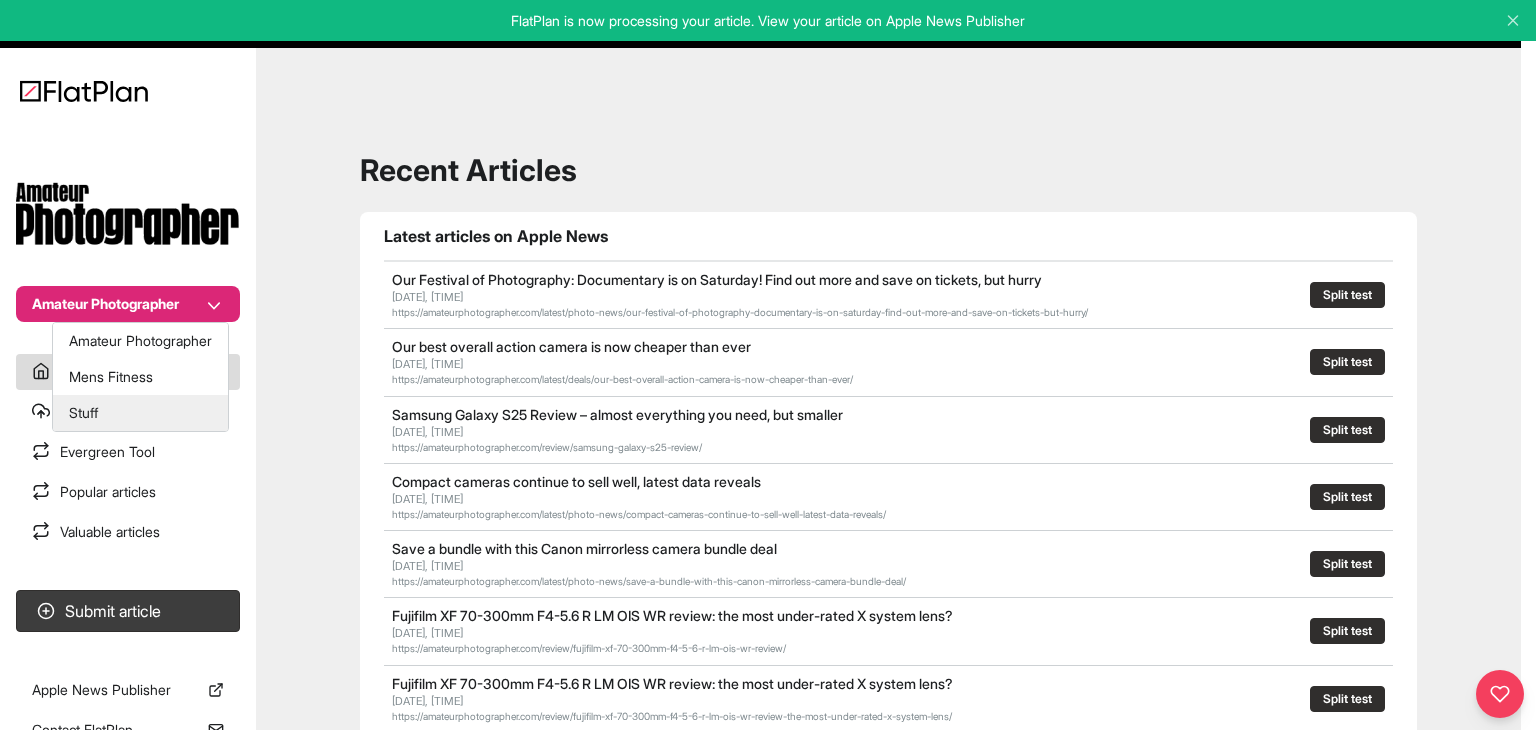 click on "Stuff" at bounding box center (140, 413) 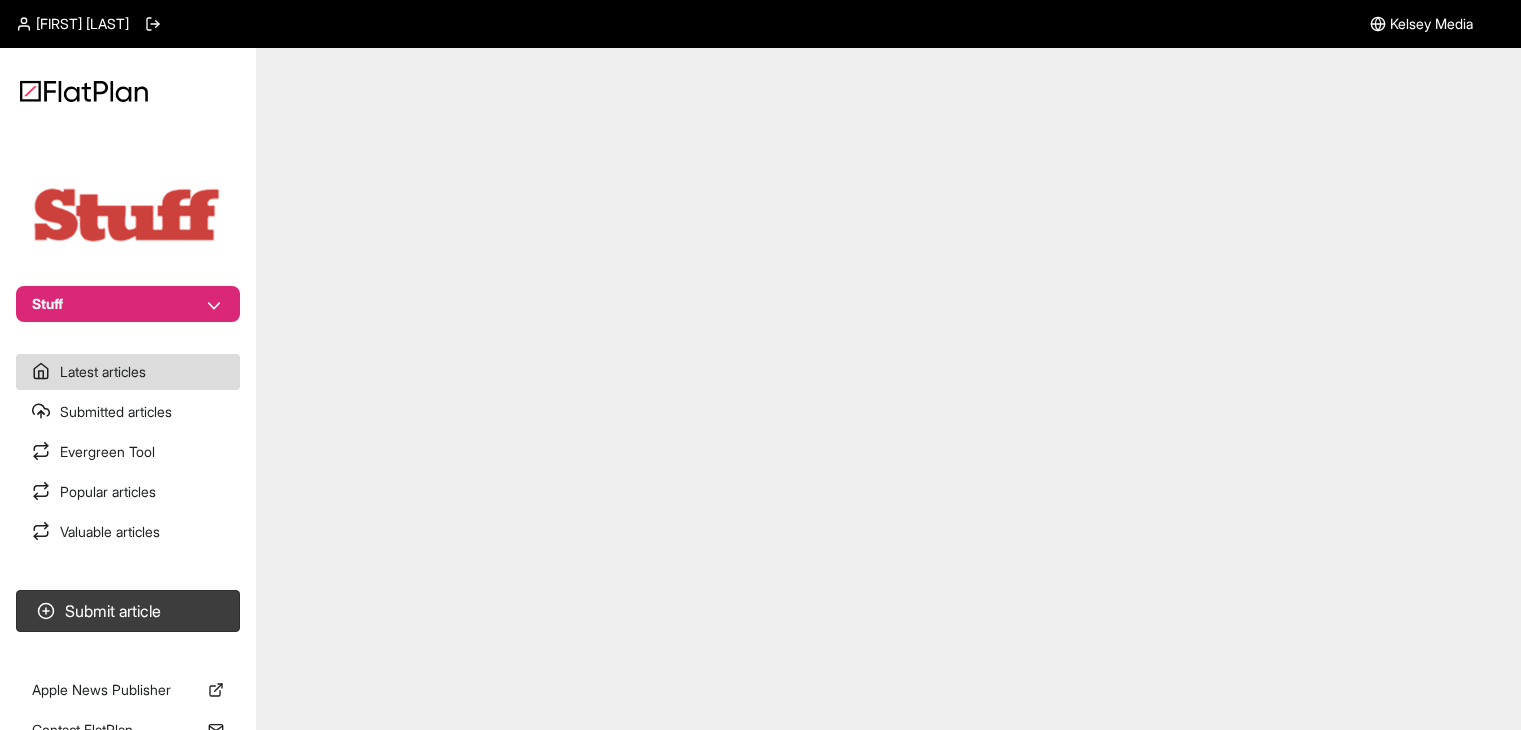 scroll, scrollTop: 0, scrollLeft: 0, axis: both 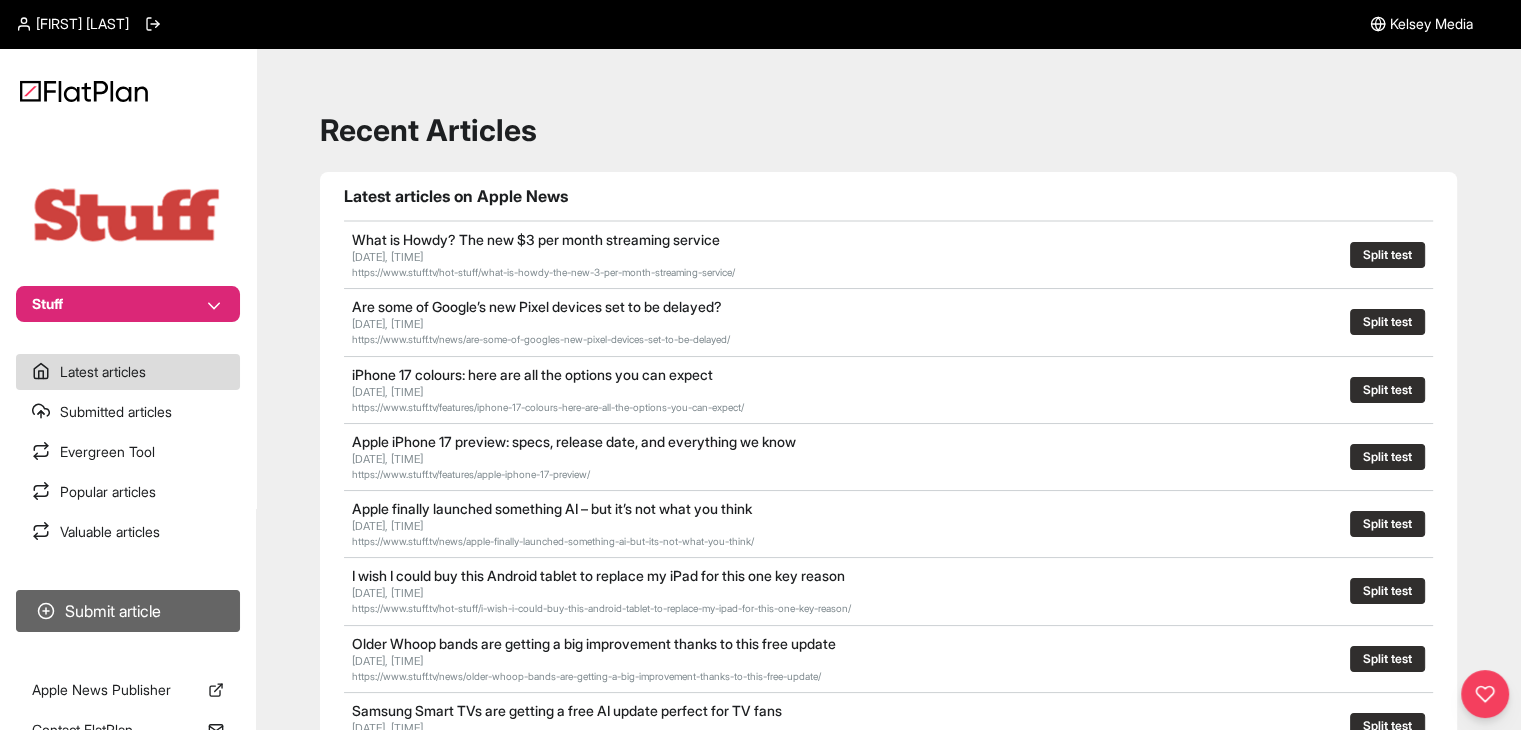 click on "Submit article" at bounding box center (128, 611) 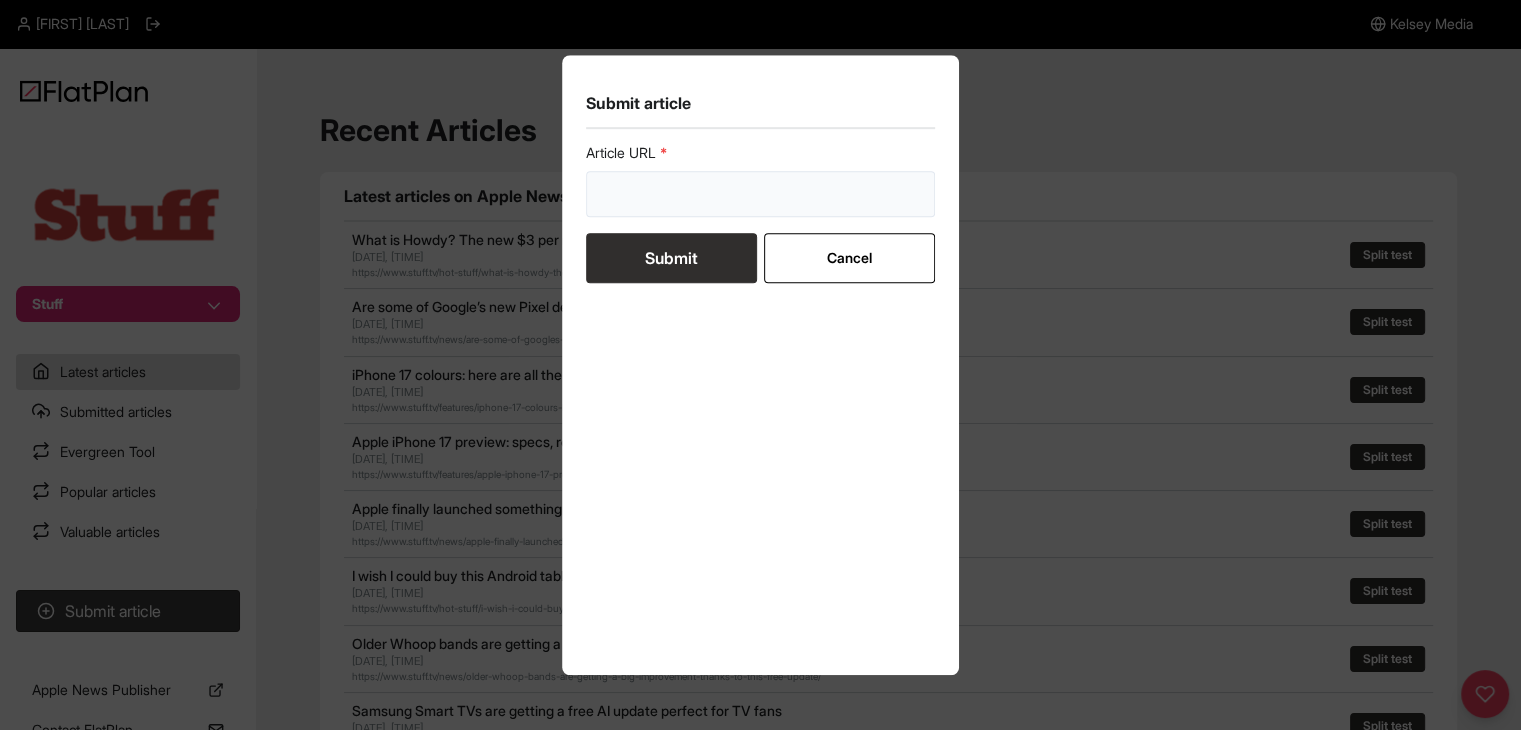 click at bounding box center (761, 194) 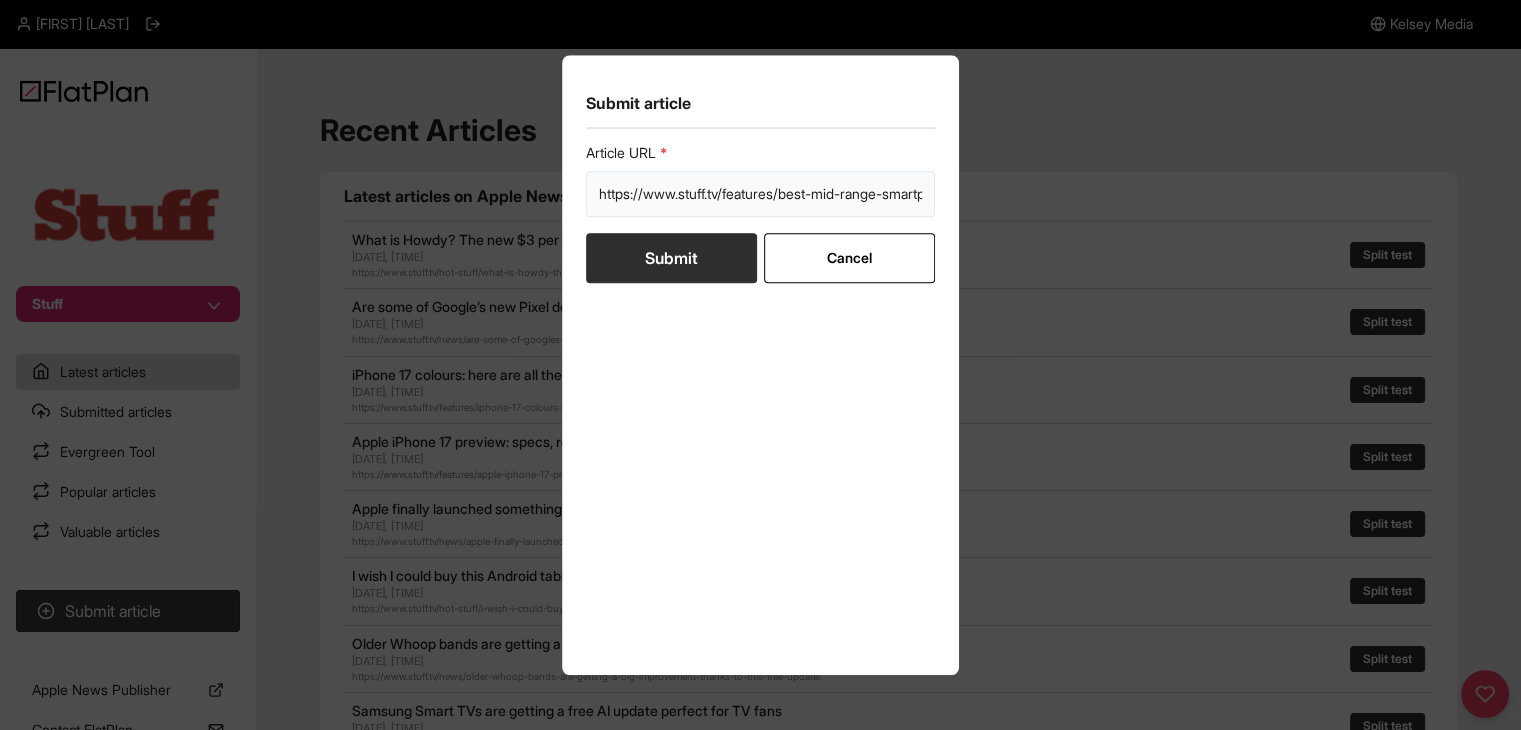 scroll, scrollTop: 0, scrollLeft: 64, axis: horizontal 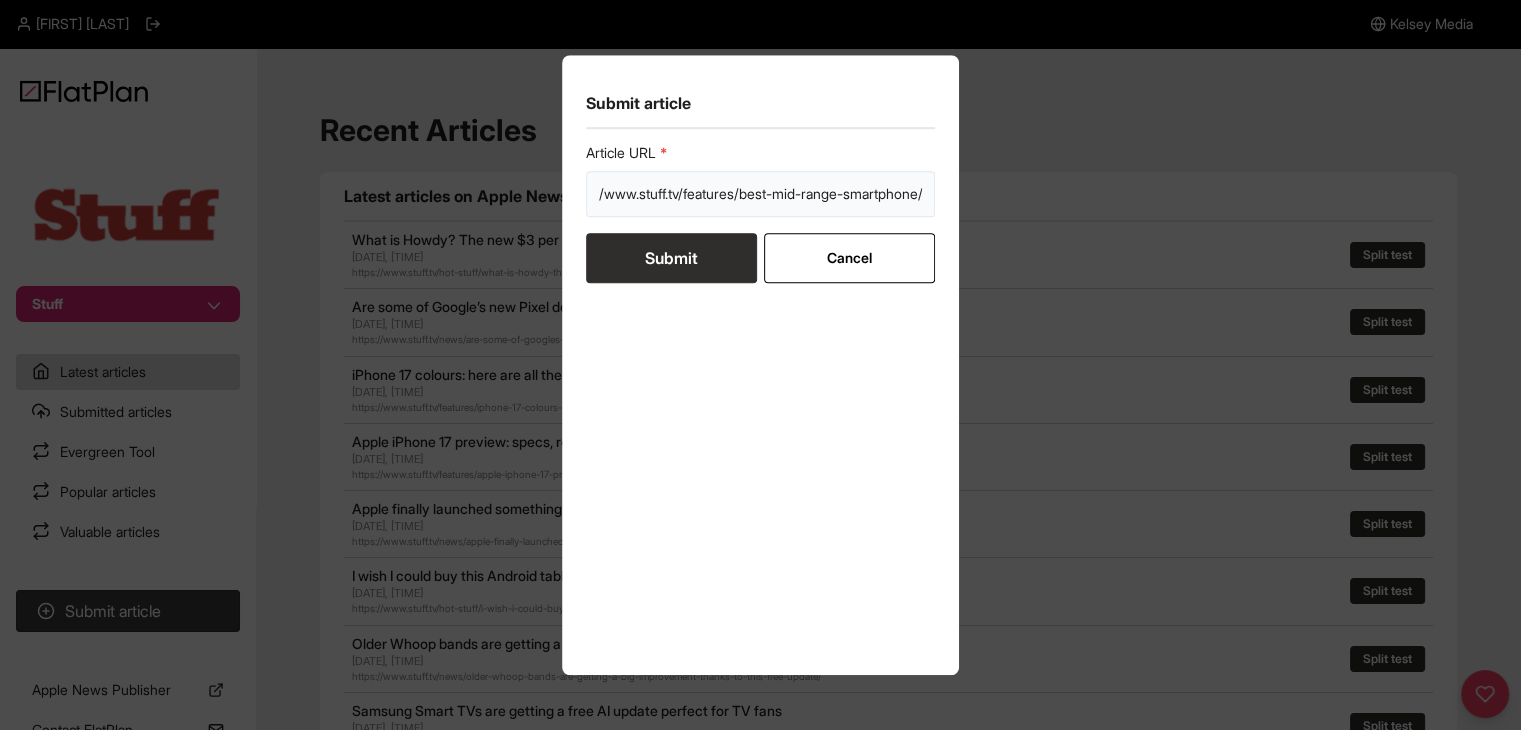 type on "https://www.stuff.tv/features/best-mid-range-smartphone/" 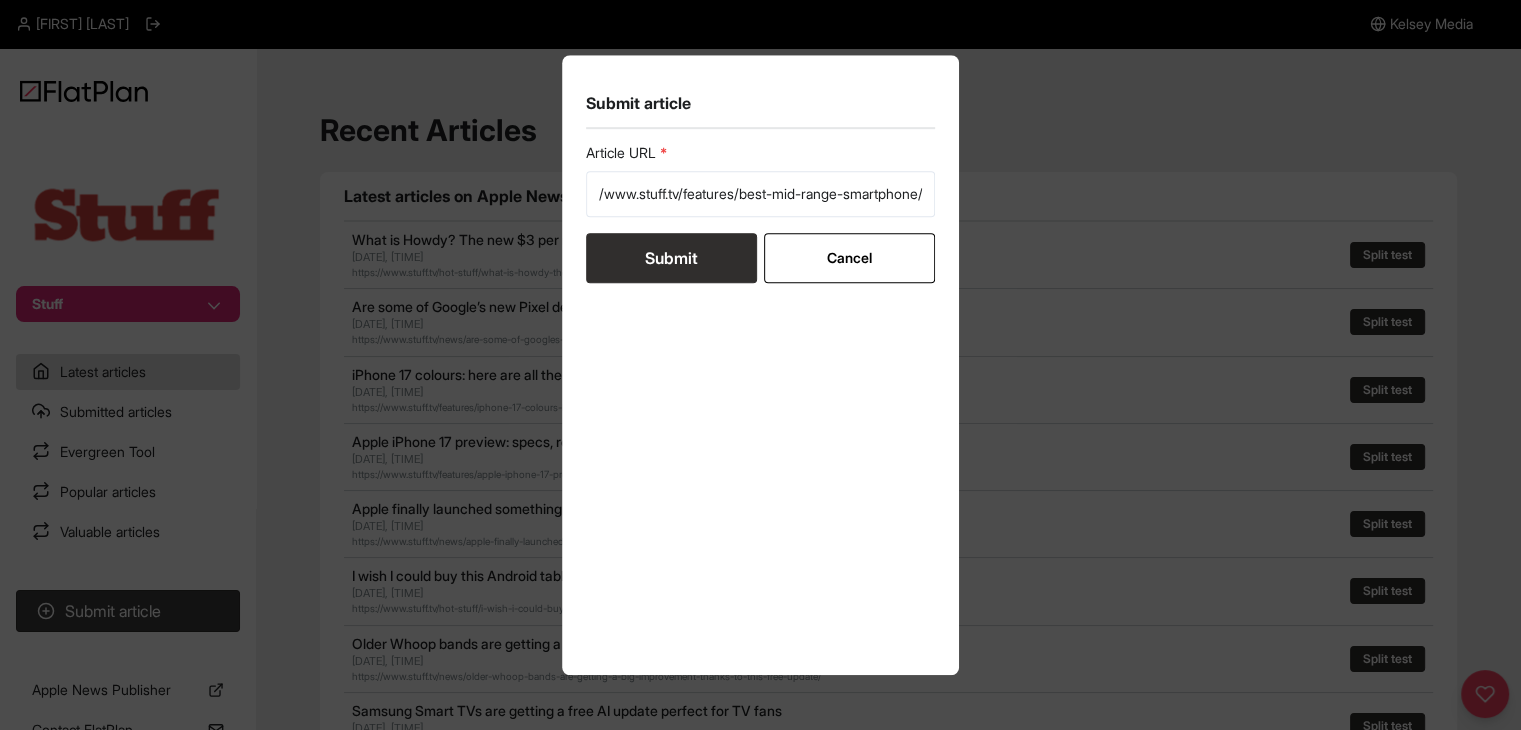 click on "Submit" at bounding box center [671, 258] 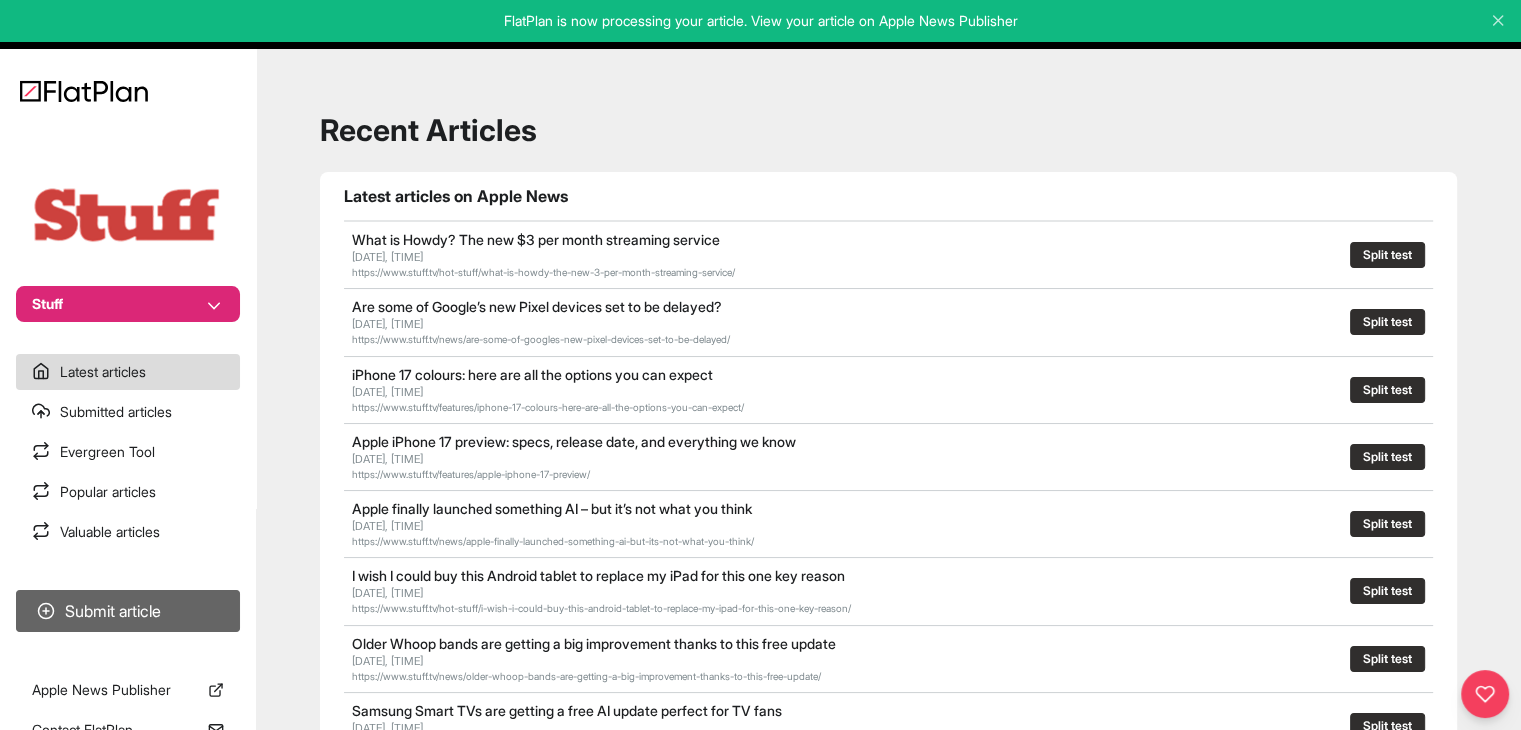 click on "Submit article" at bounding box center [128, 611] 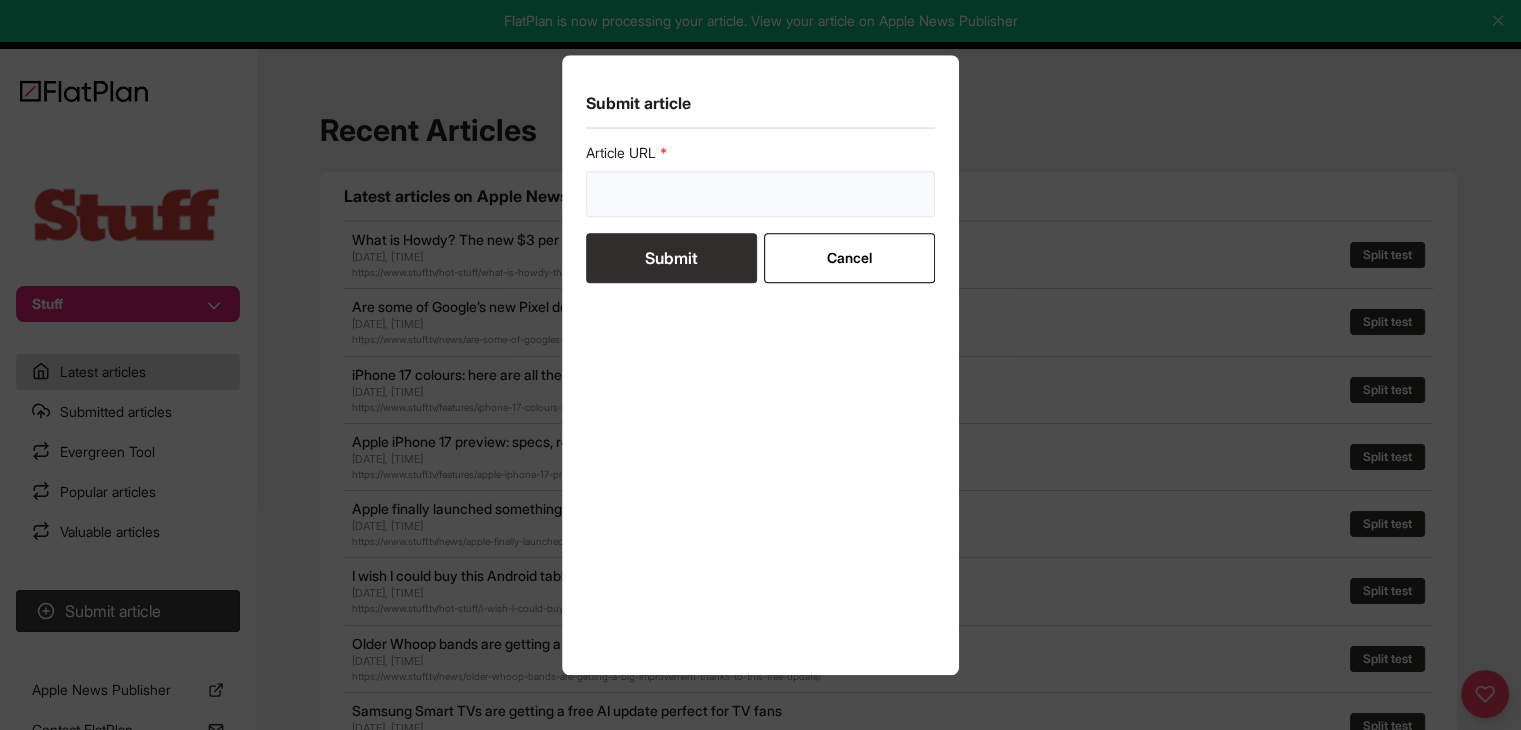 click at bounding box center [761, 194] 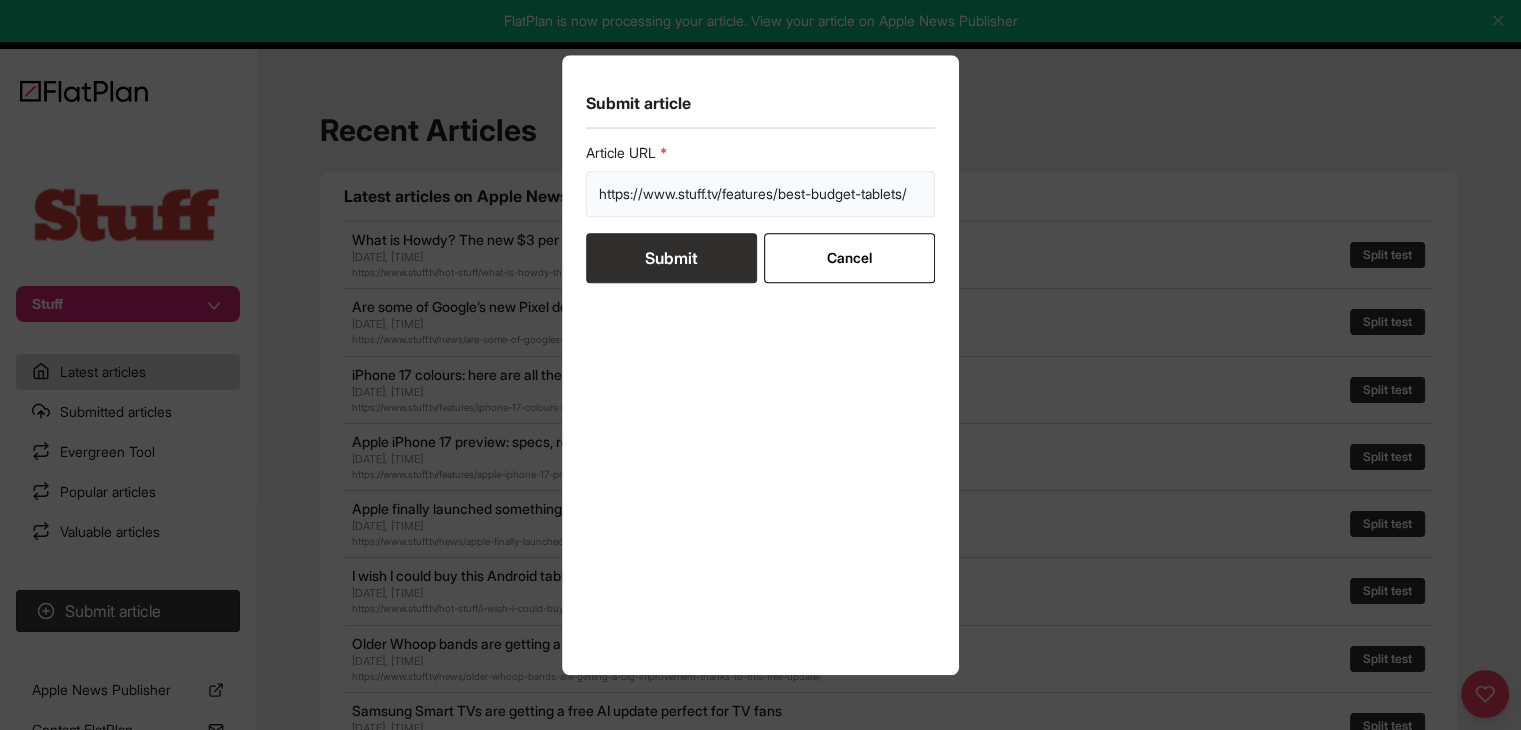 scroll, scrollTop: 0, scrollLeft: 8, axis: horizontal 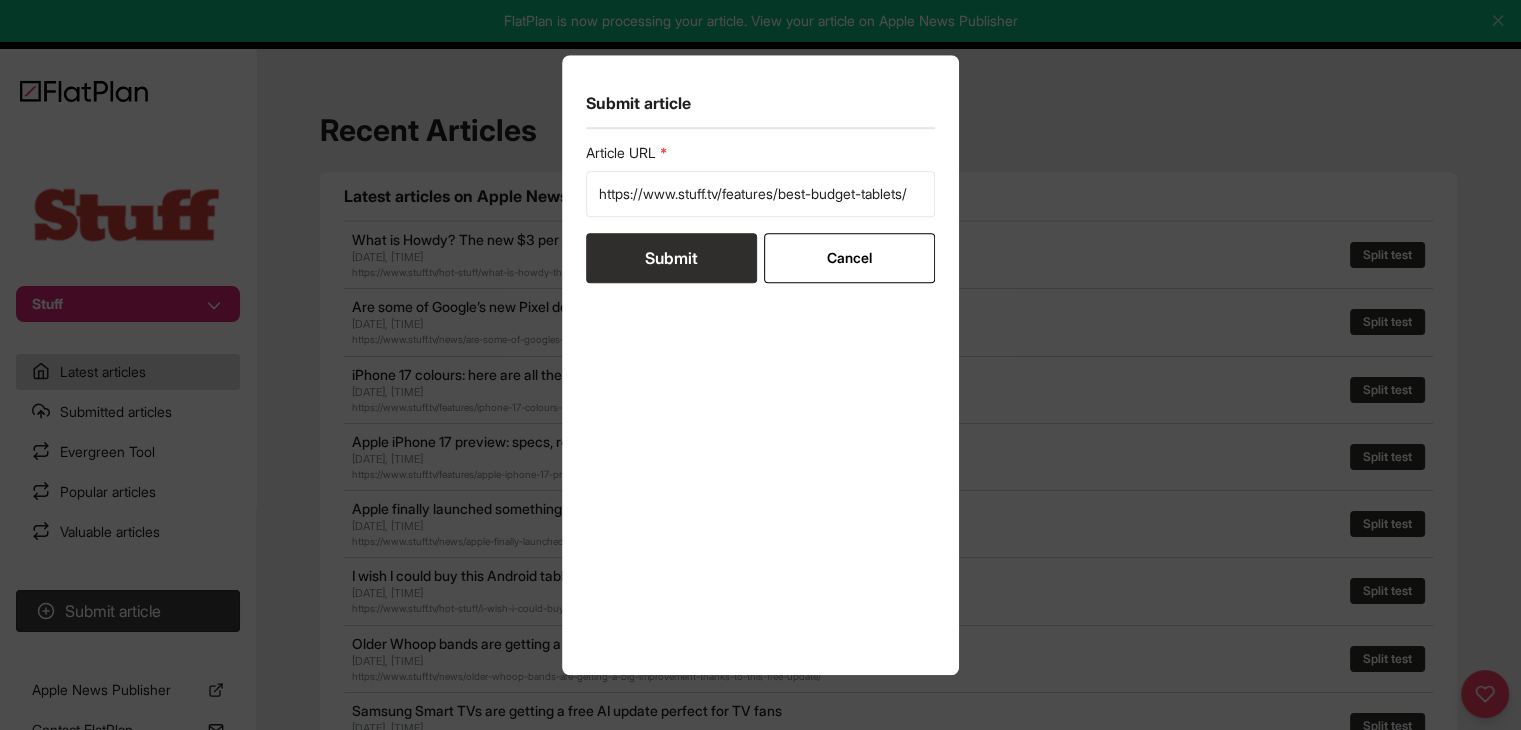click on "Submit" at bounding box center [671, 258] 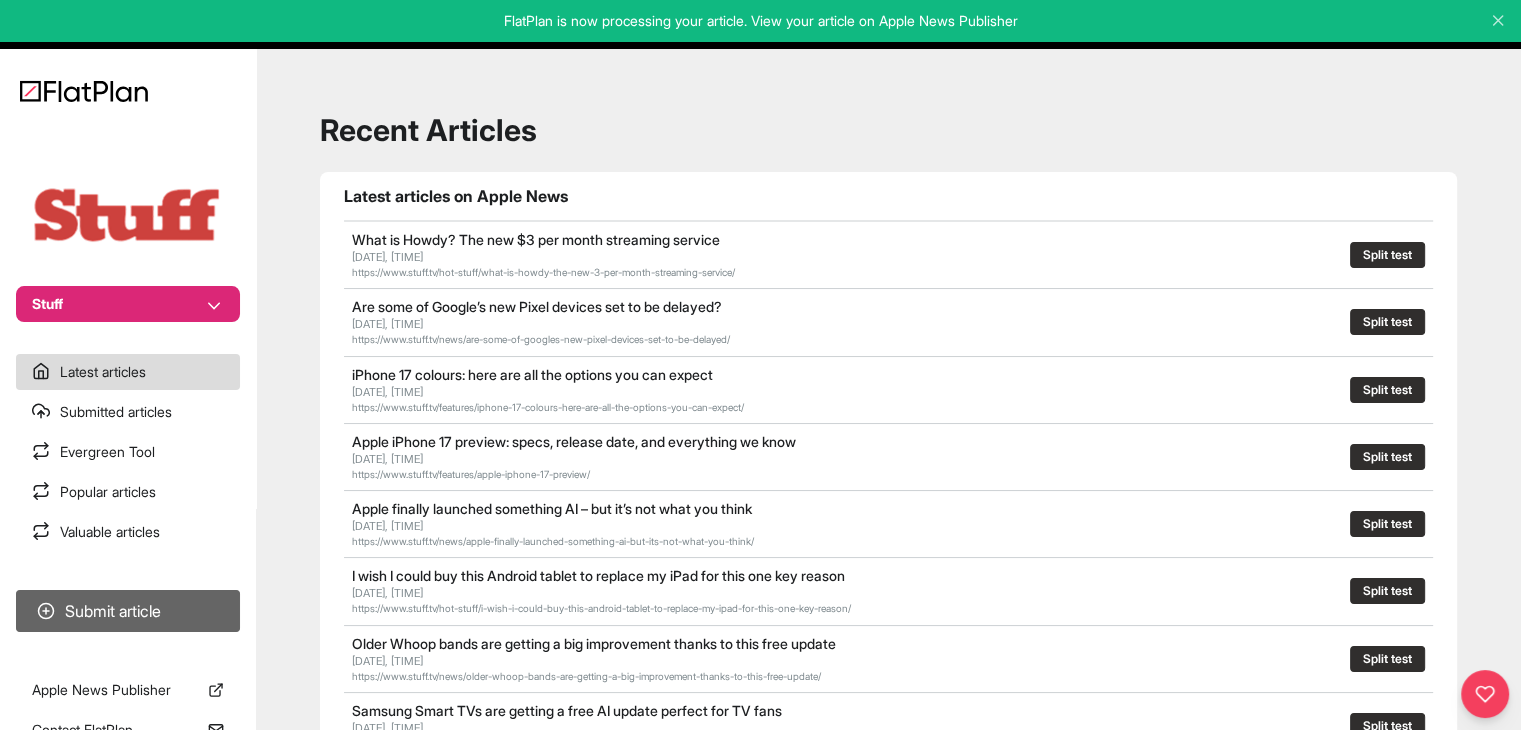 click on "Submit article" at bounding box center (128, 611) 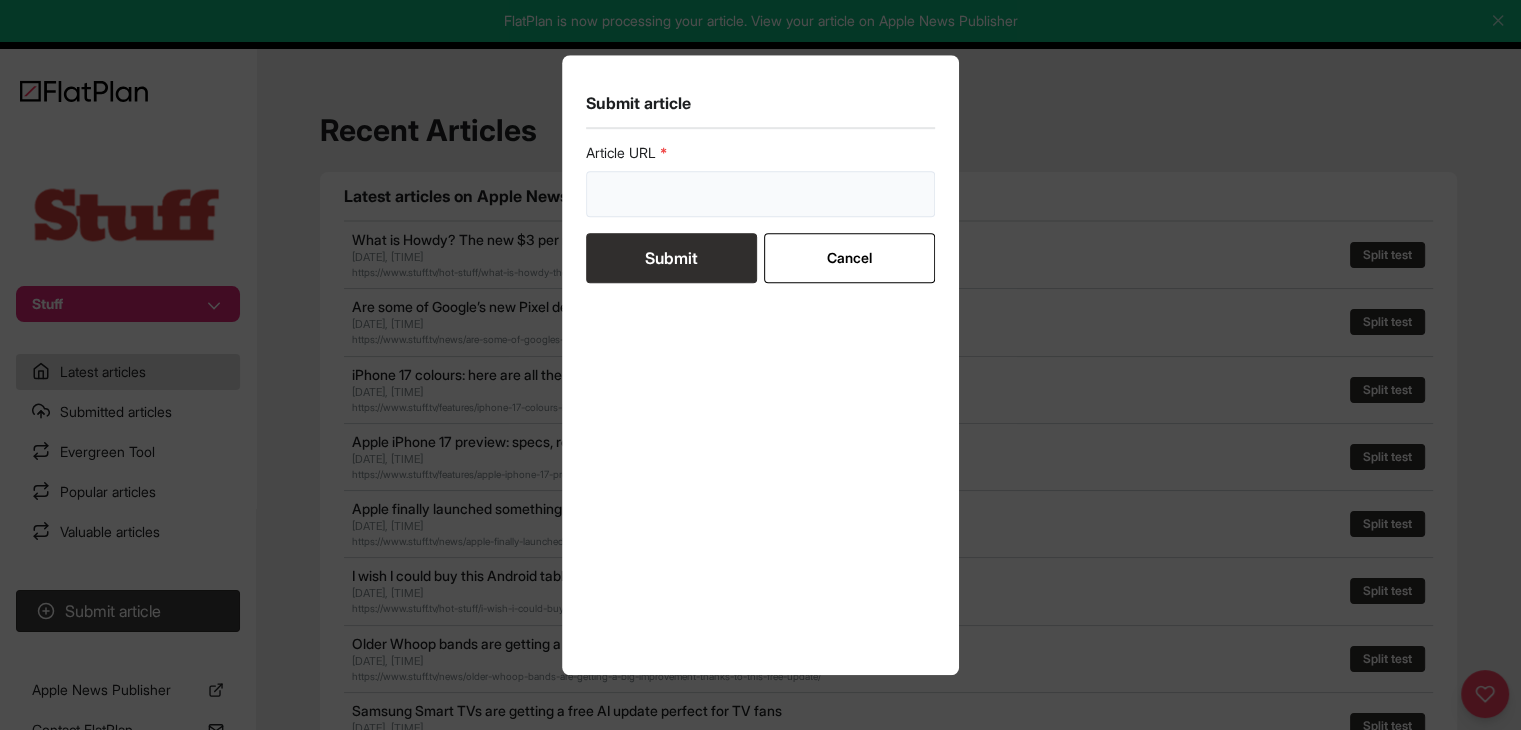 click at bounding box center (761, 194) 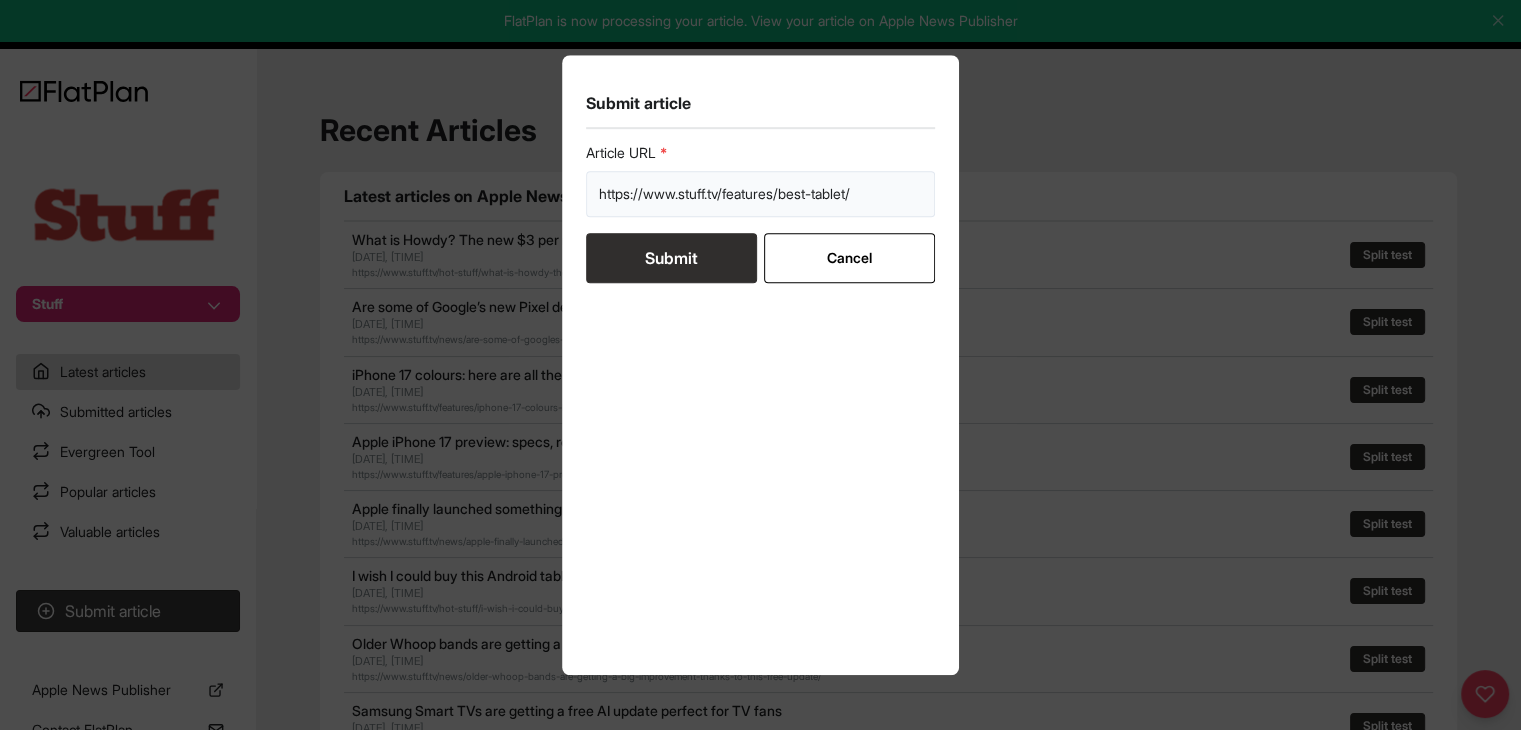 type on "https://www.stuff.tv/features/best-tablet/" 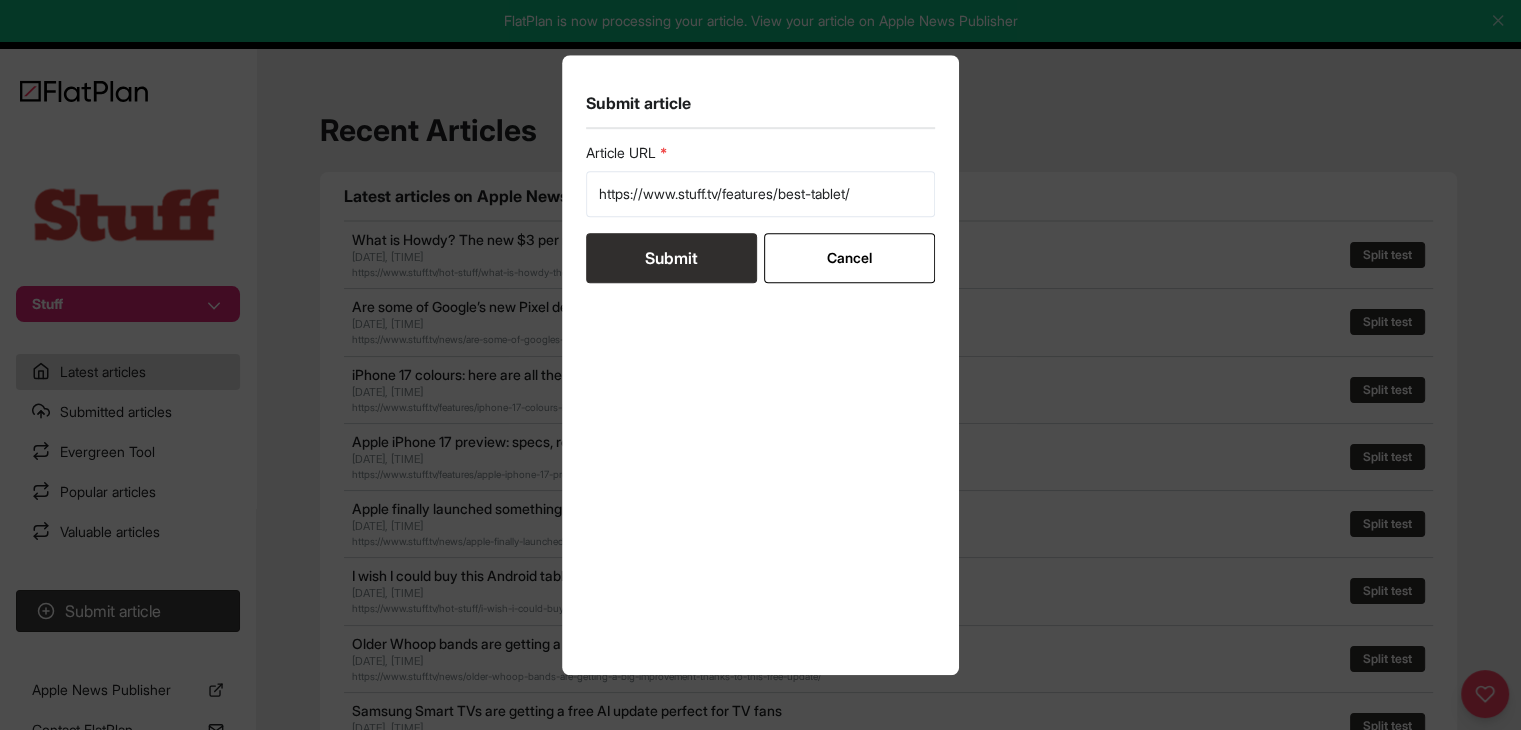 click on "Submit" at bounding box center [671, 258] 